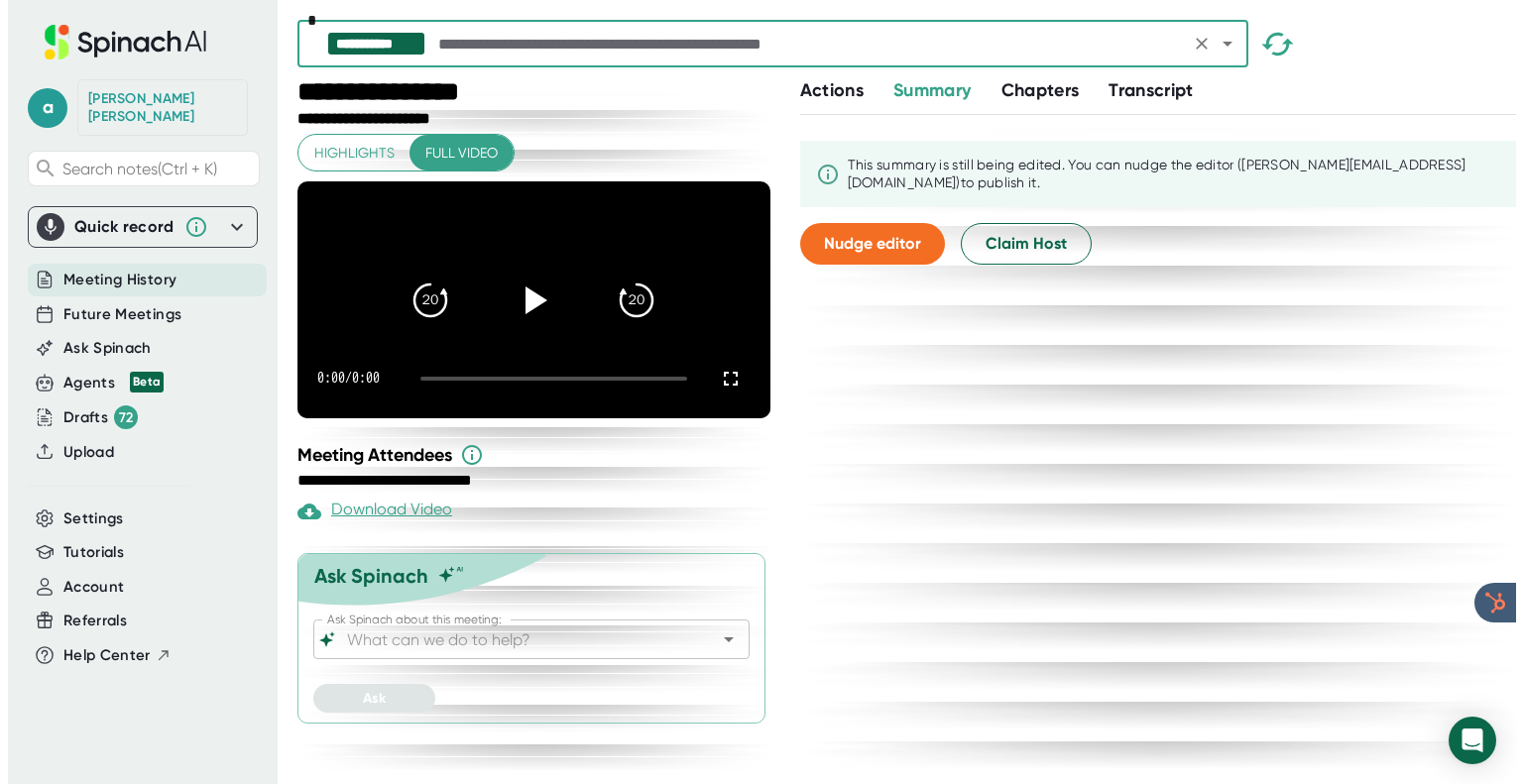 scroll, scrollTop: 0, scrollLeft: 0, axis: both 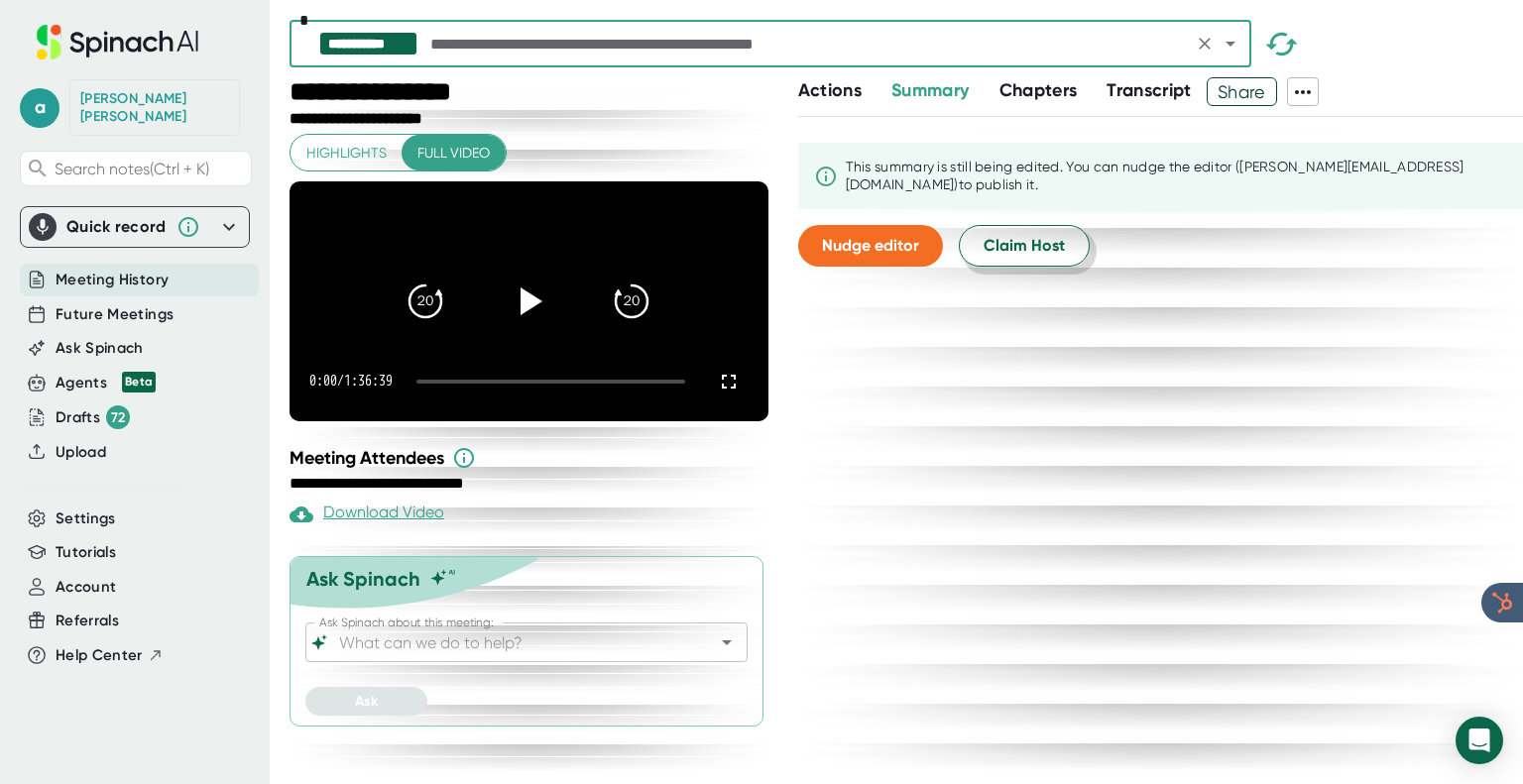 click on "Claim Host" at bounding box center [1024, 246] 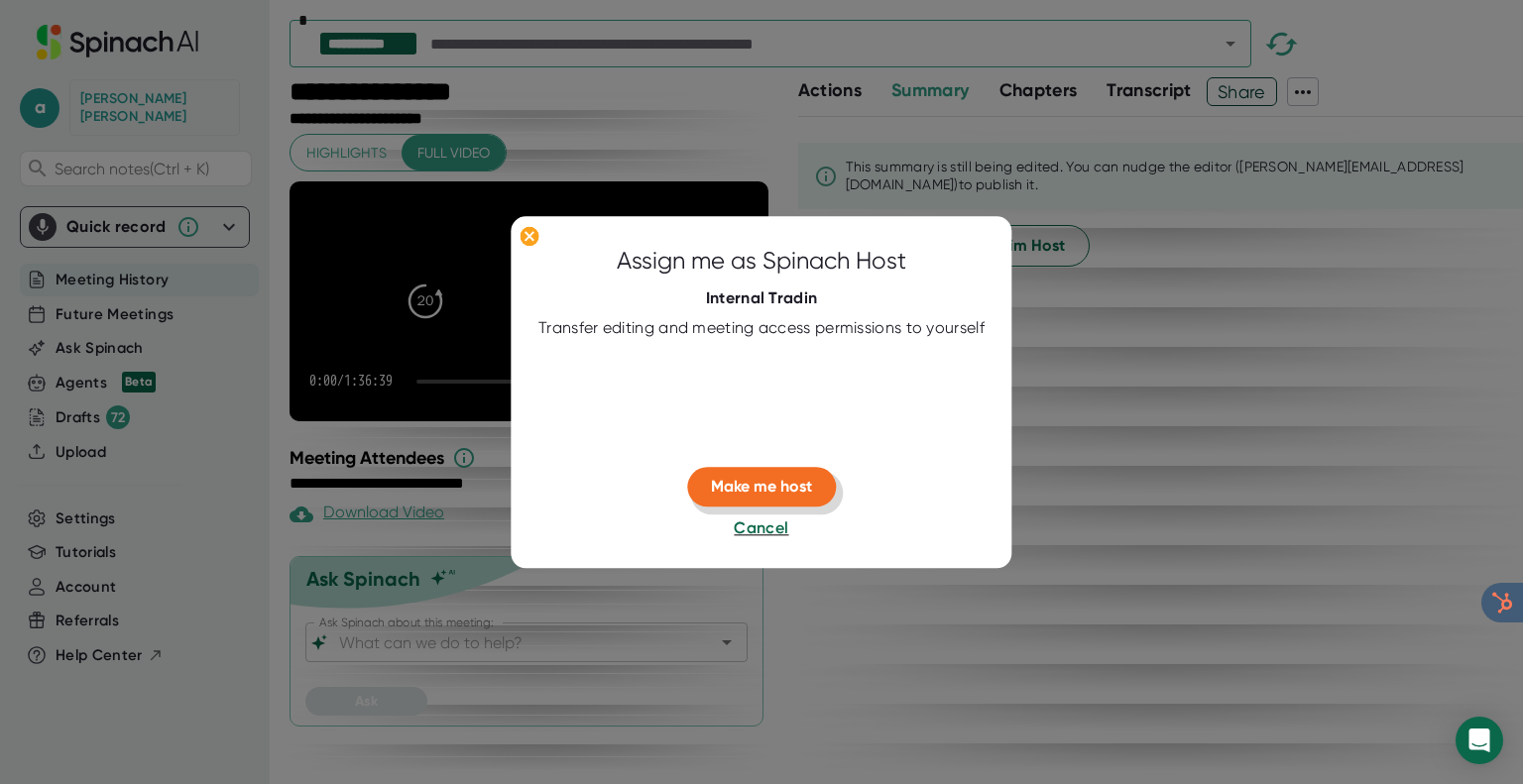 click on "Make me host" at bounding box center [762, 487] 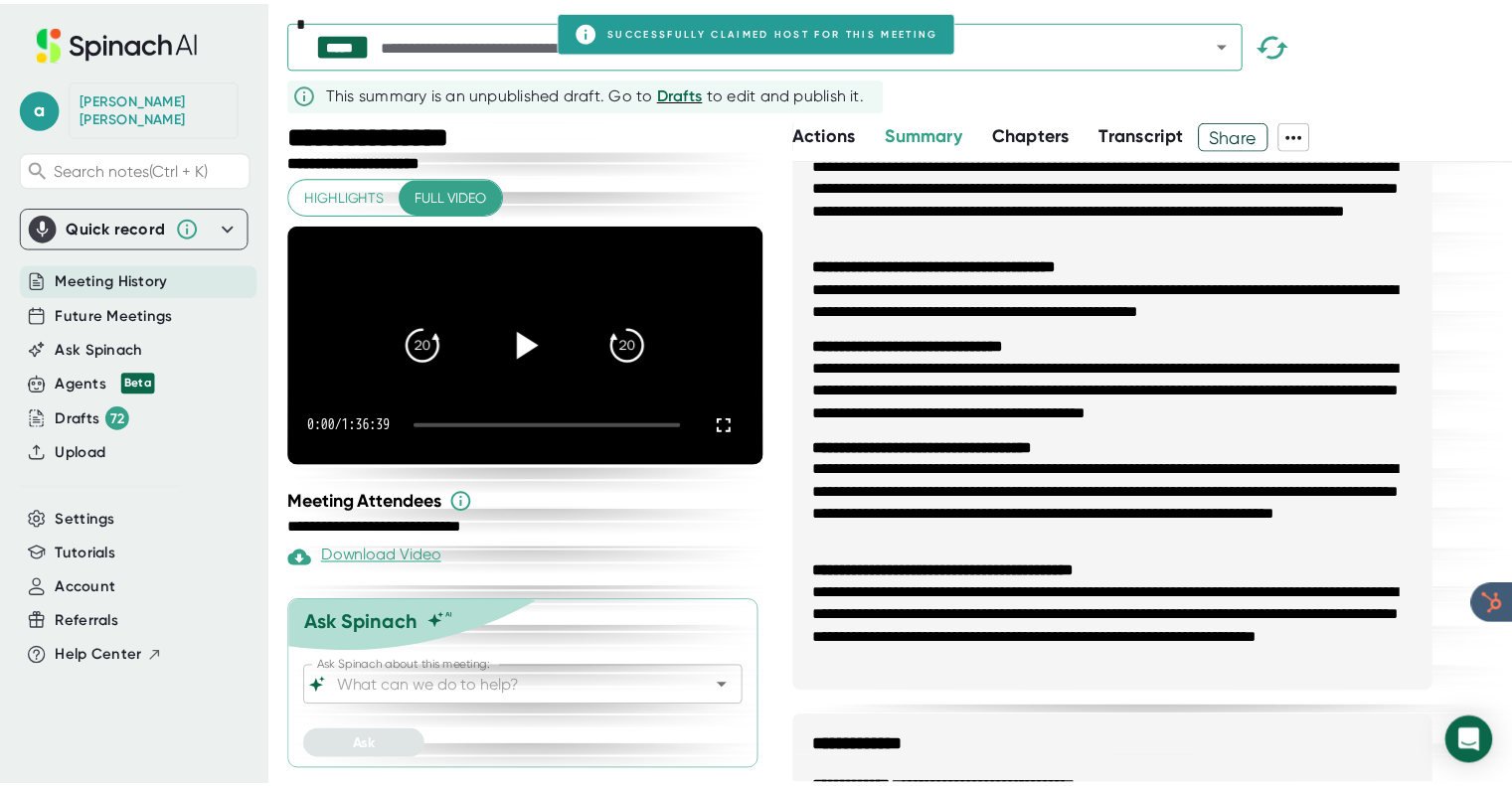 scroll, scrollTop: 0, scrollLeft: 0, axis: both 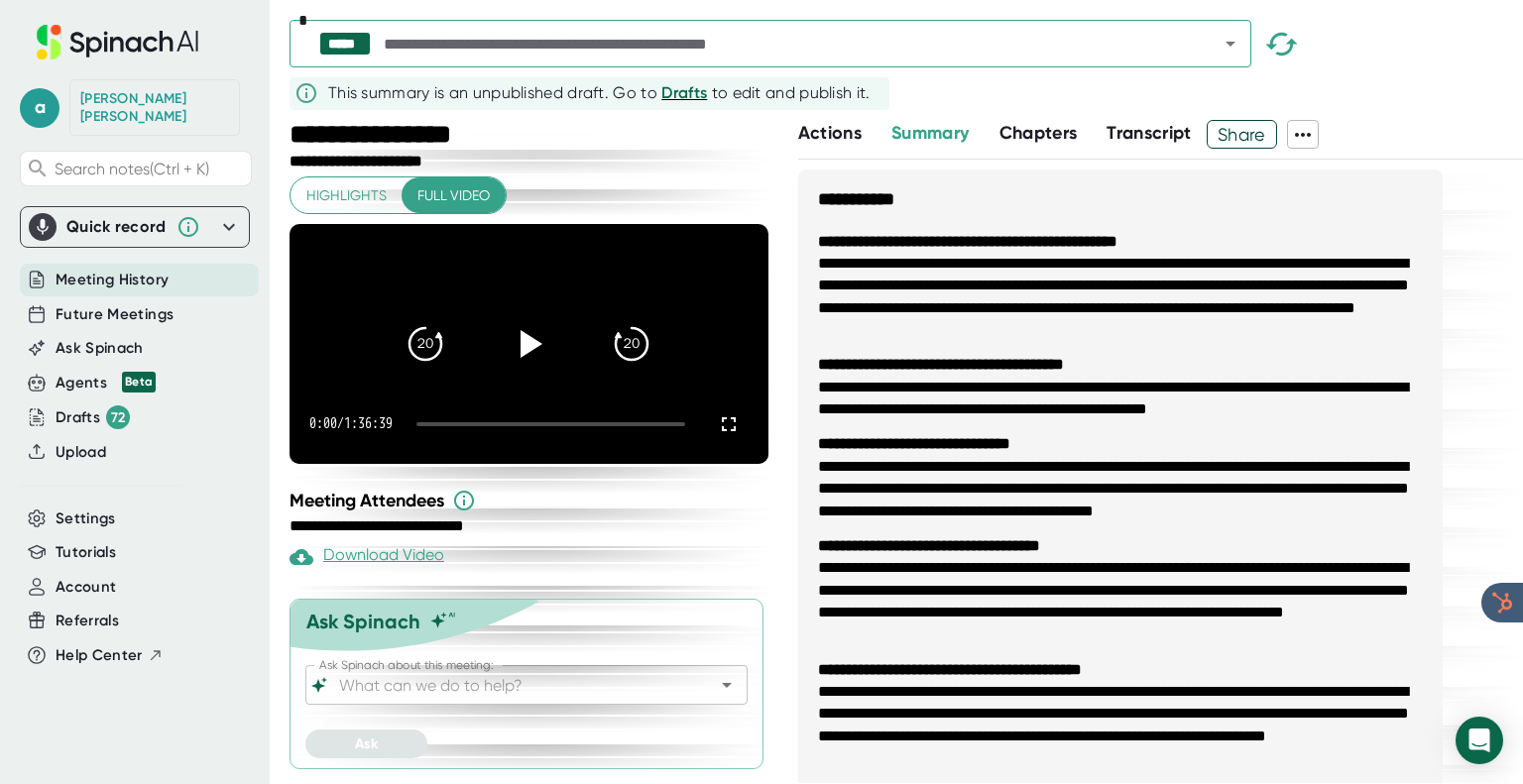 click at bounding box center (783, 44) 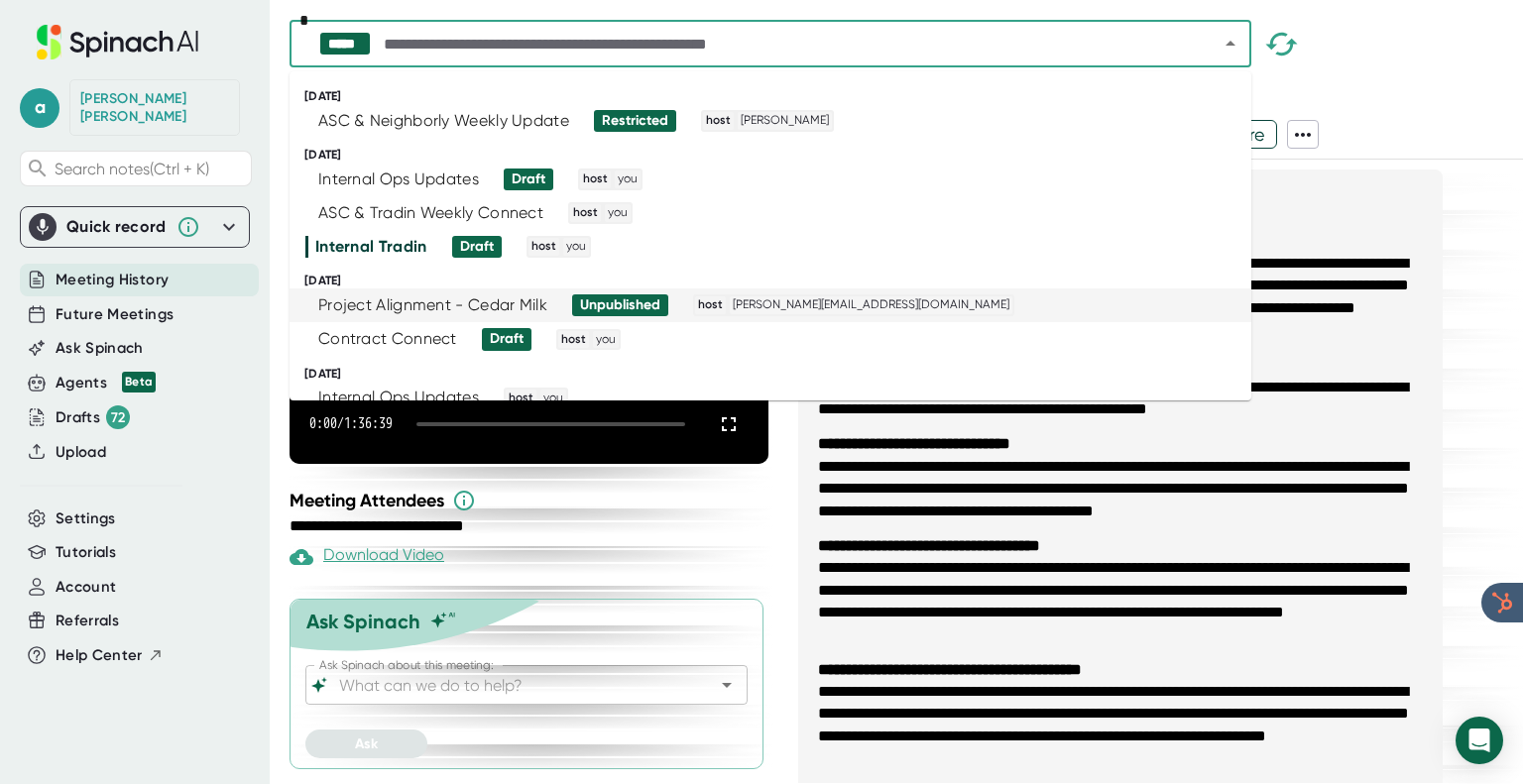 click on "Project Alignment - Cedar Milk Unpublished host [PERSON_NAME][EMAIL_ADDRESS][DOMAIN_NAME]" at bounding box center (762, 305) 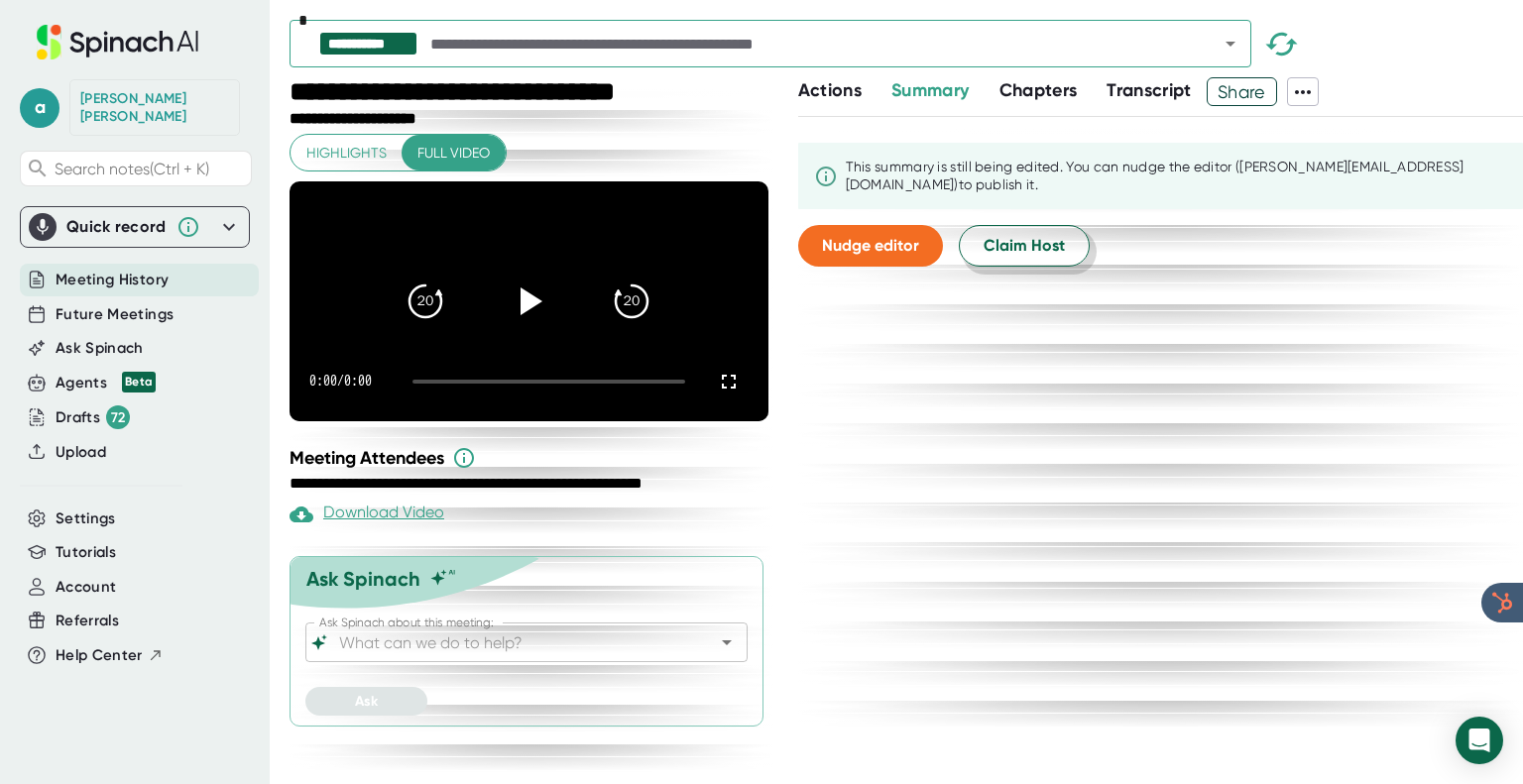 click on "Claim Host" at bounding box center (1024, 246) 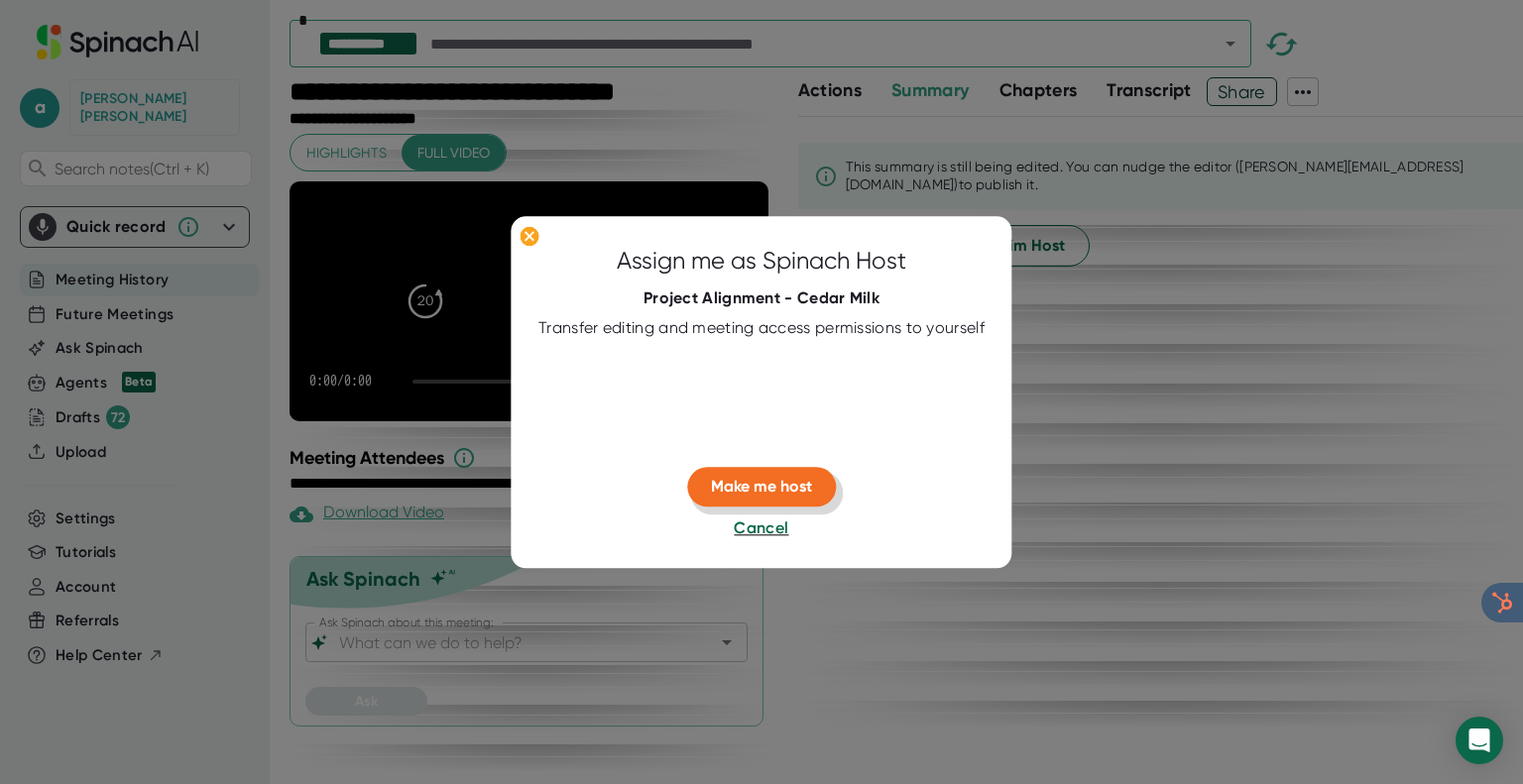 click on "Make me host" at bounding box center [762, 487] 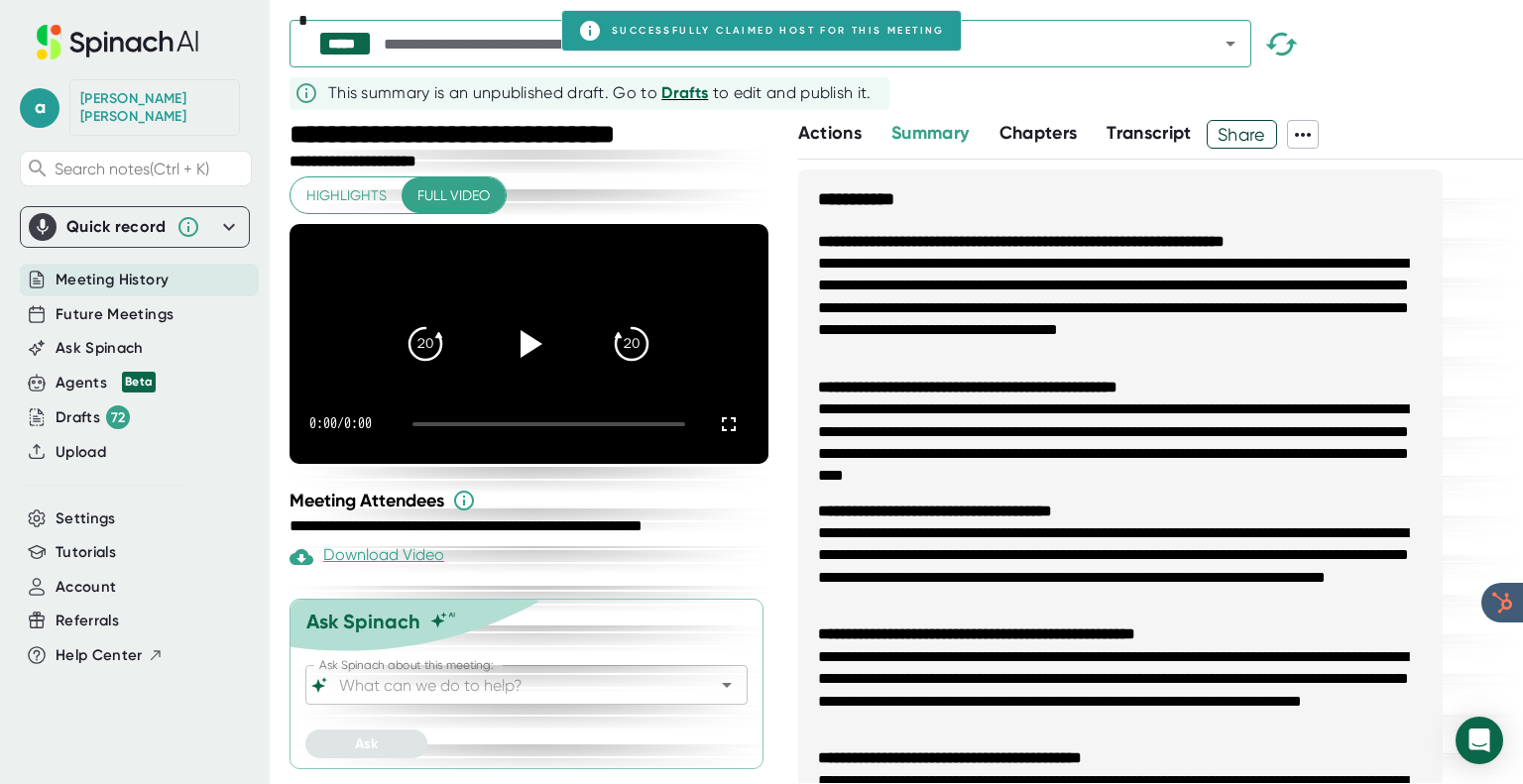 click on "Drafts" at bounding box center (684, 92) 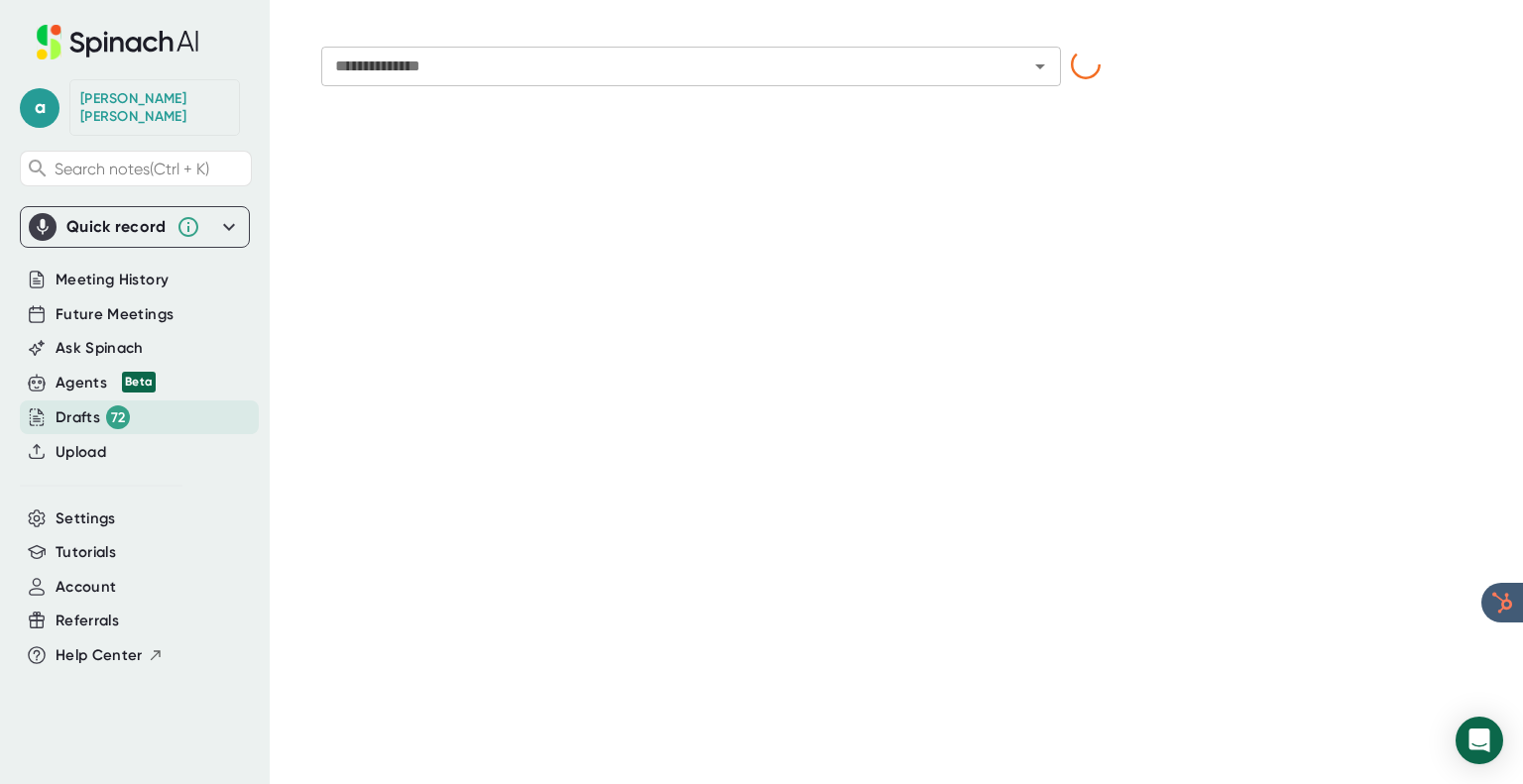 type on "**********" 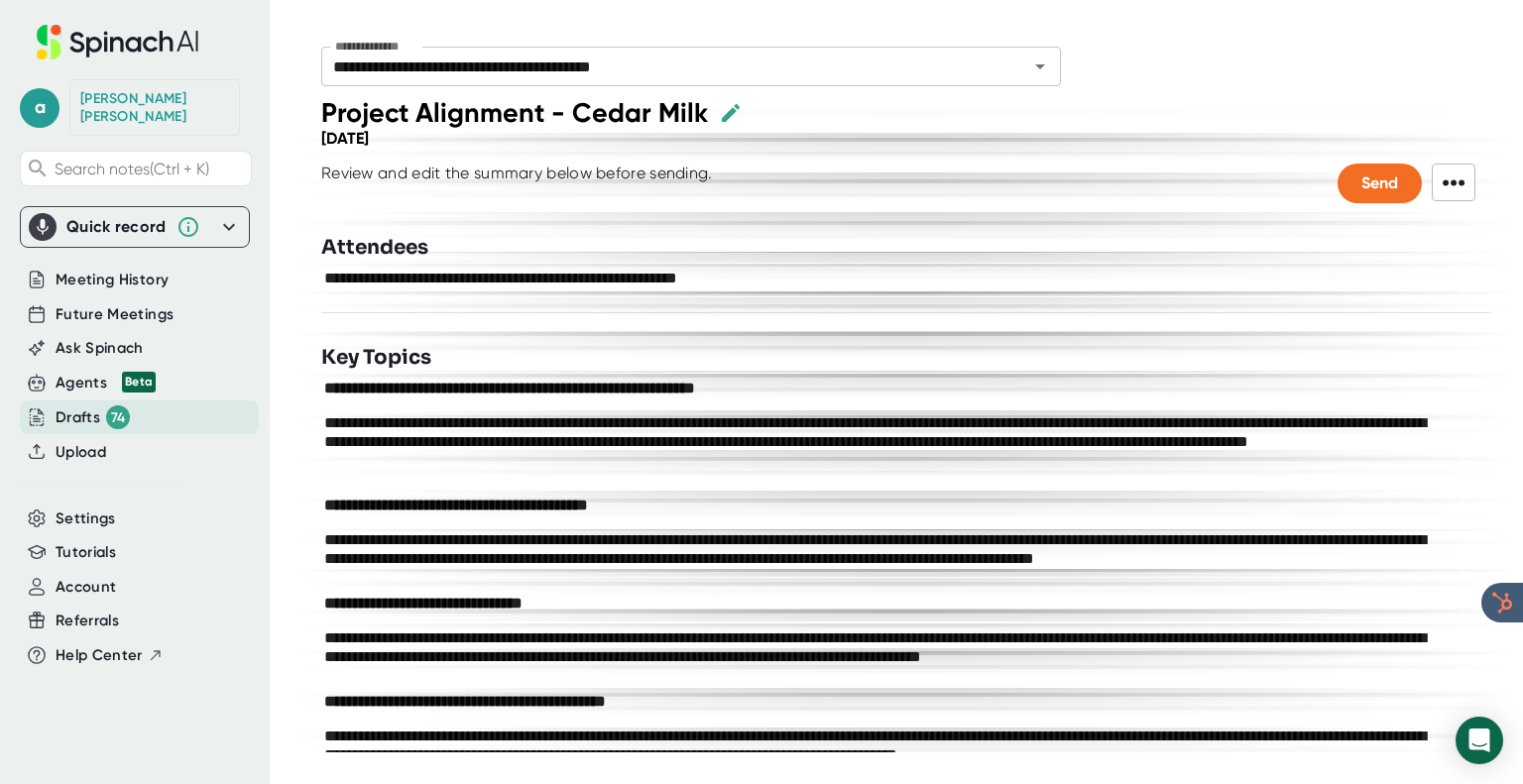 click on "Review and edit the summary below before sending. Send •••" at bounding box center [906, 183] 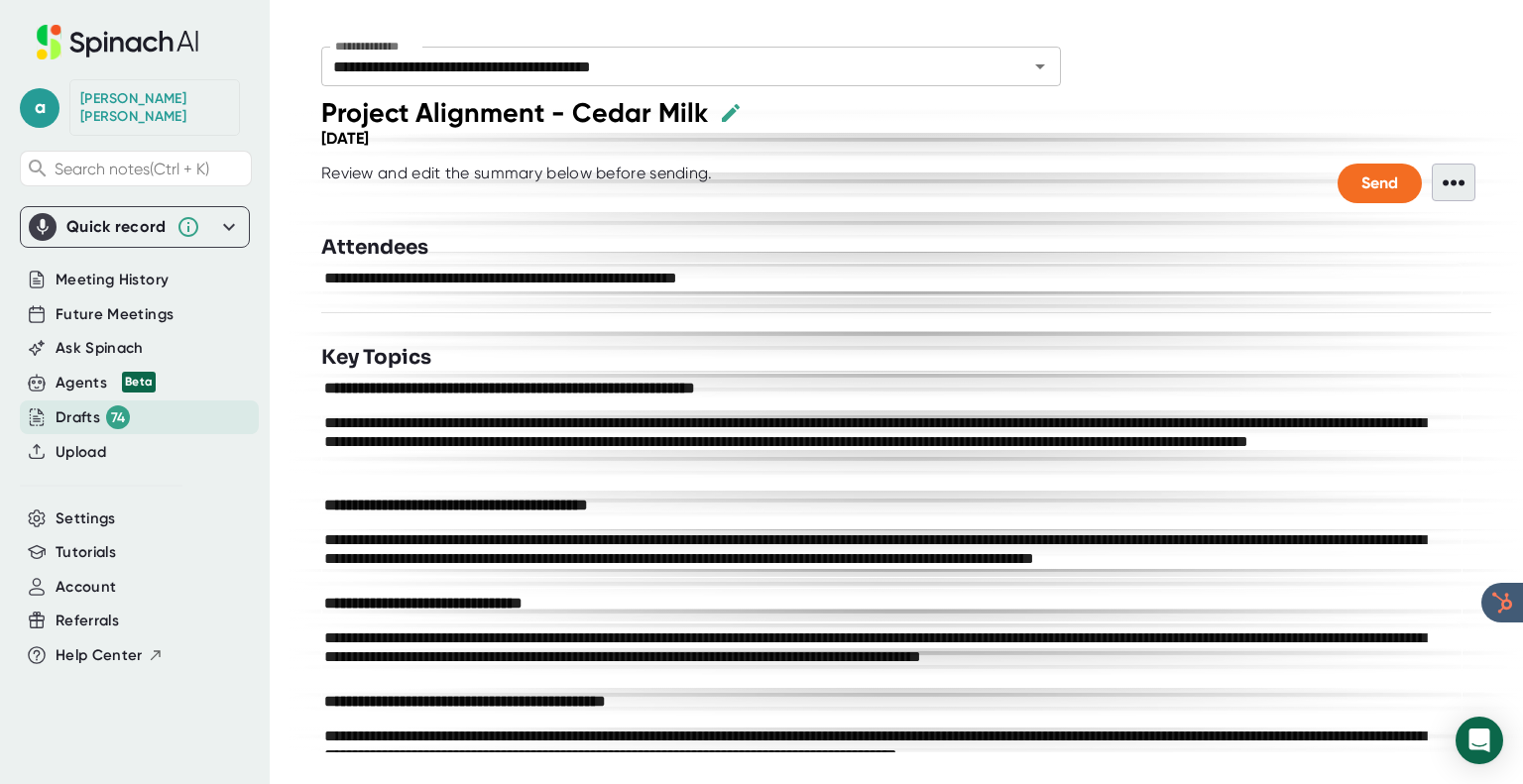 click on "•••" at bounding box center [1454, 182] 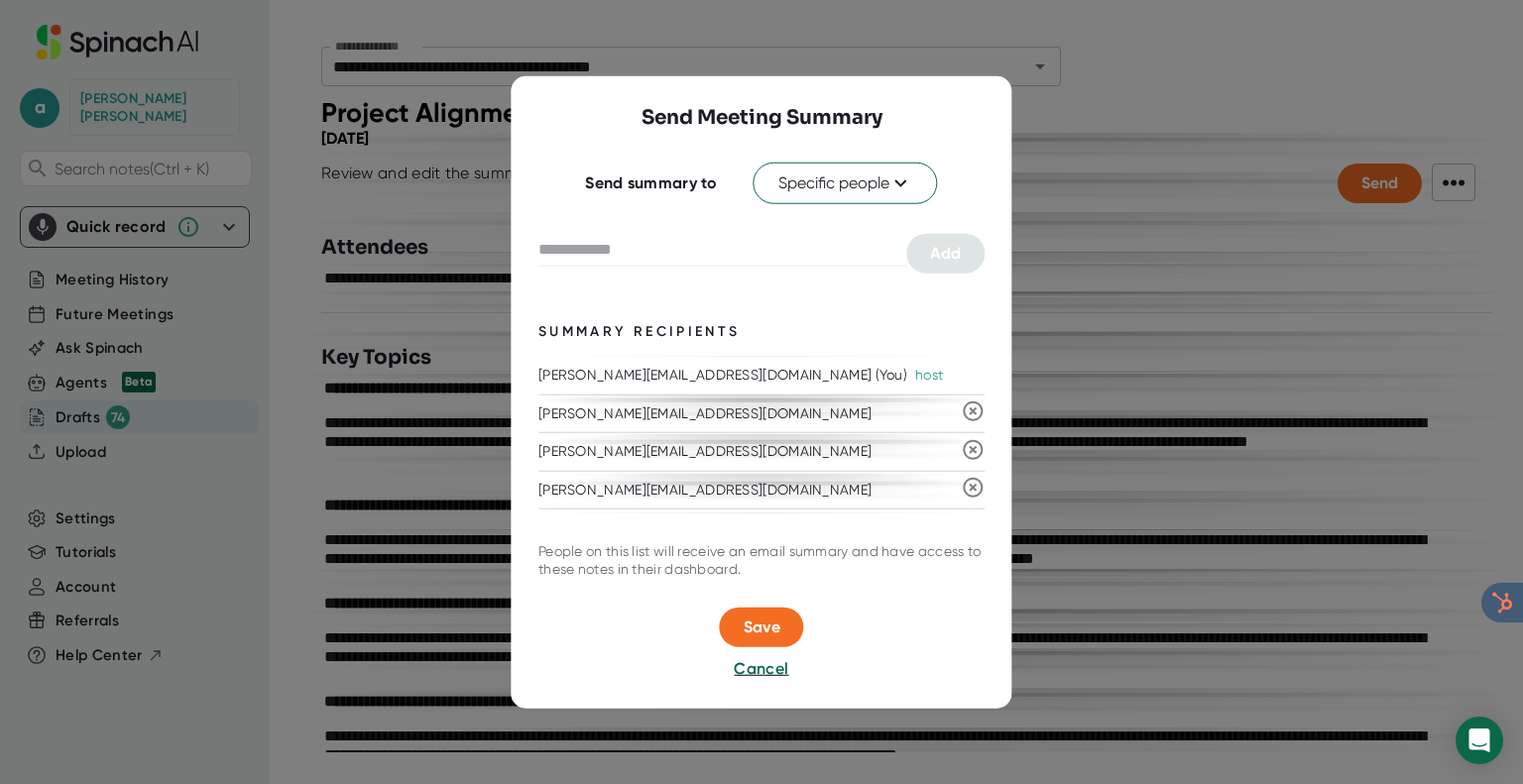 click 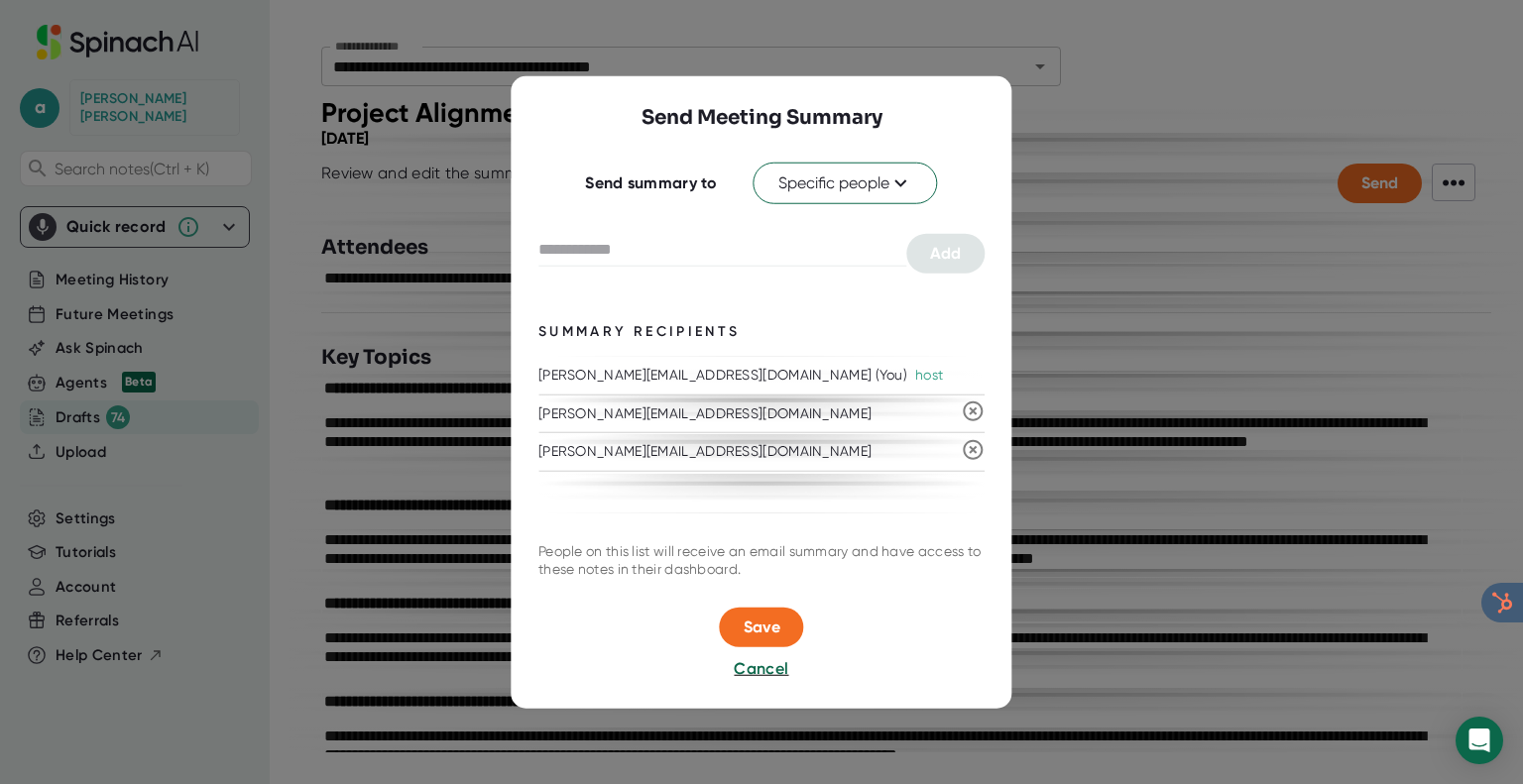 click 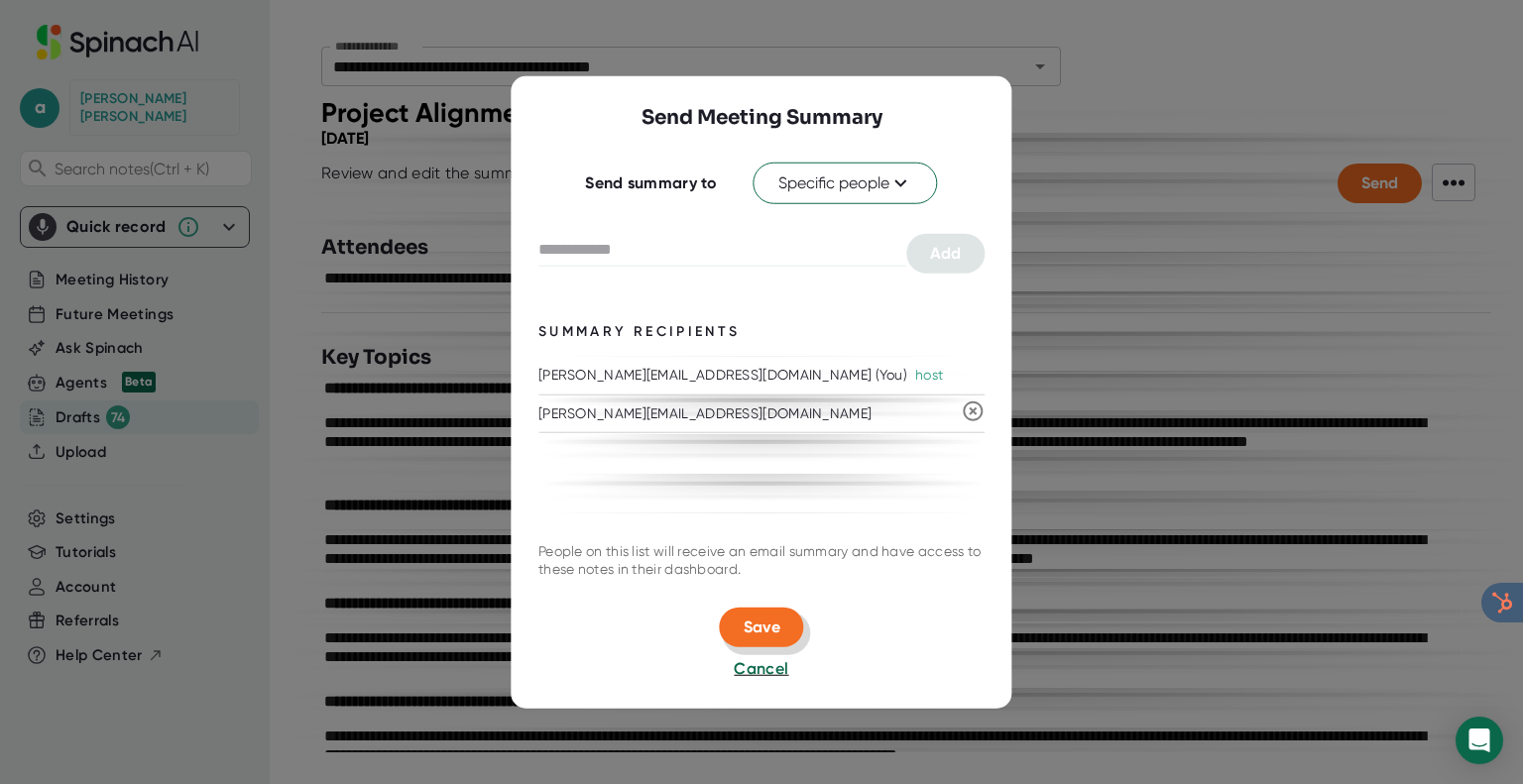 click on "Save" at bounding box center (762, 627) 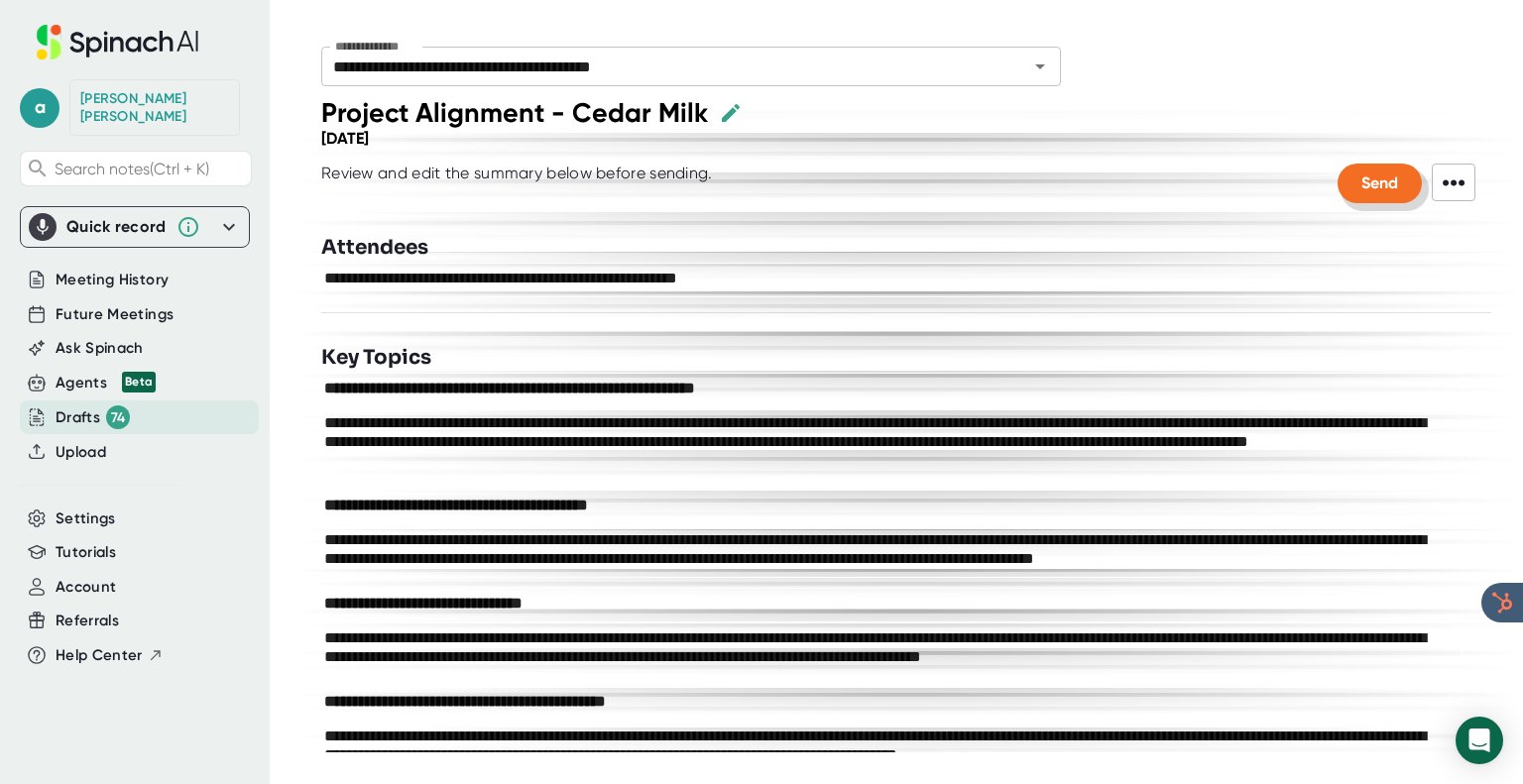 click on "Send" at bounding box center (1379, 183) 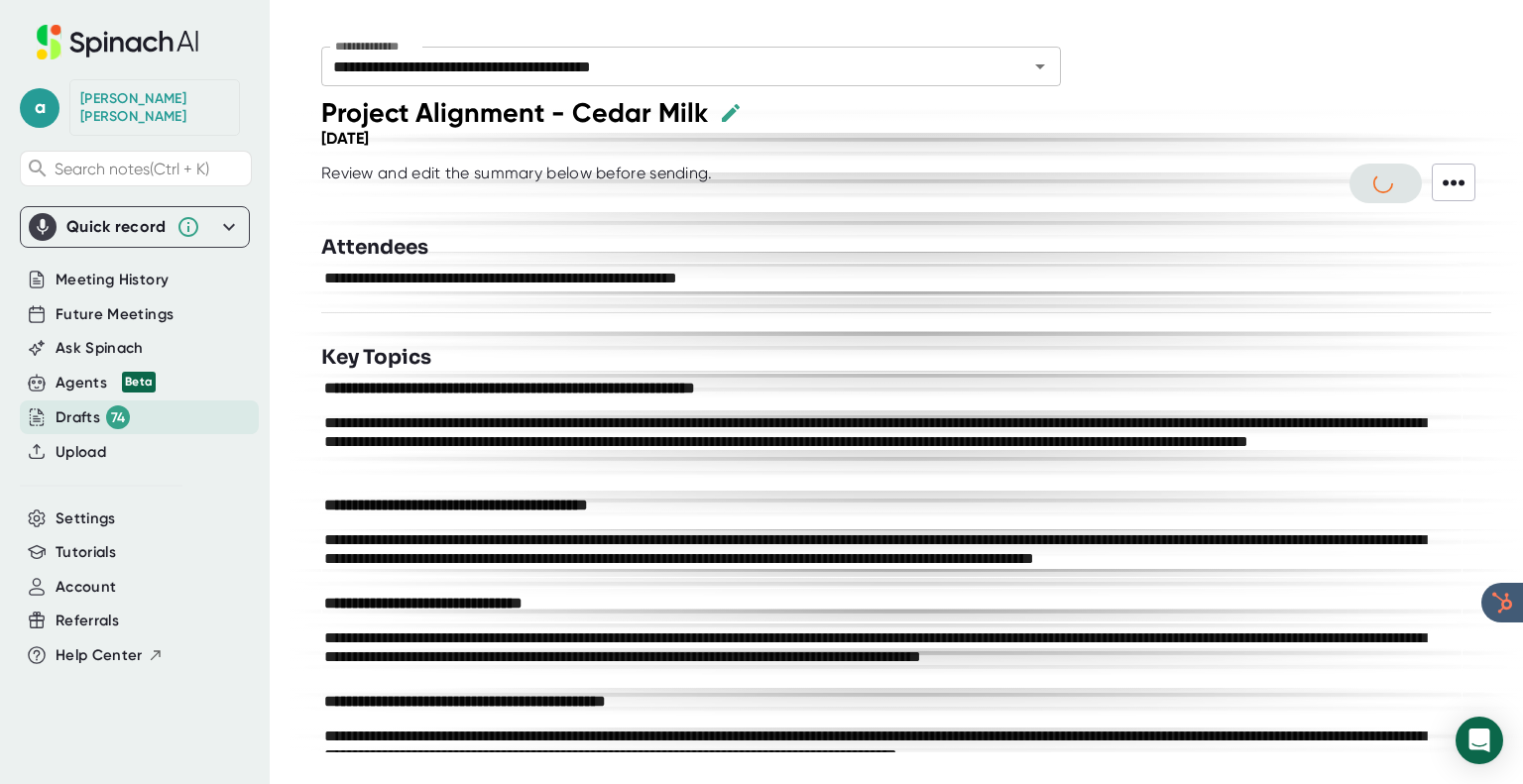 type 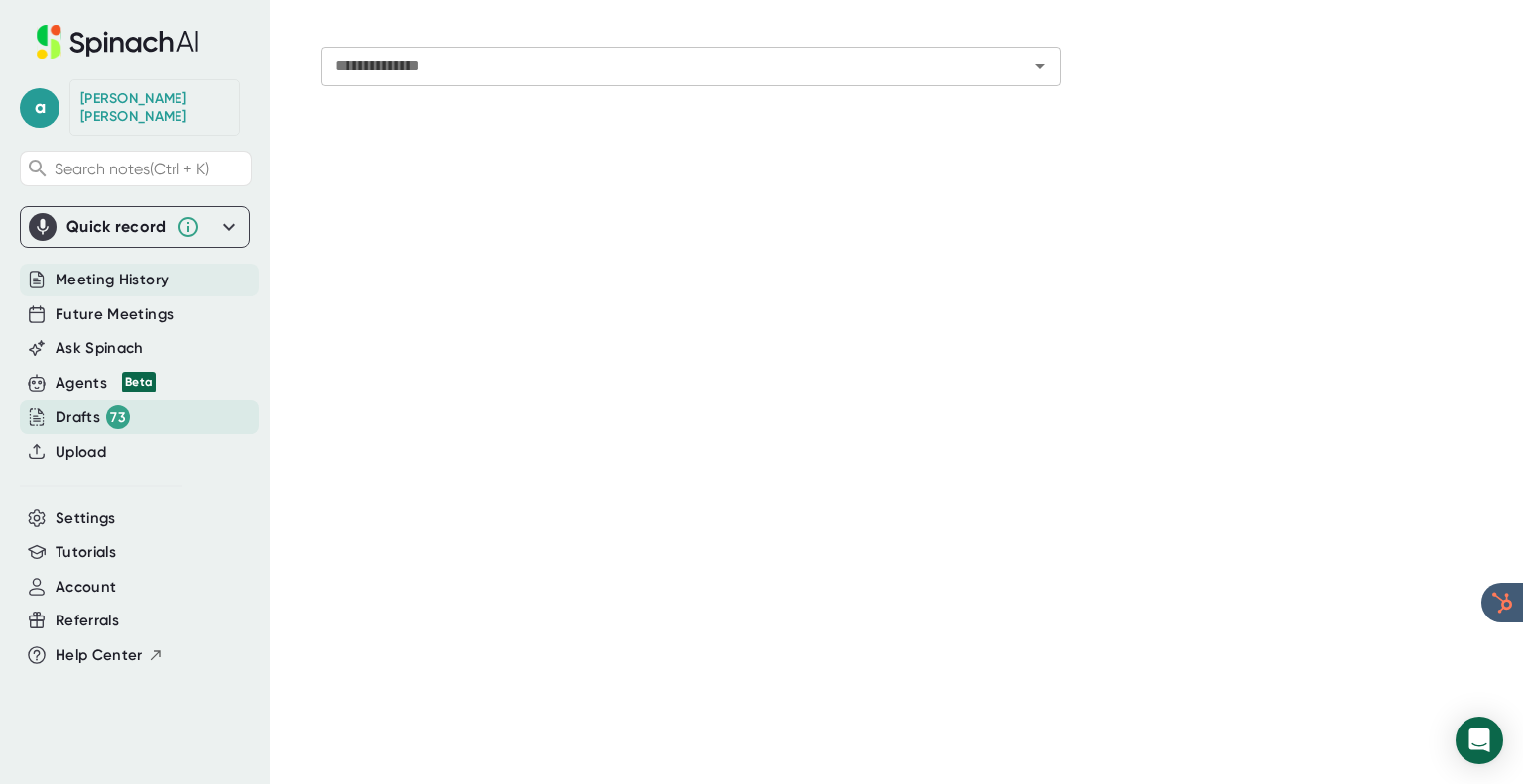 click on "Meeting History" at bounding box center (112, 280) 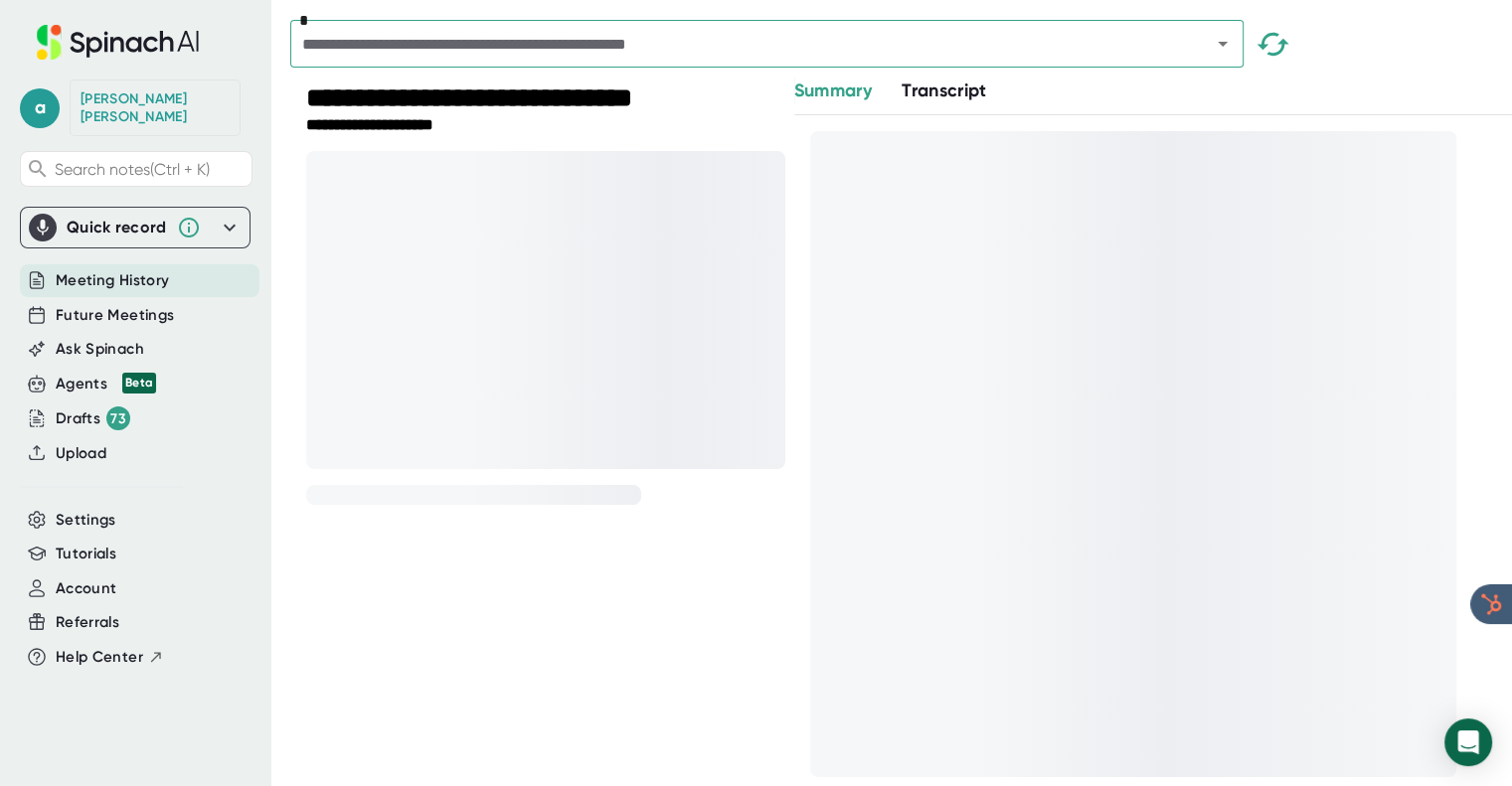click at bounding box center [738, 44] 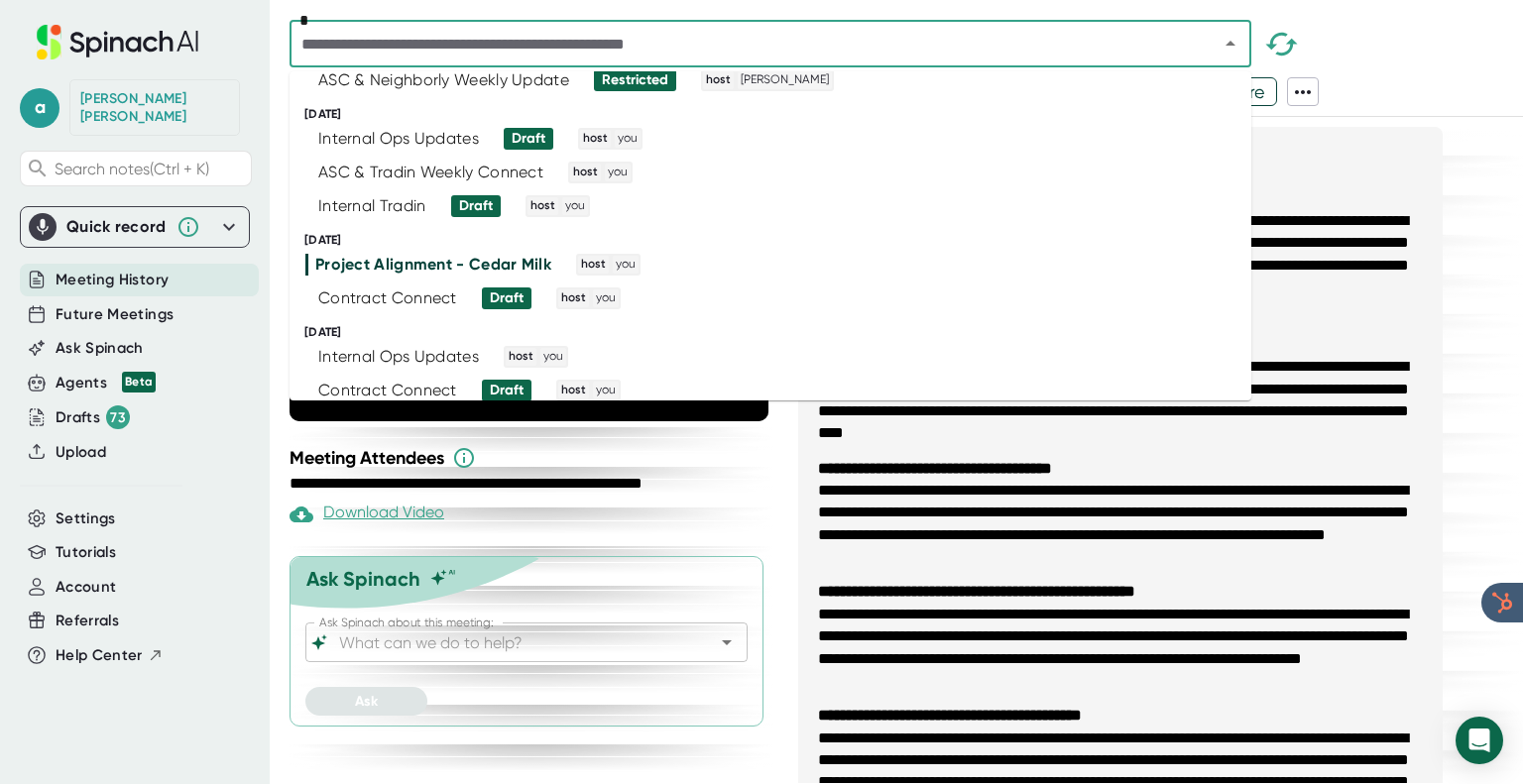 scroll, scrollTop: 0, scrollLeft: 0, axis: both 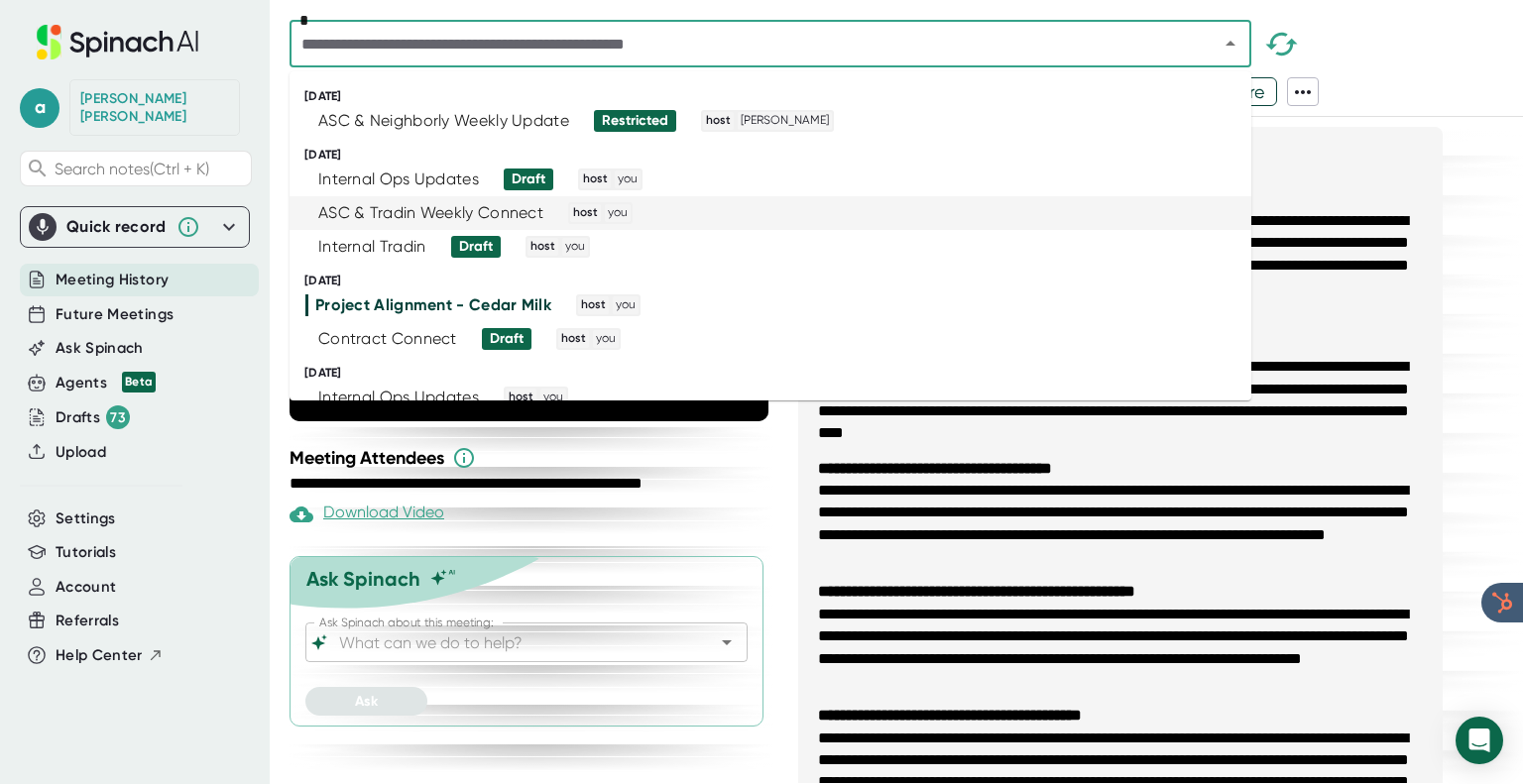 click on "ASC & Tradin Weekly Connect" at bounding box center (430, 213) 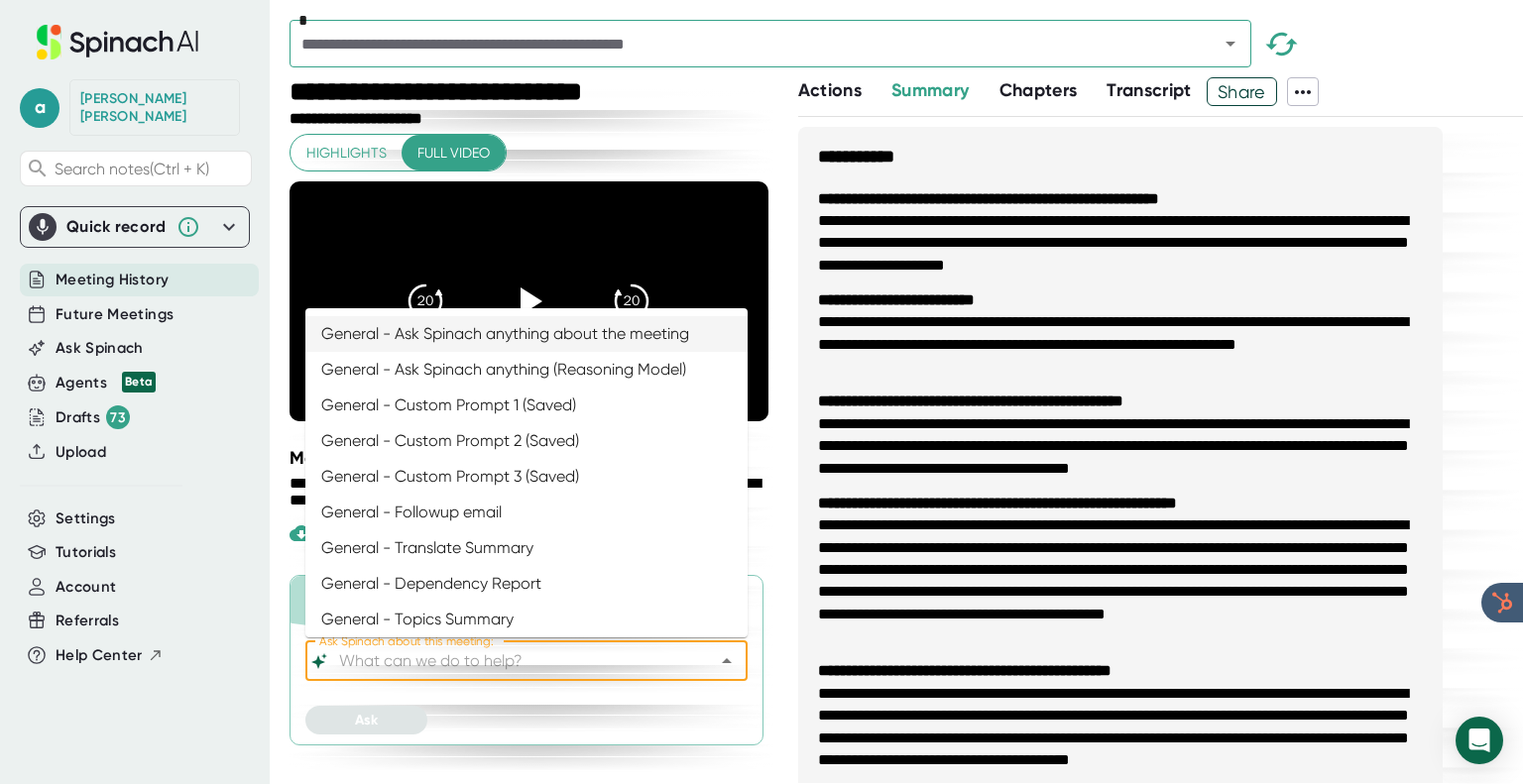 click on "Ask Spinach about this meeting:" at bounding box center [509, 661] 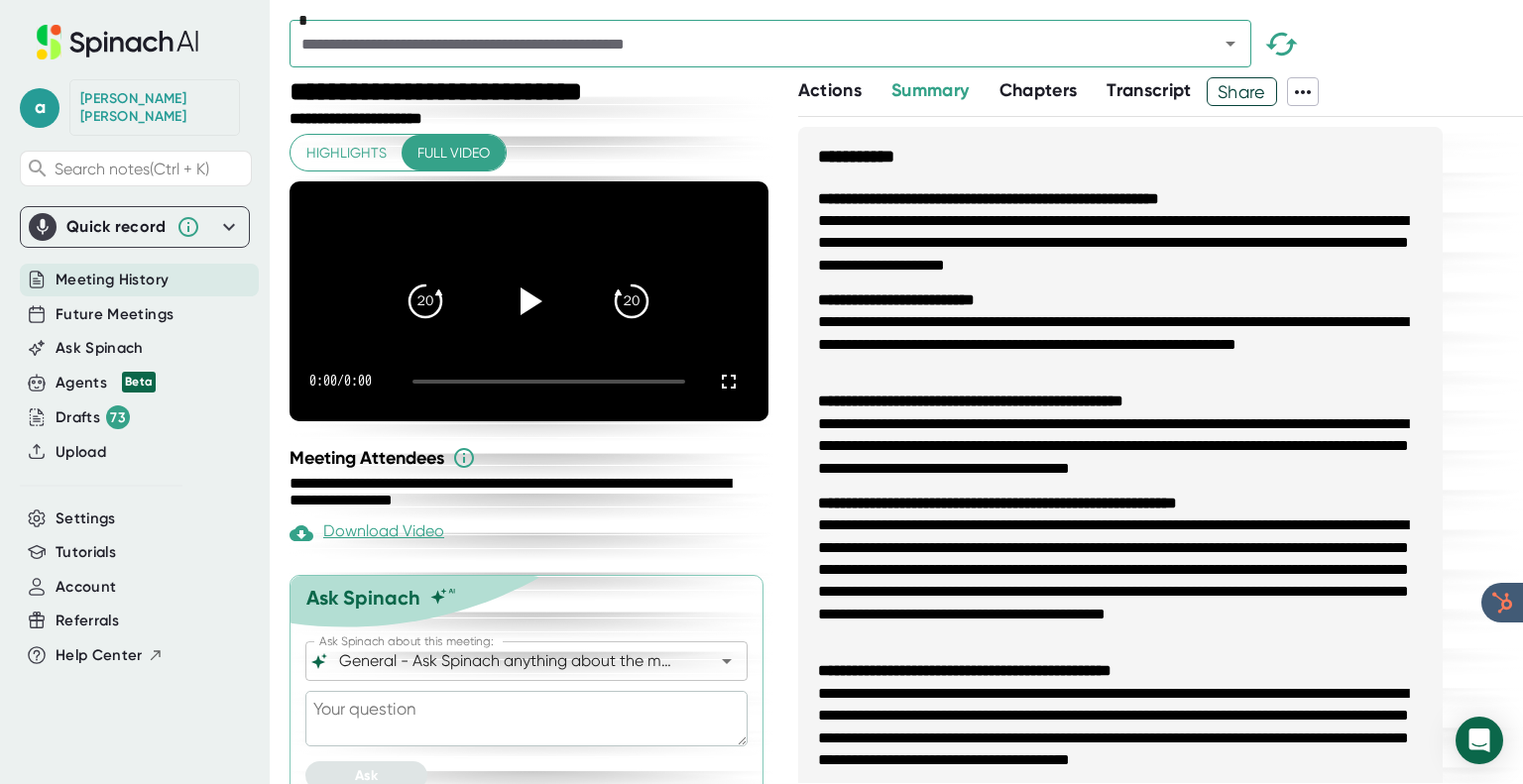click at bounding box center [527, 719] 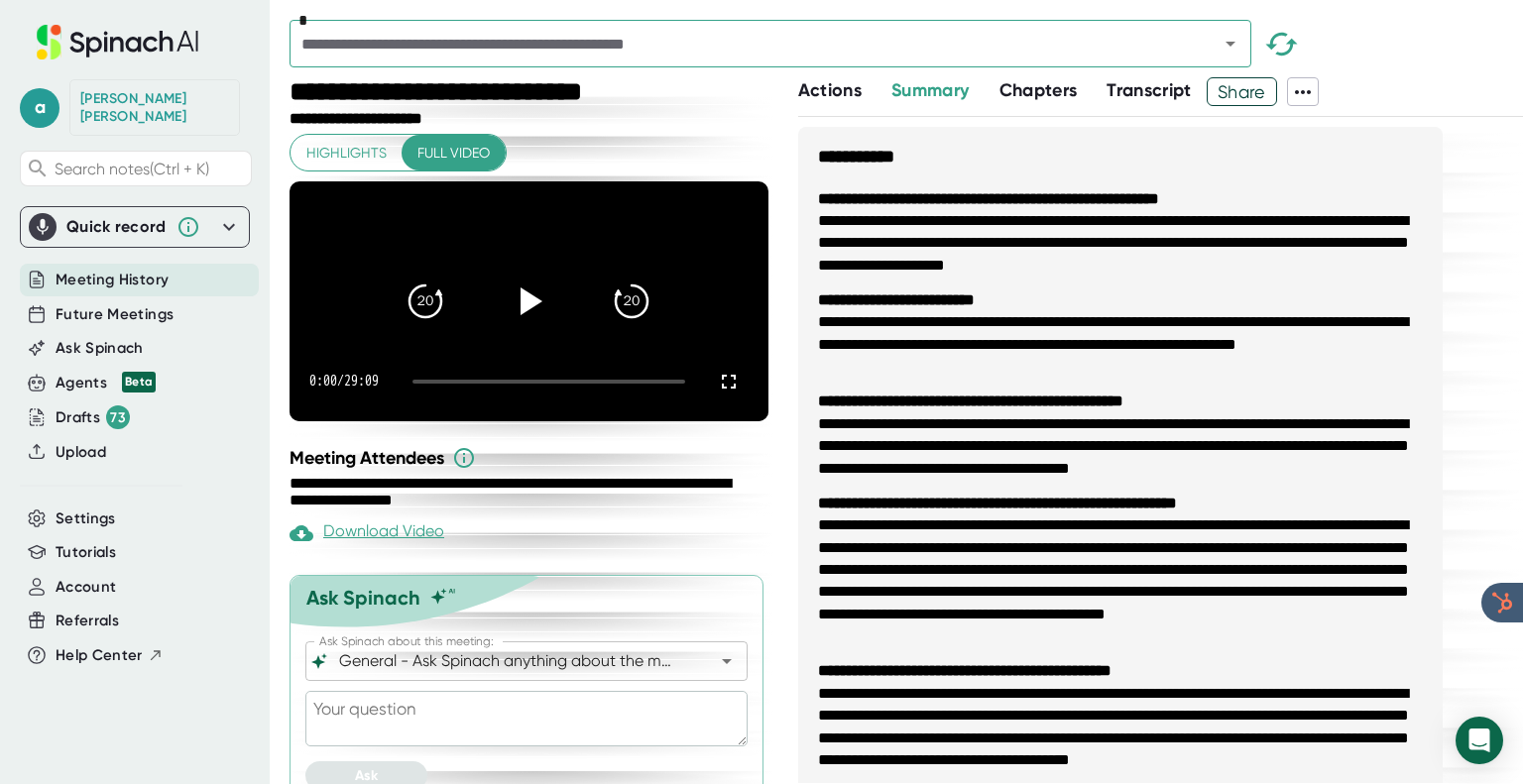 type on "t" 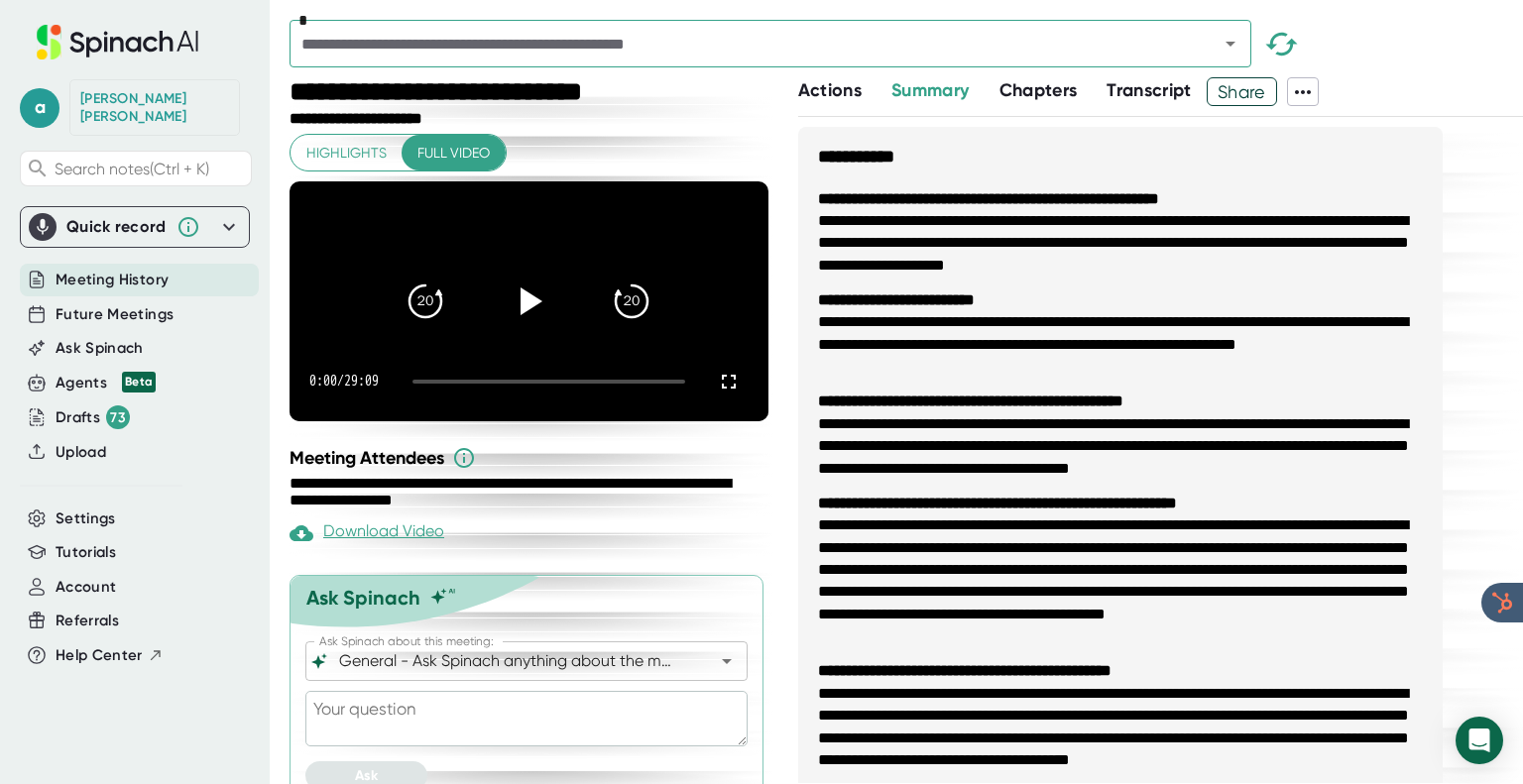 type on "x" 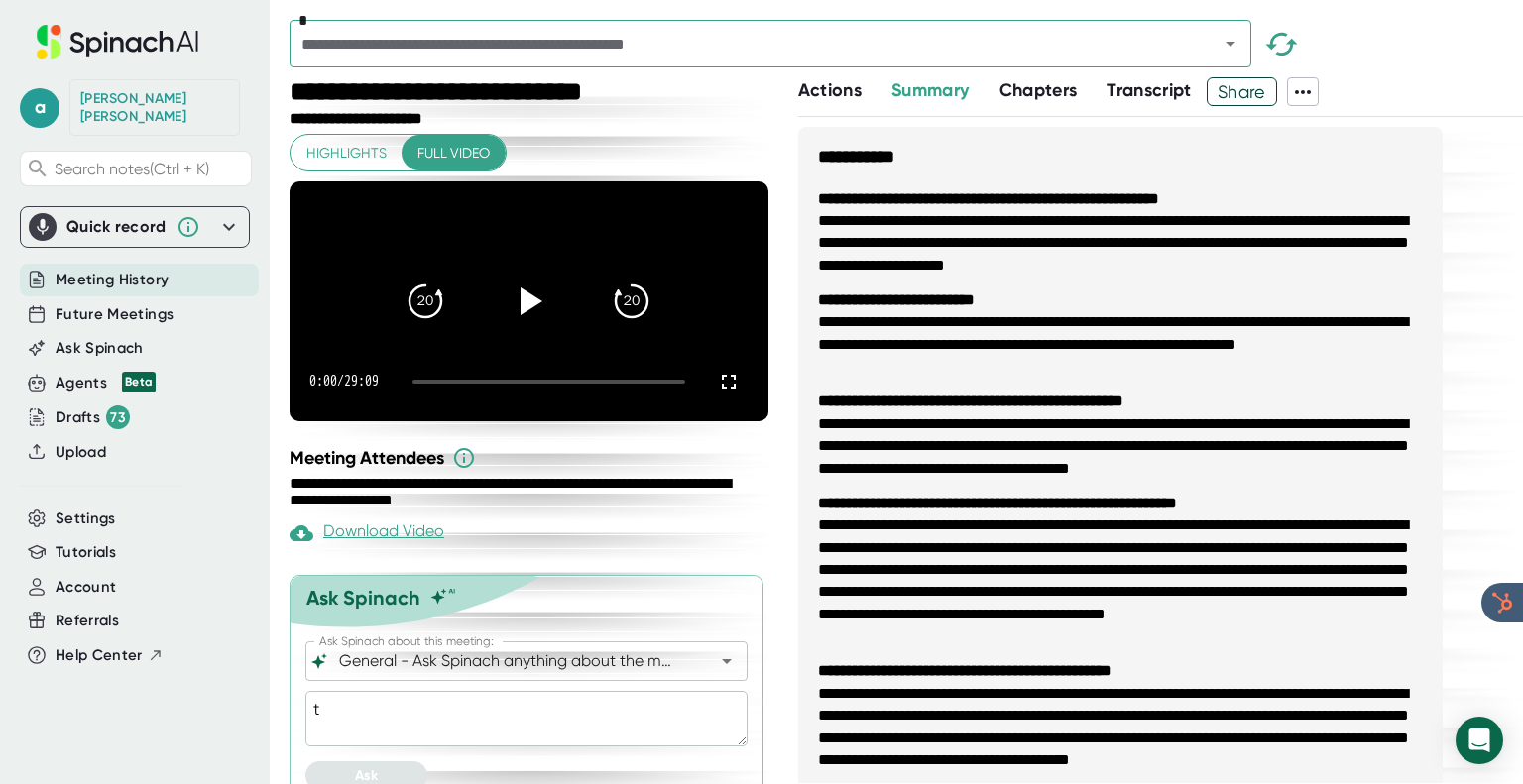 type on "te" 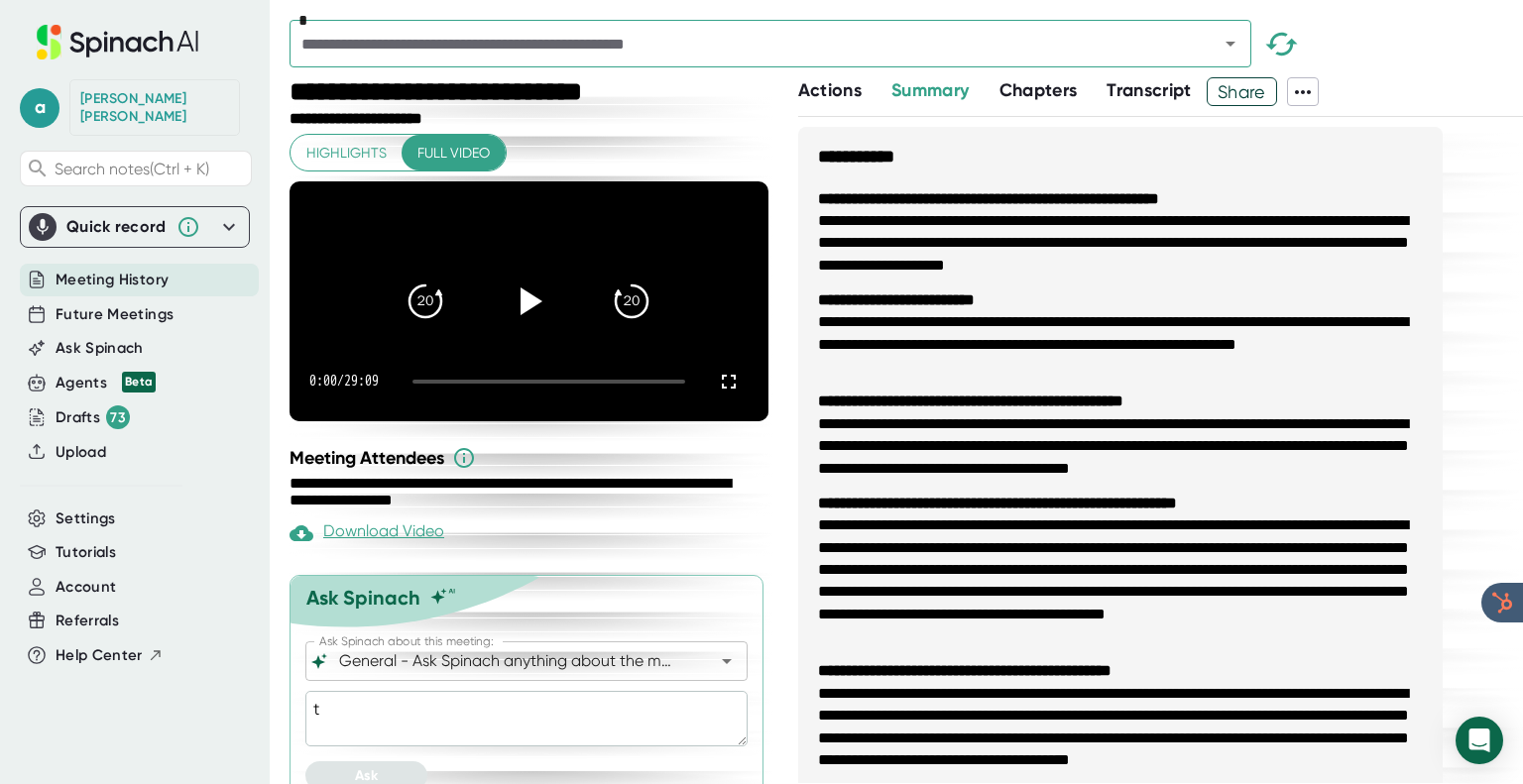 type on "x" 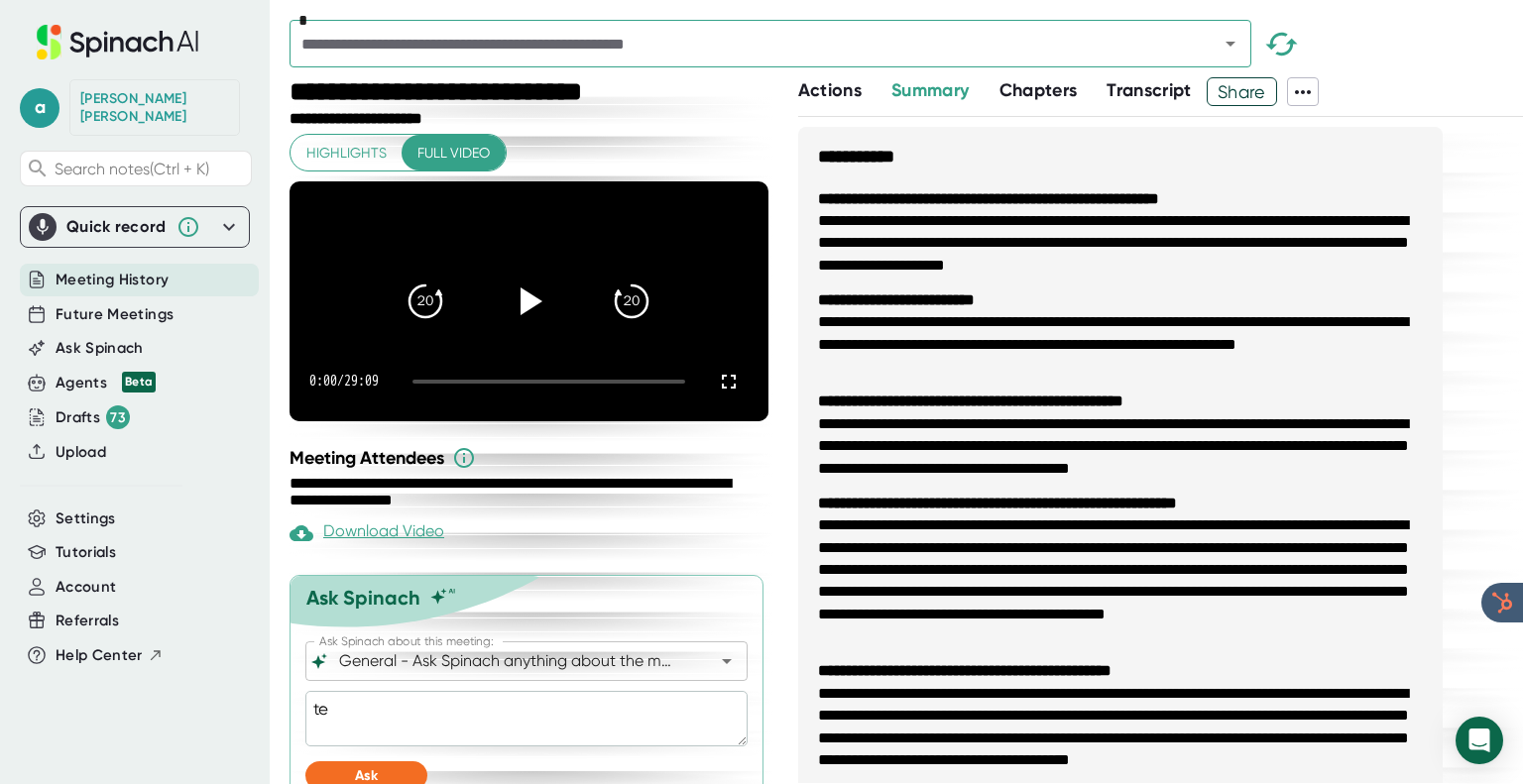 type on "tel" 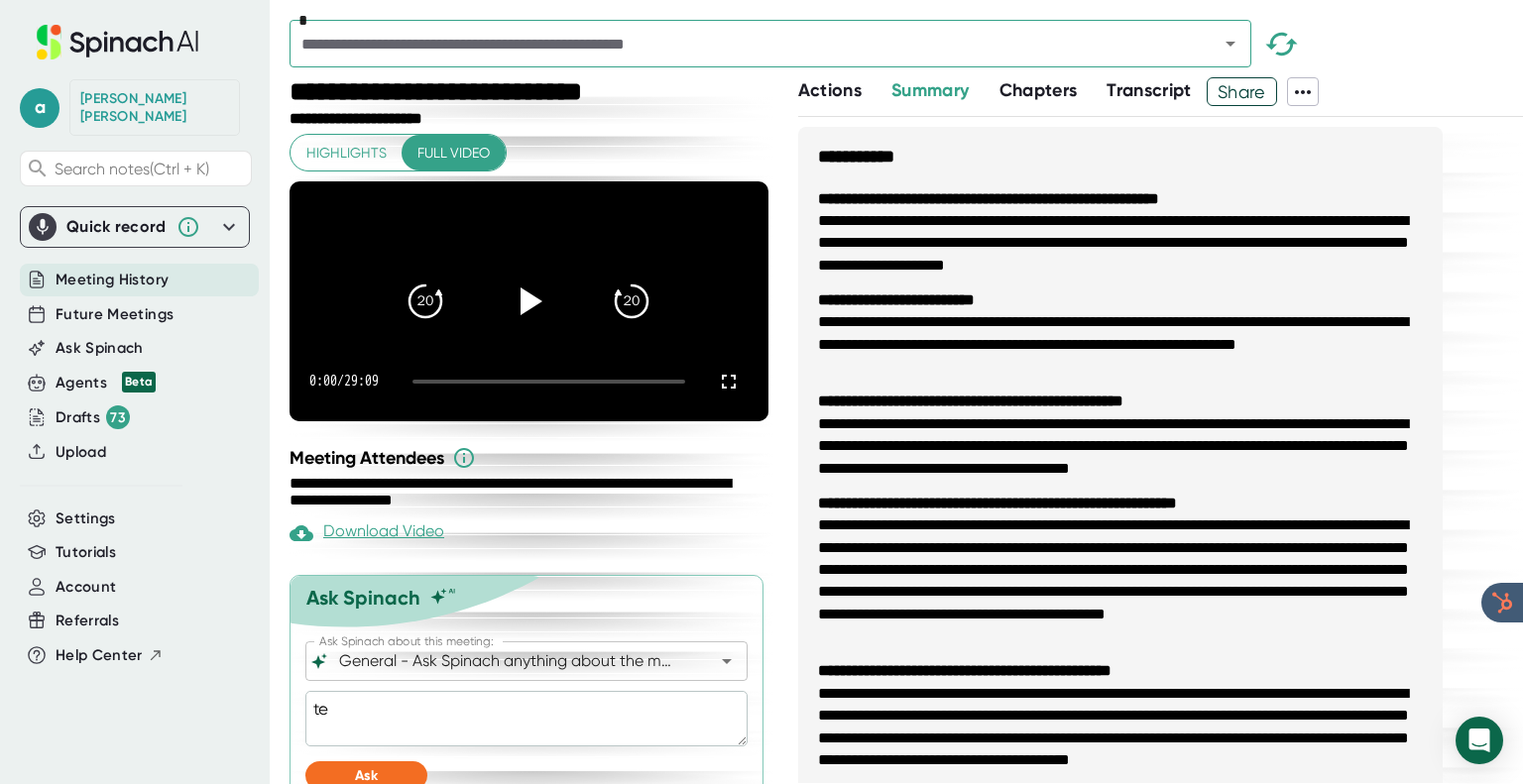 type on "x" 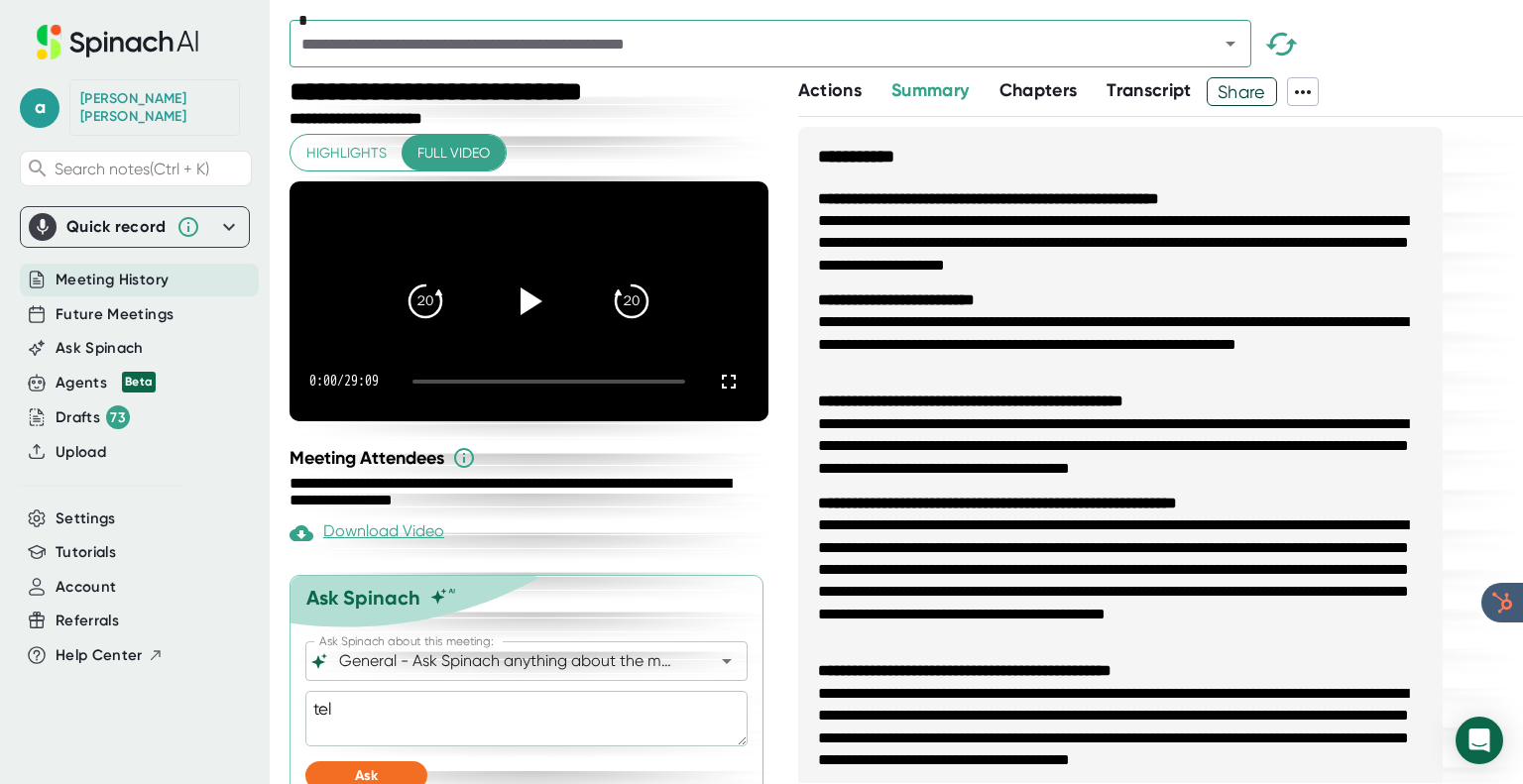 type on "tell" 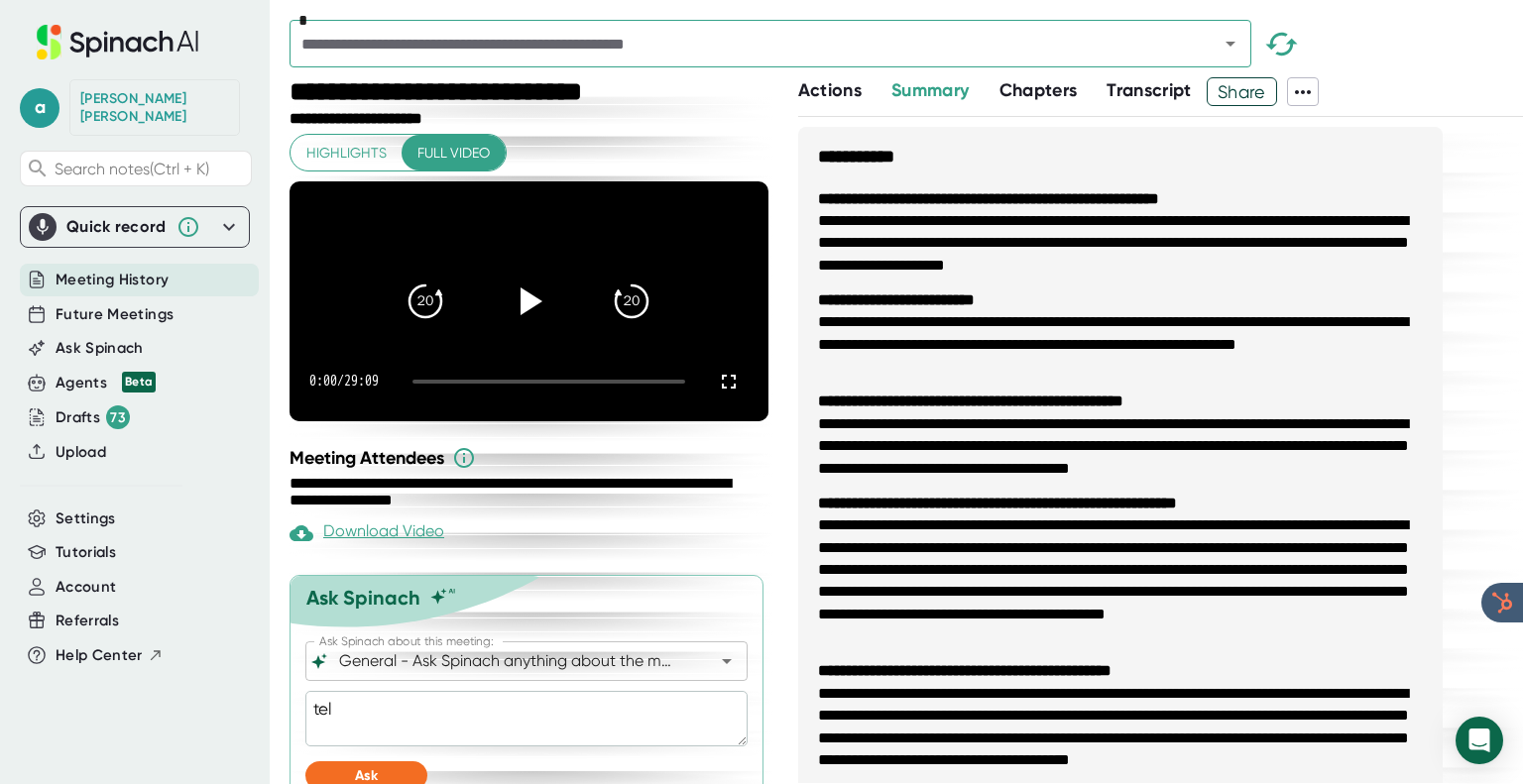 type on "x" 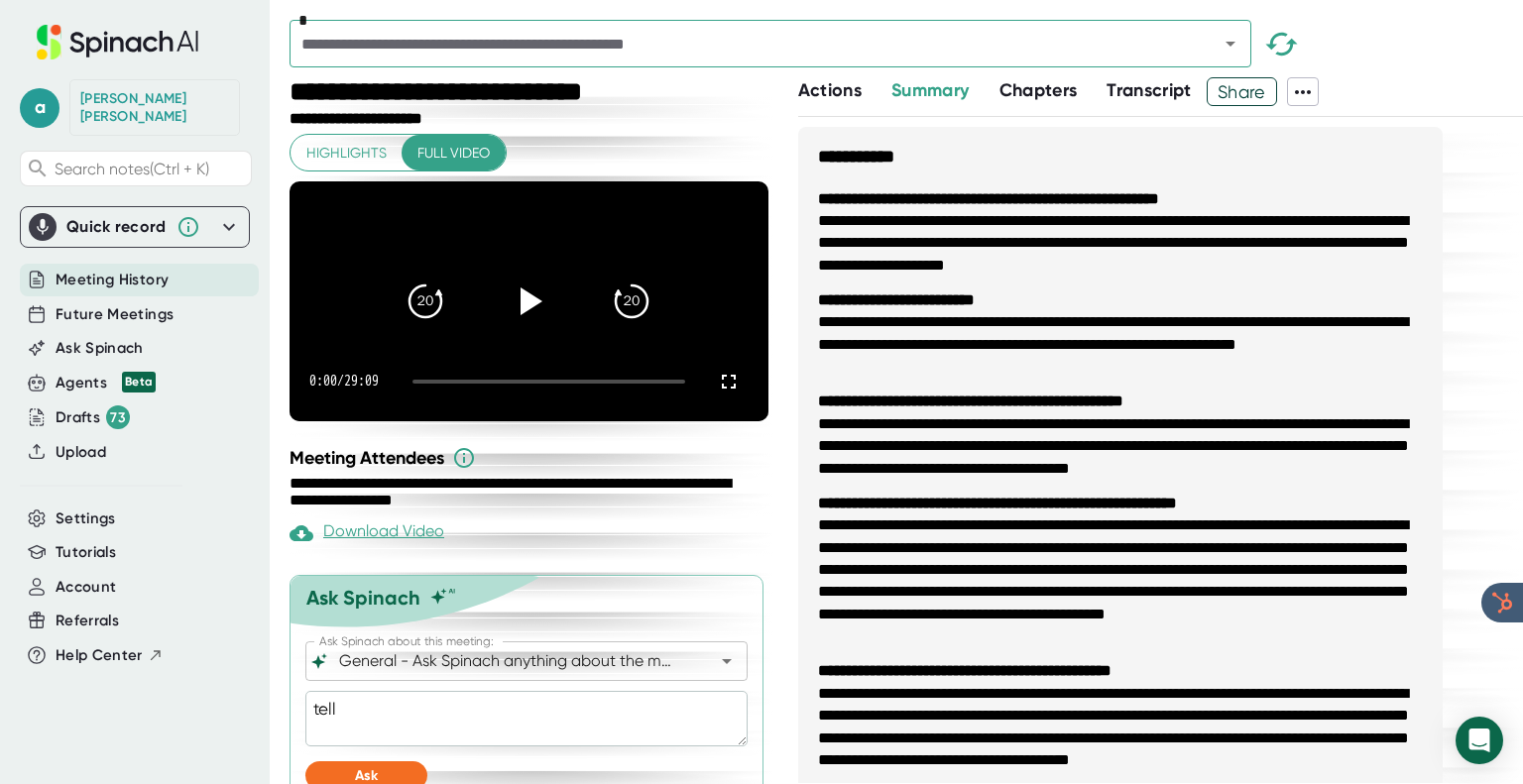 type on "tell" 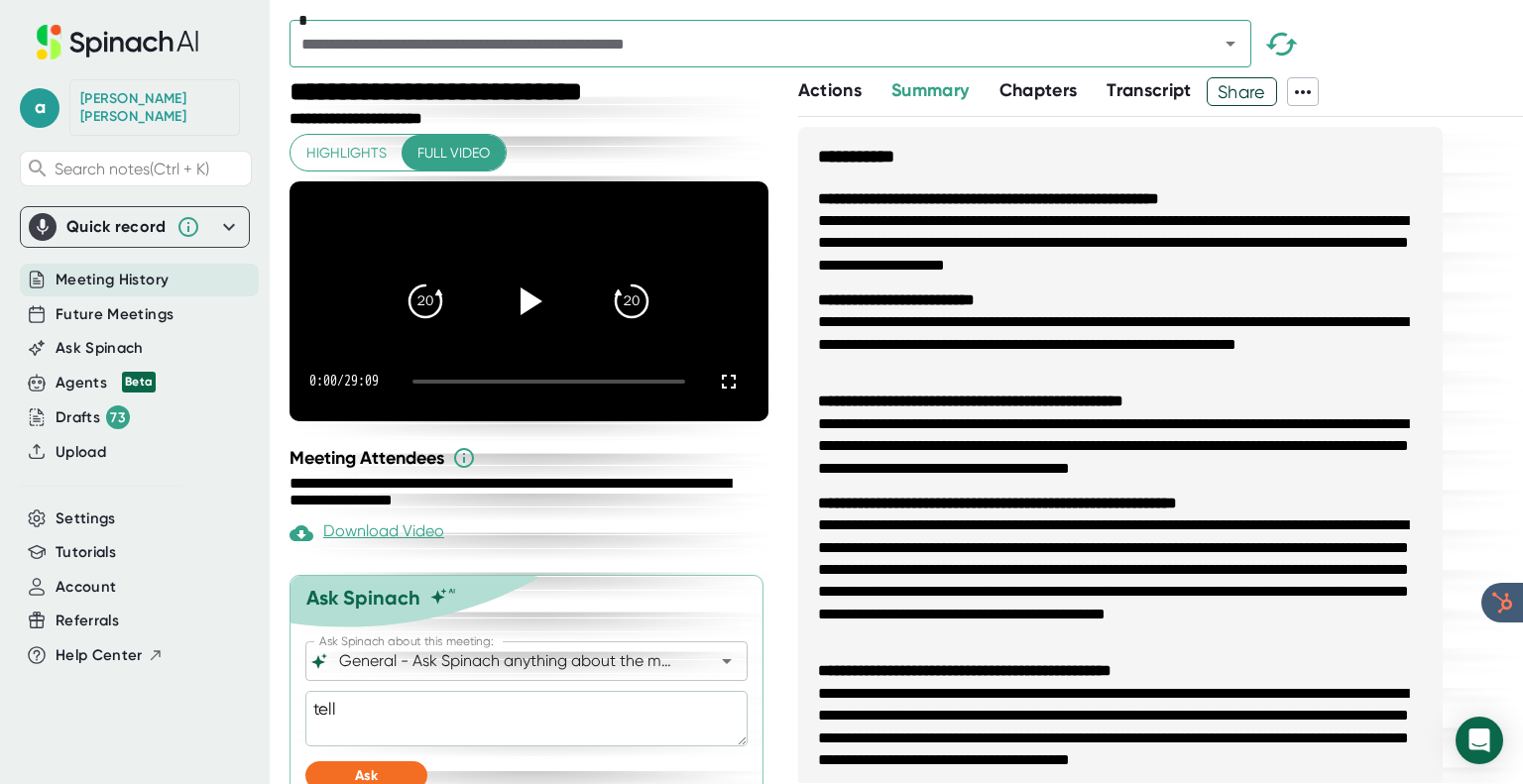type on "tell m" 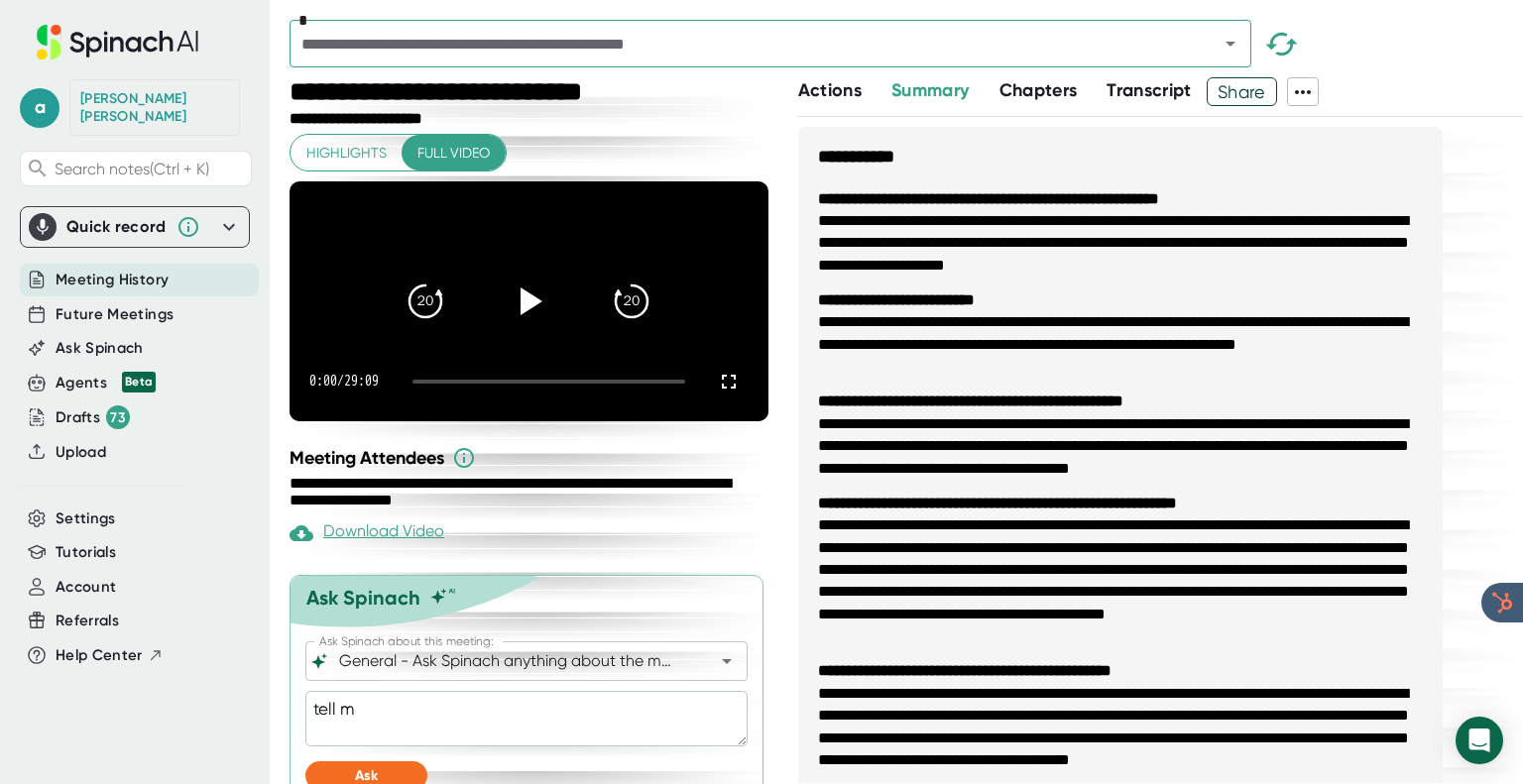type on "tell me" 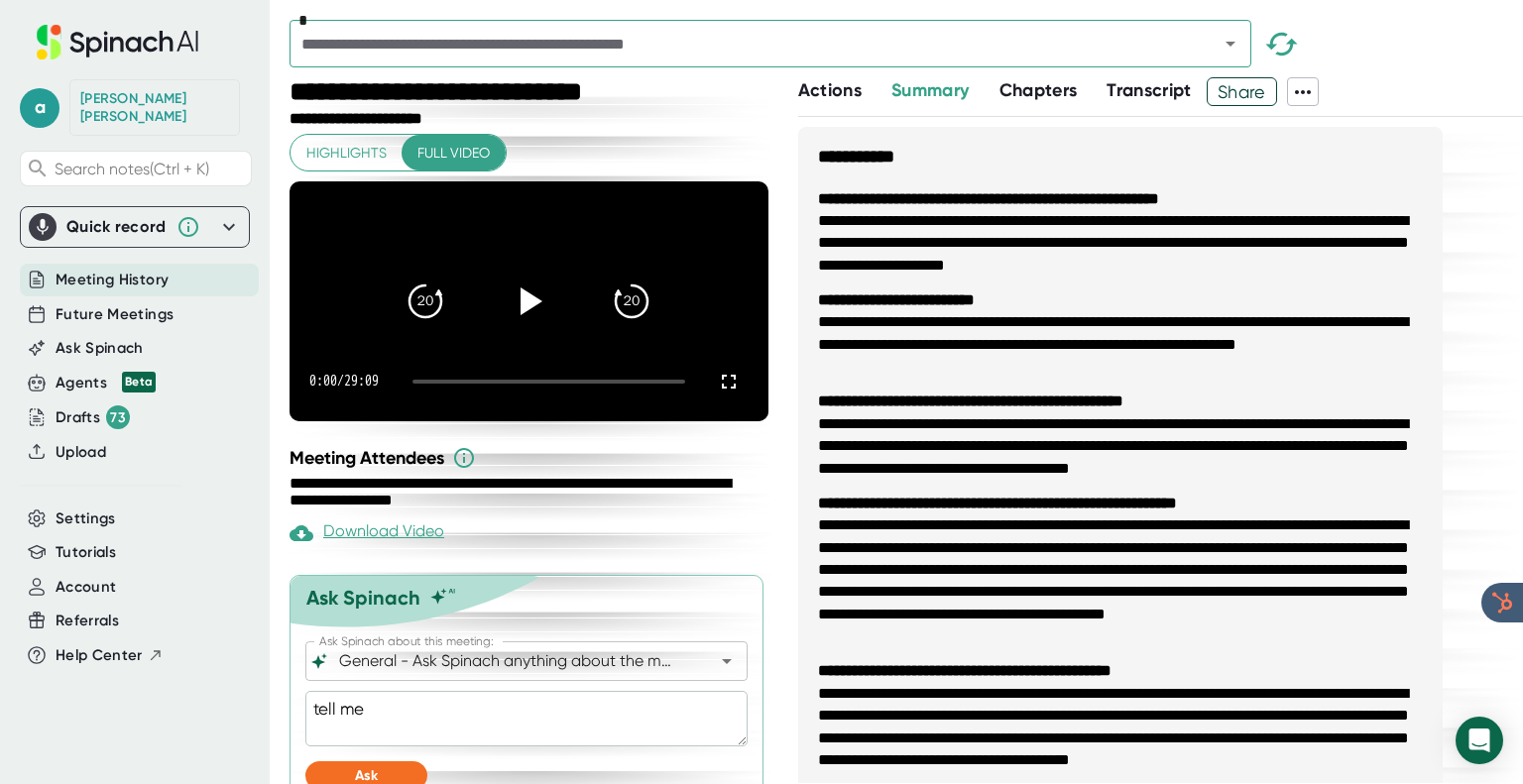 type on "x" 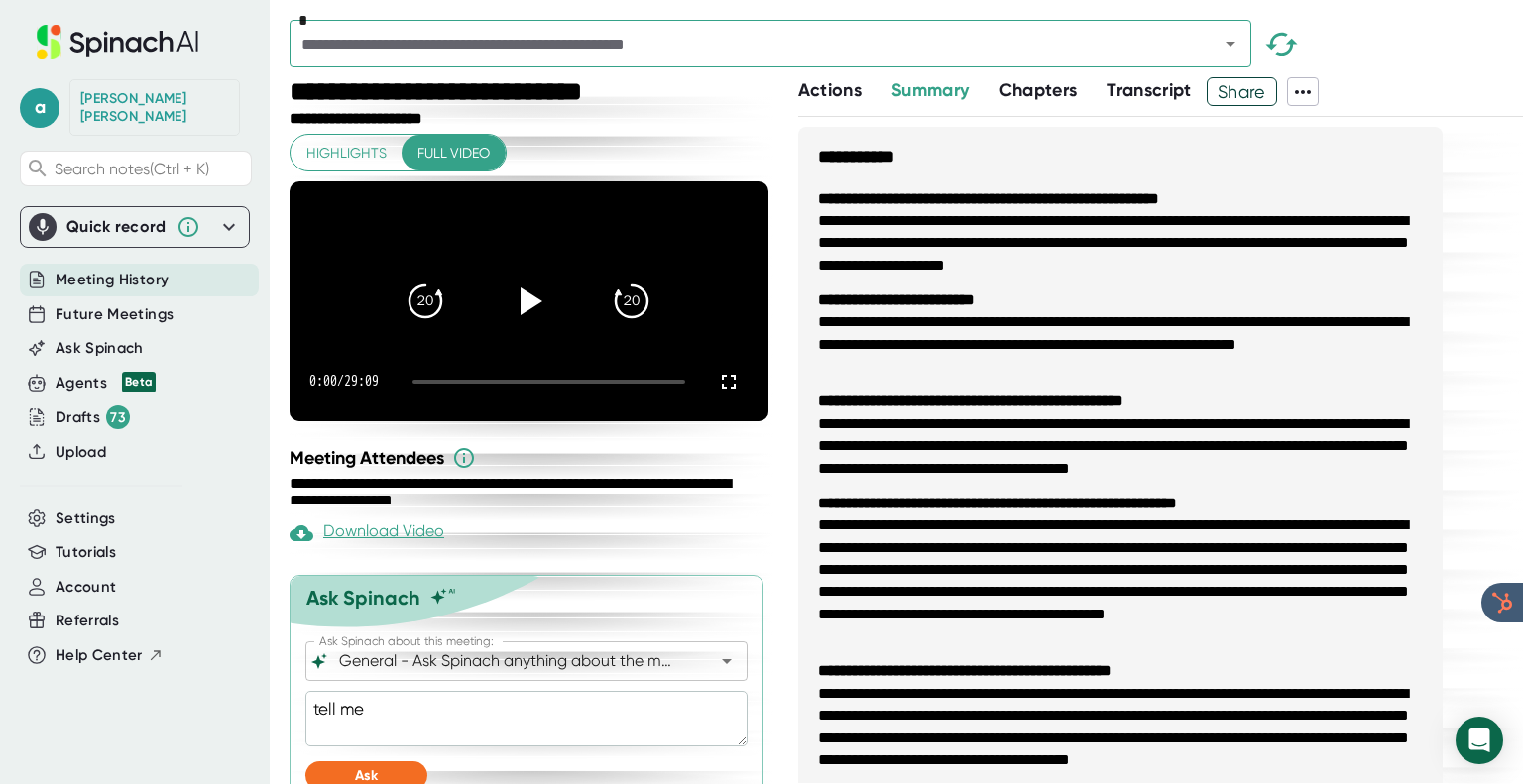 type on "tell me" 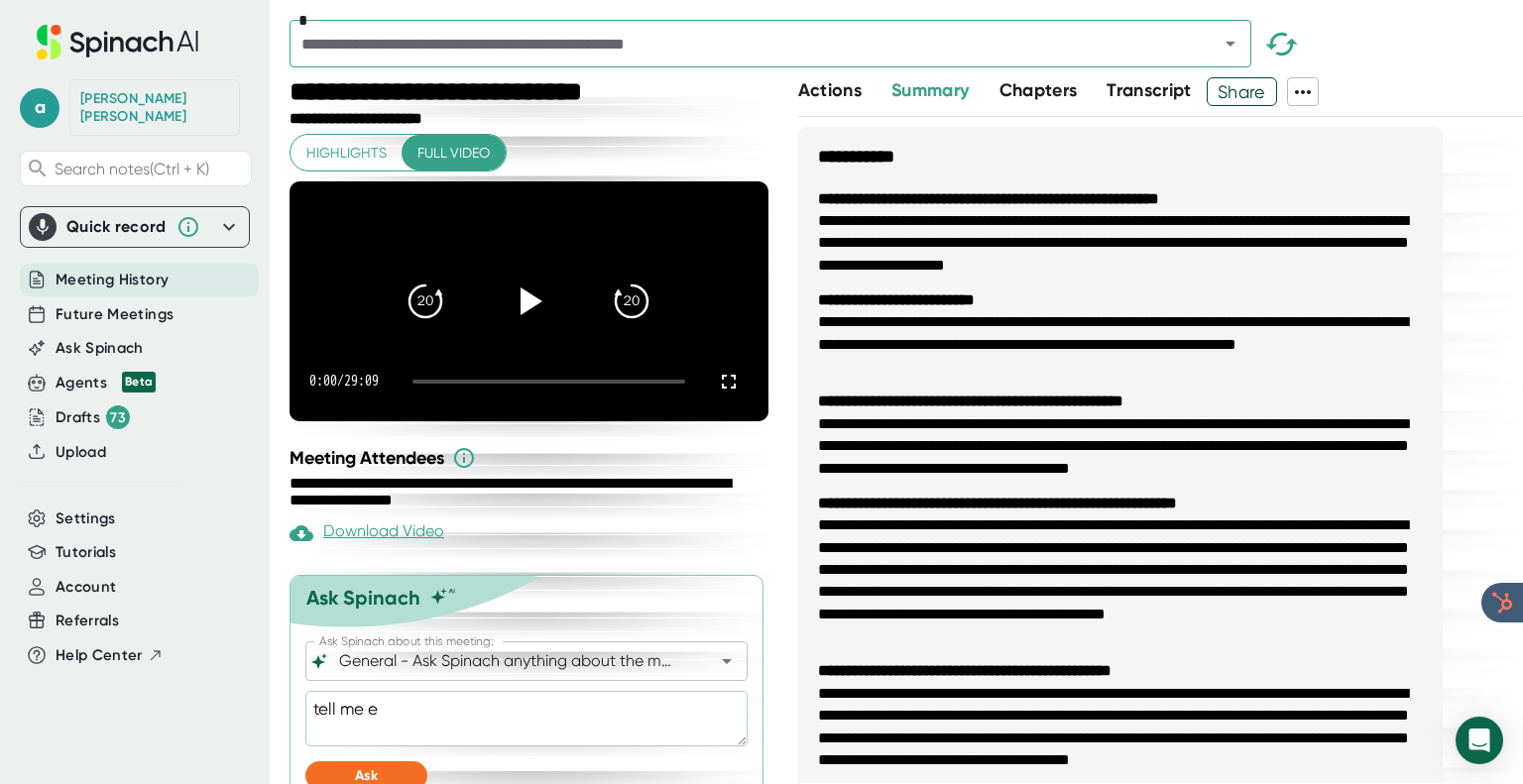type on "tell me ev" 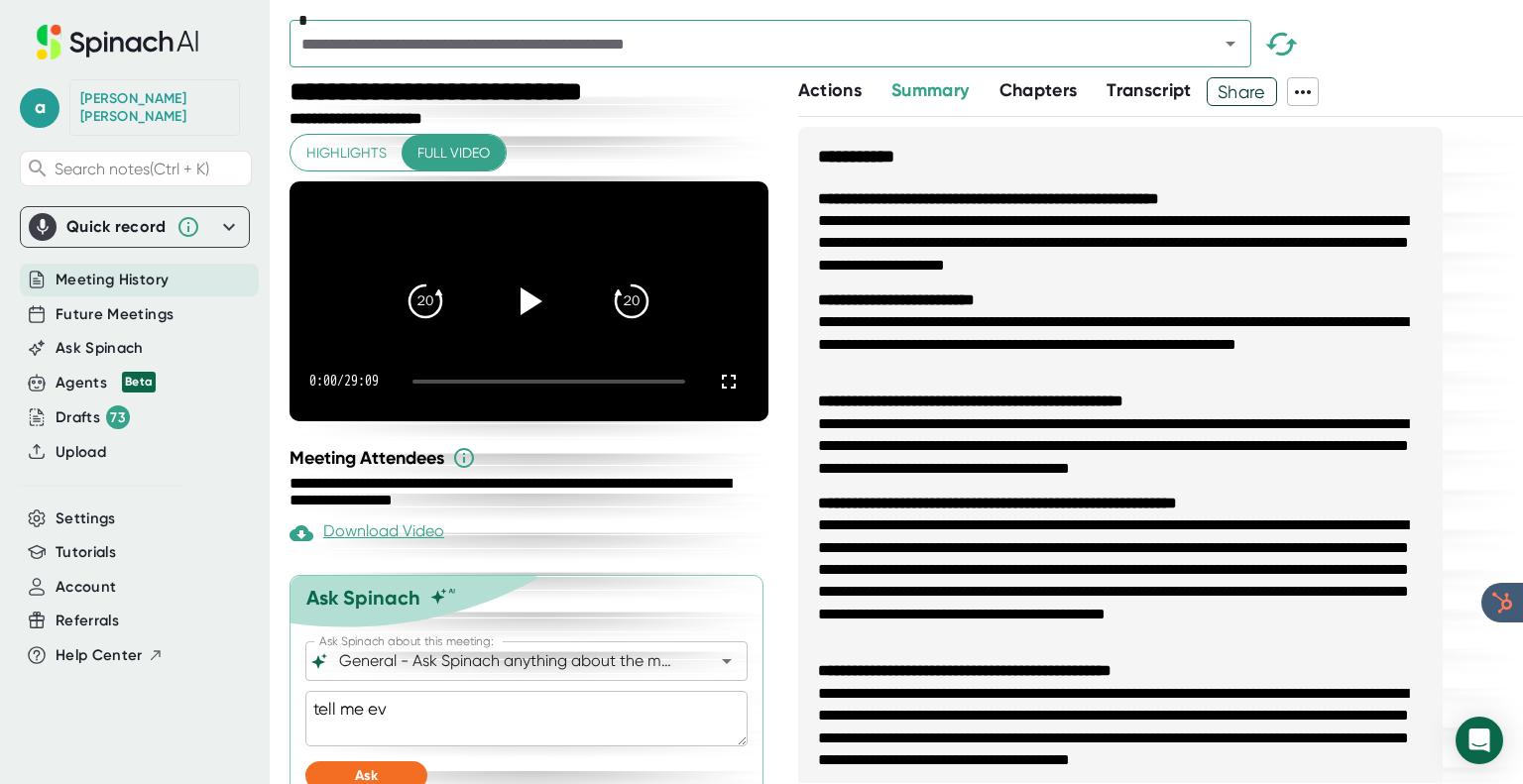 type on "tell me eve" 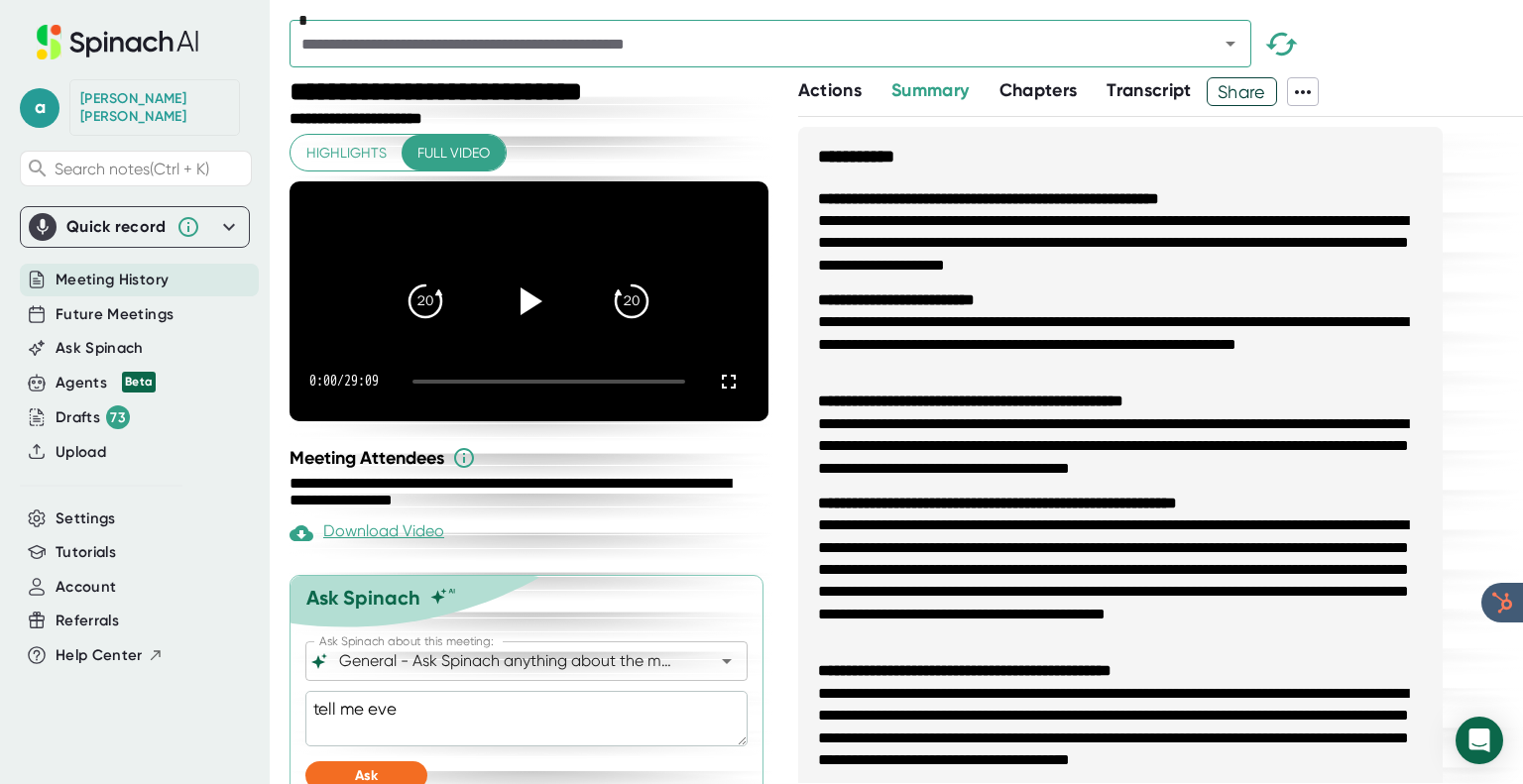type on "tell me ever" 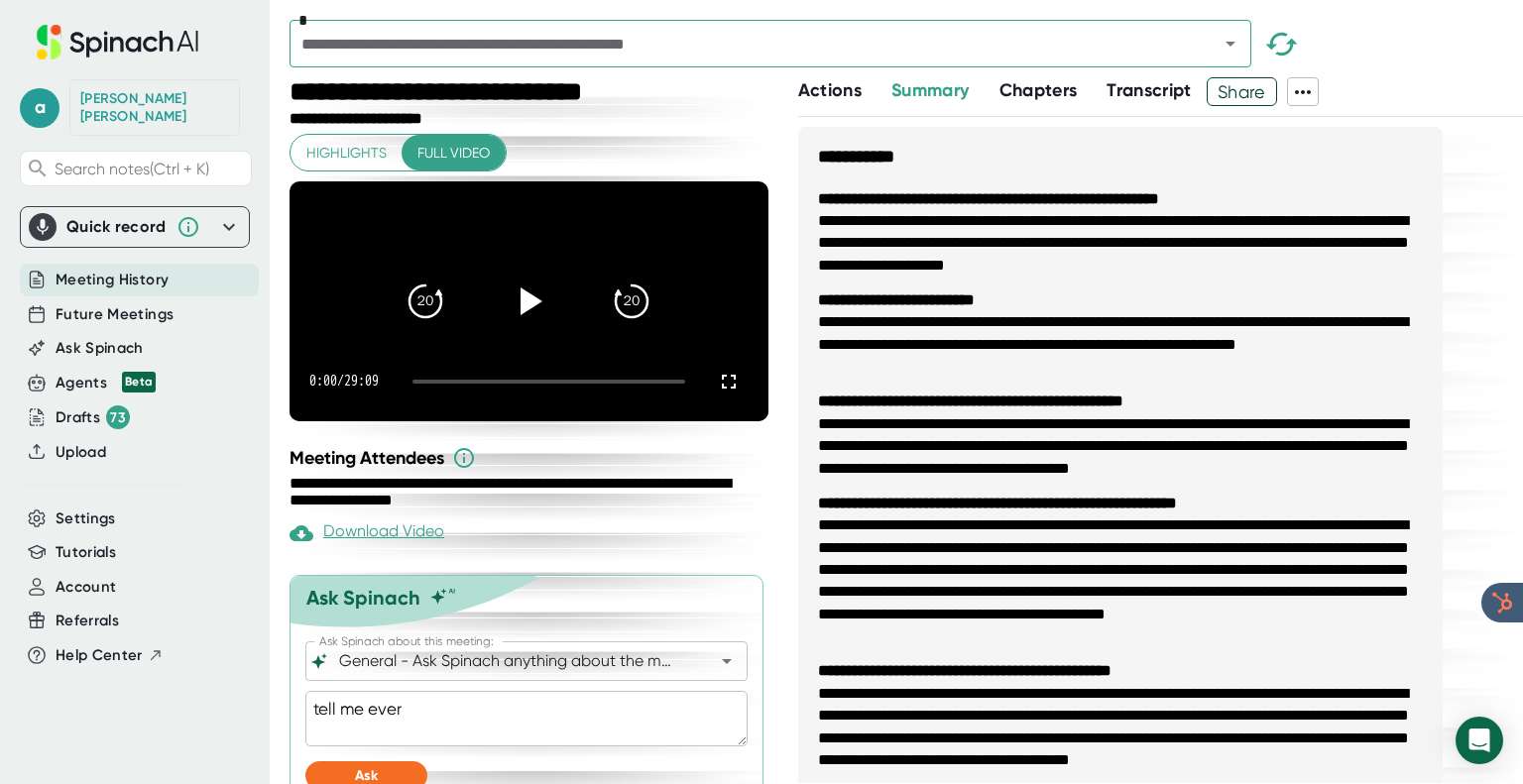 type on "tell me every" 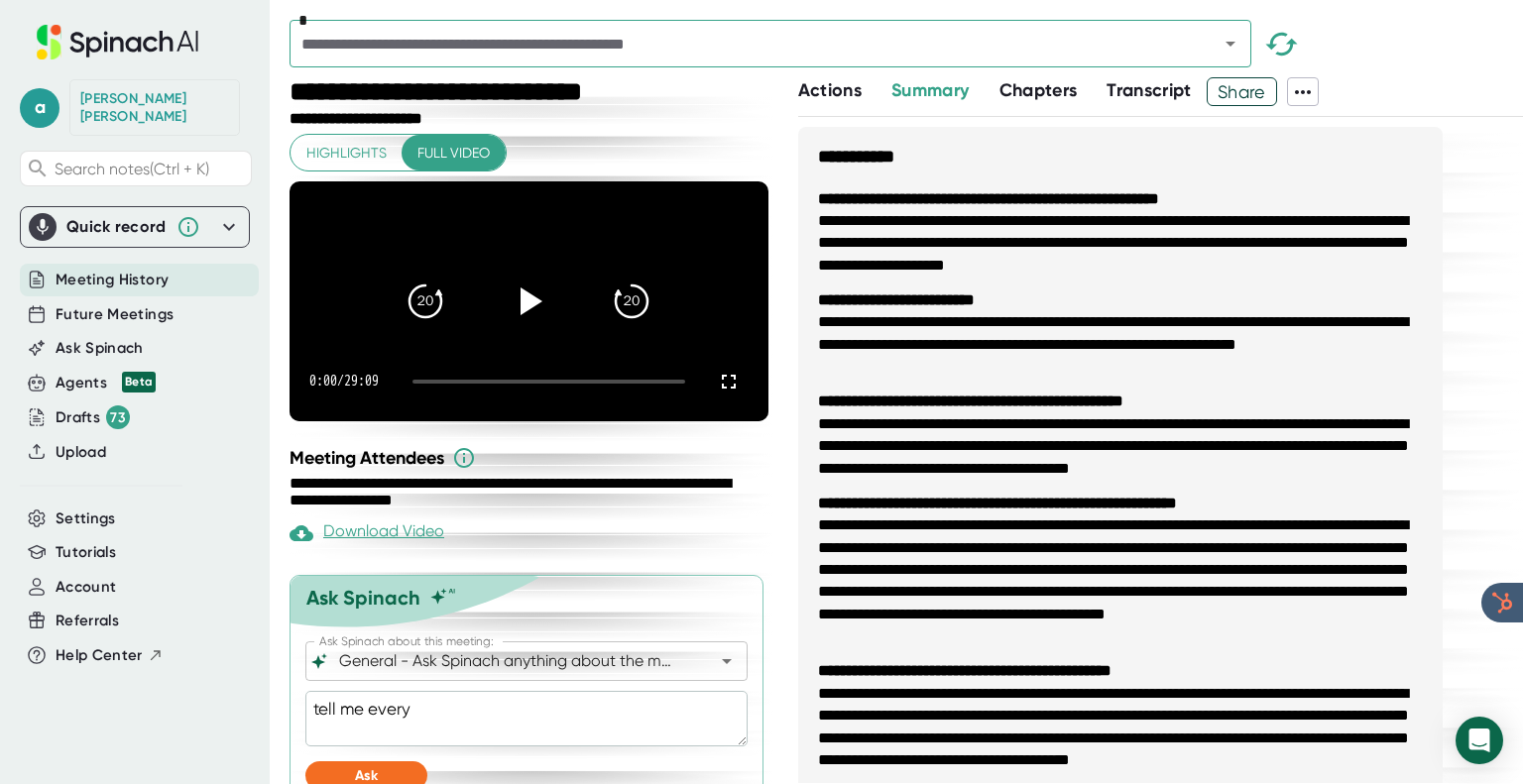 type on "tell me everyt" 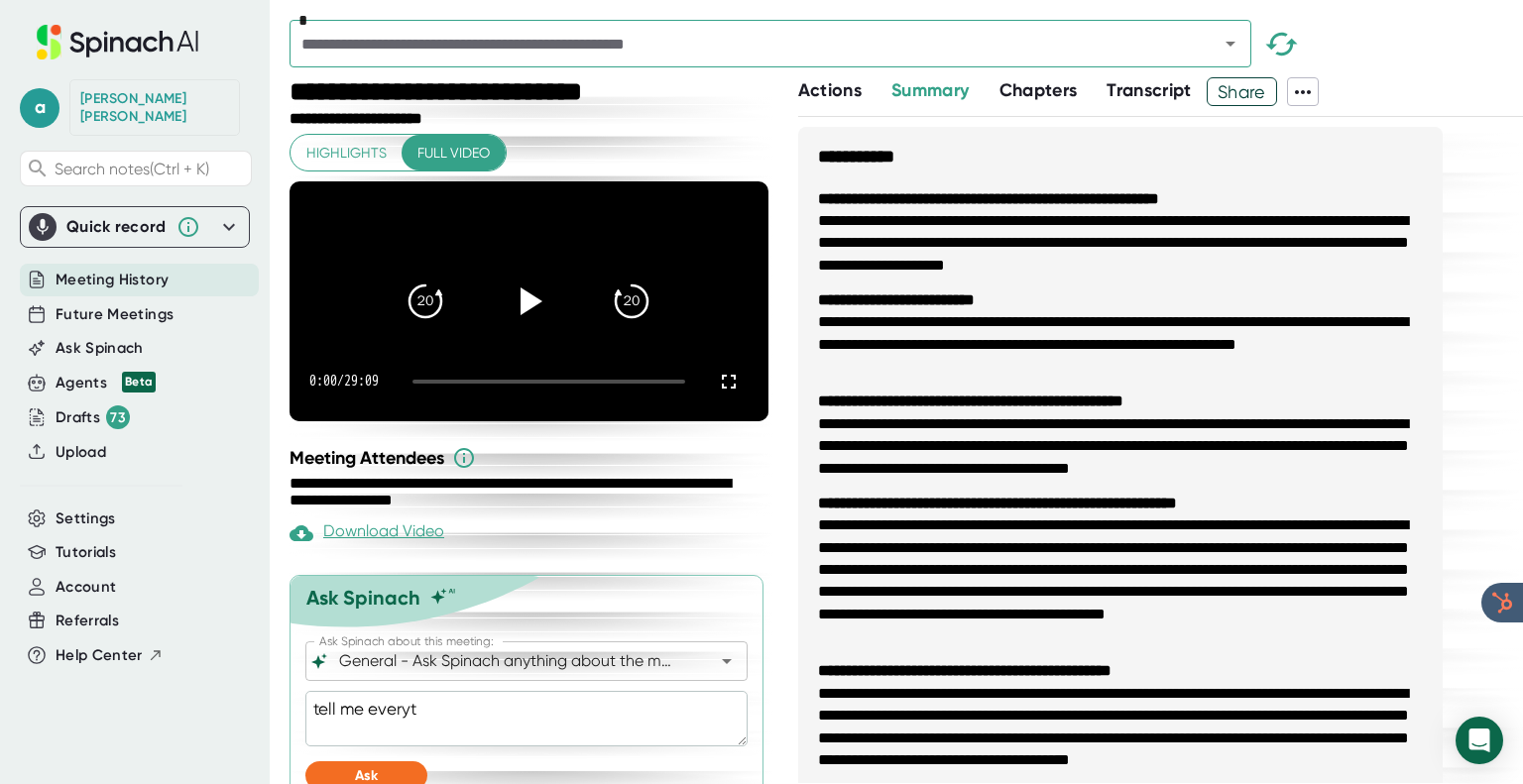 type on "tell me everyth" 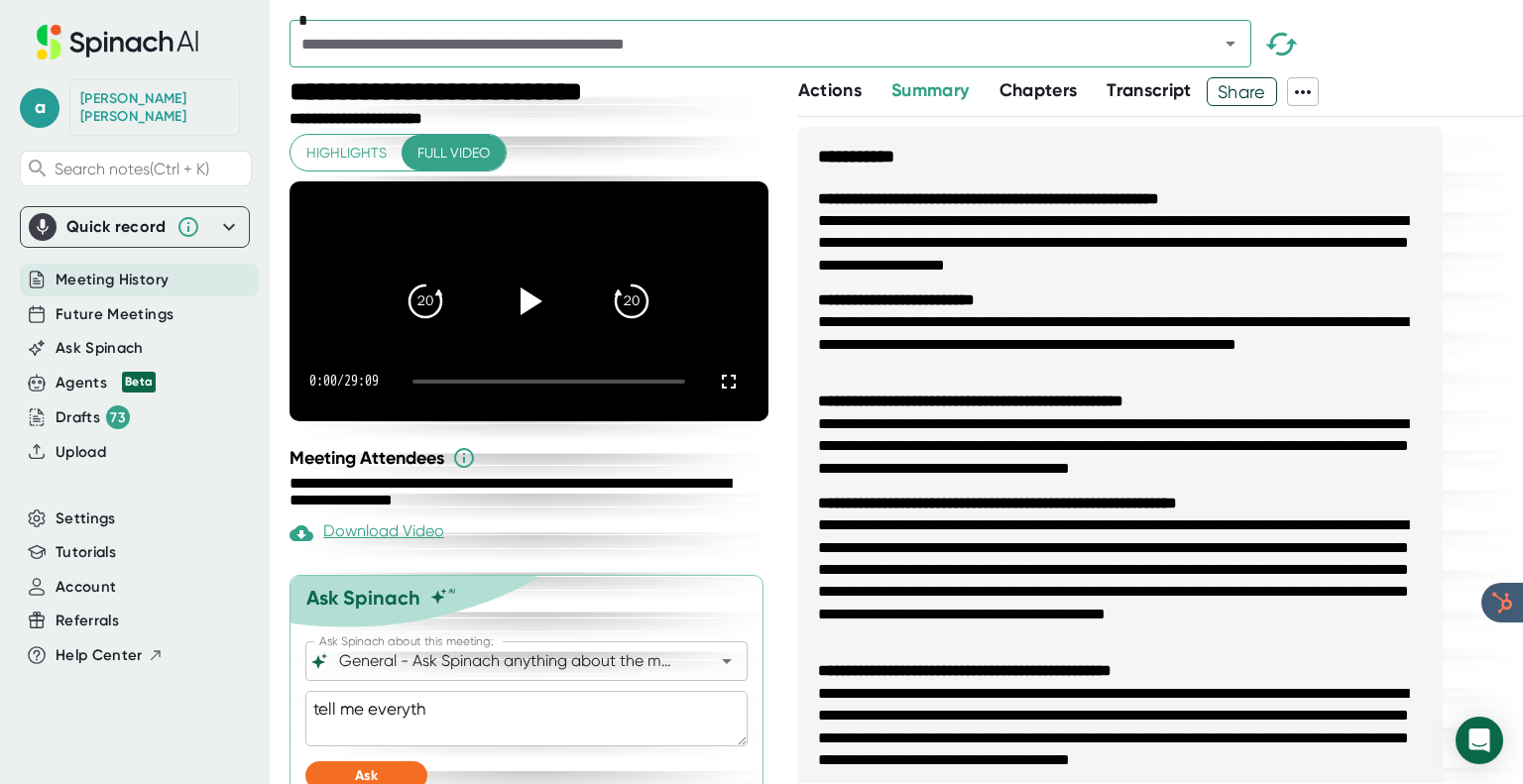 type on "tell me everythi" 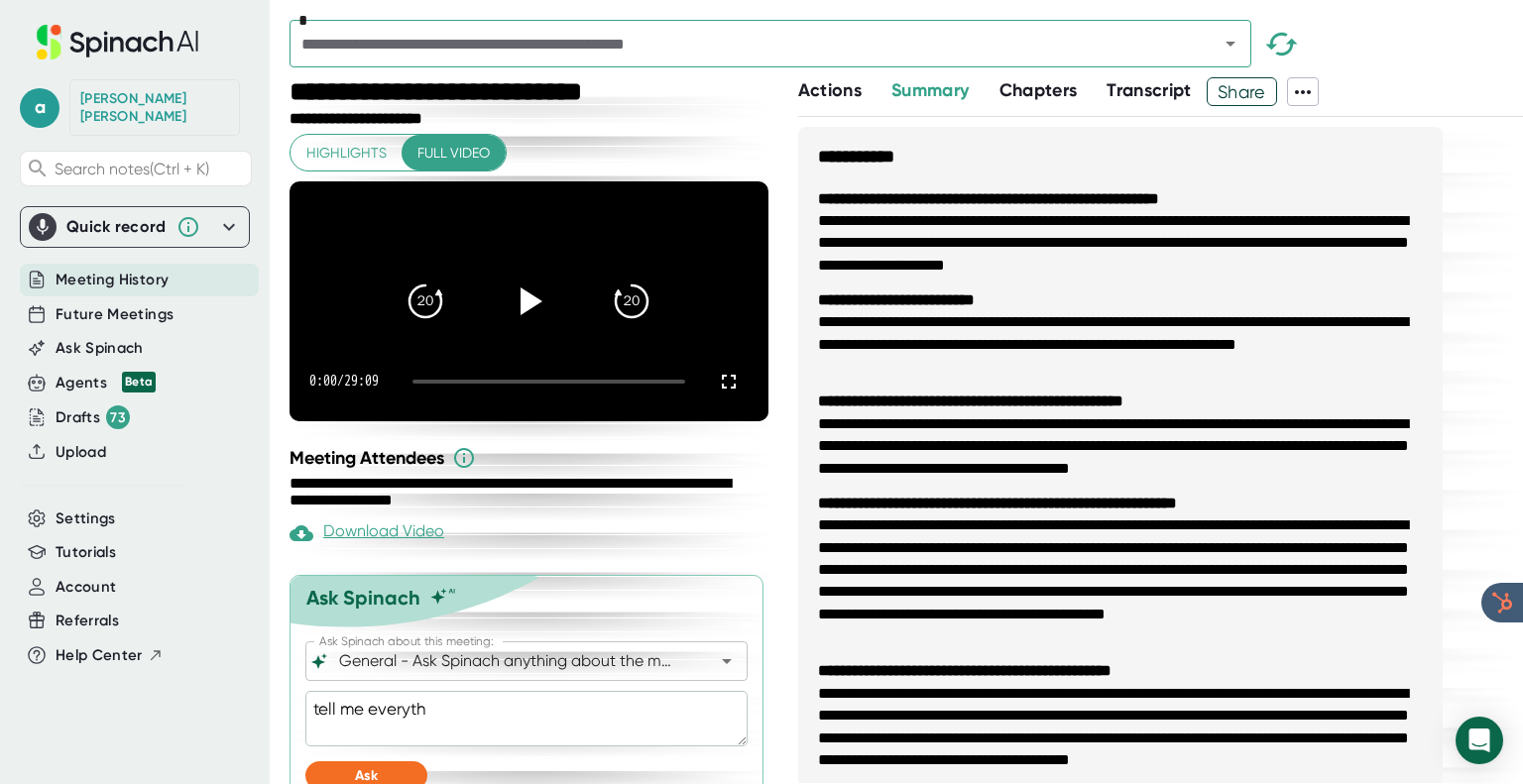 type on "x" 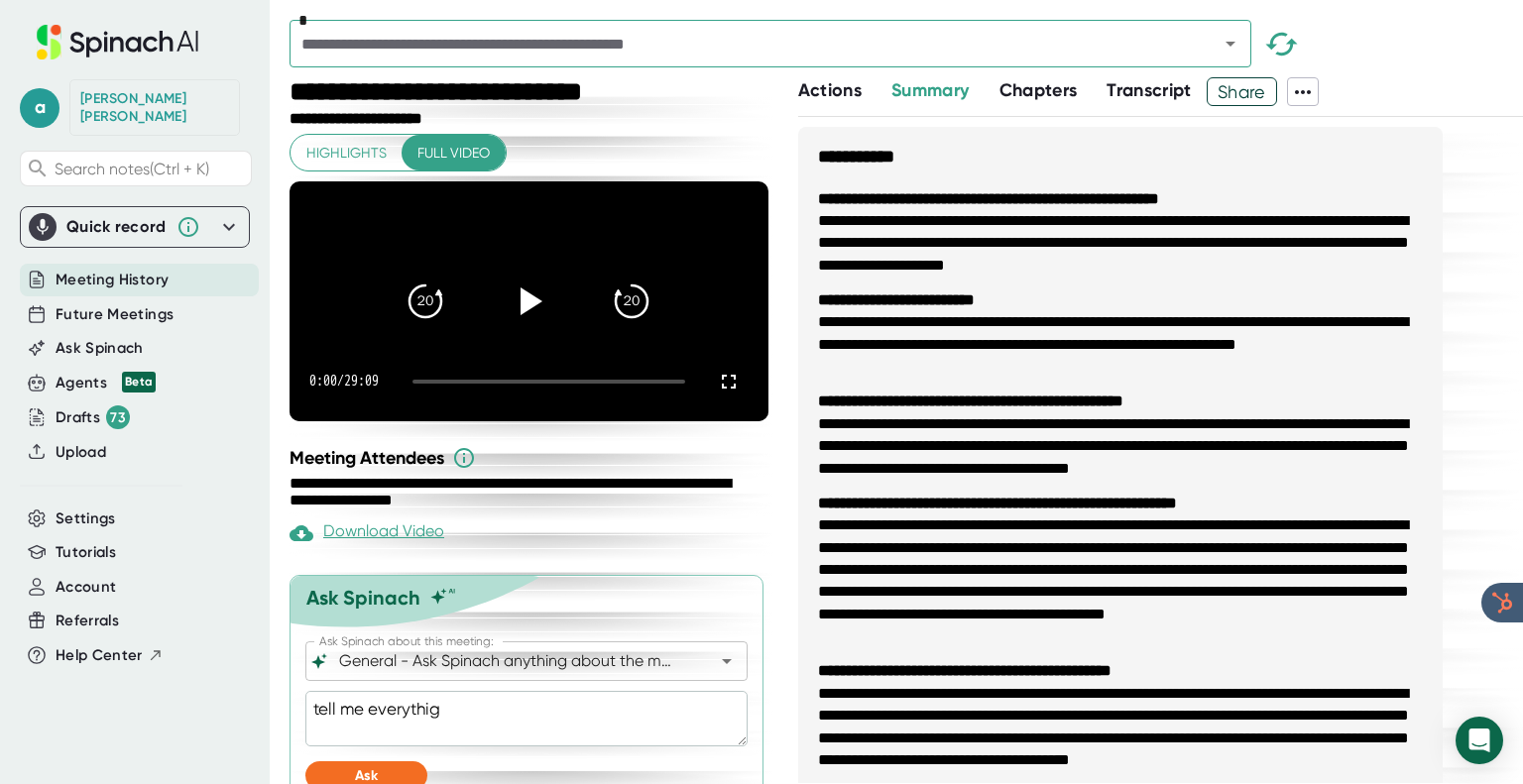 type on "tell me everythign" 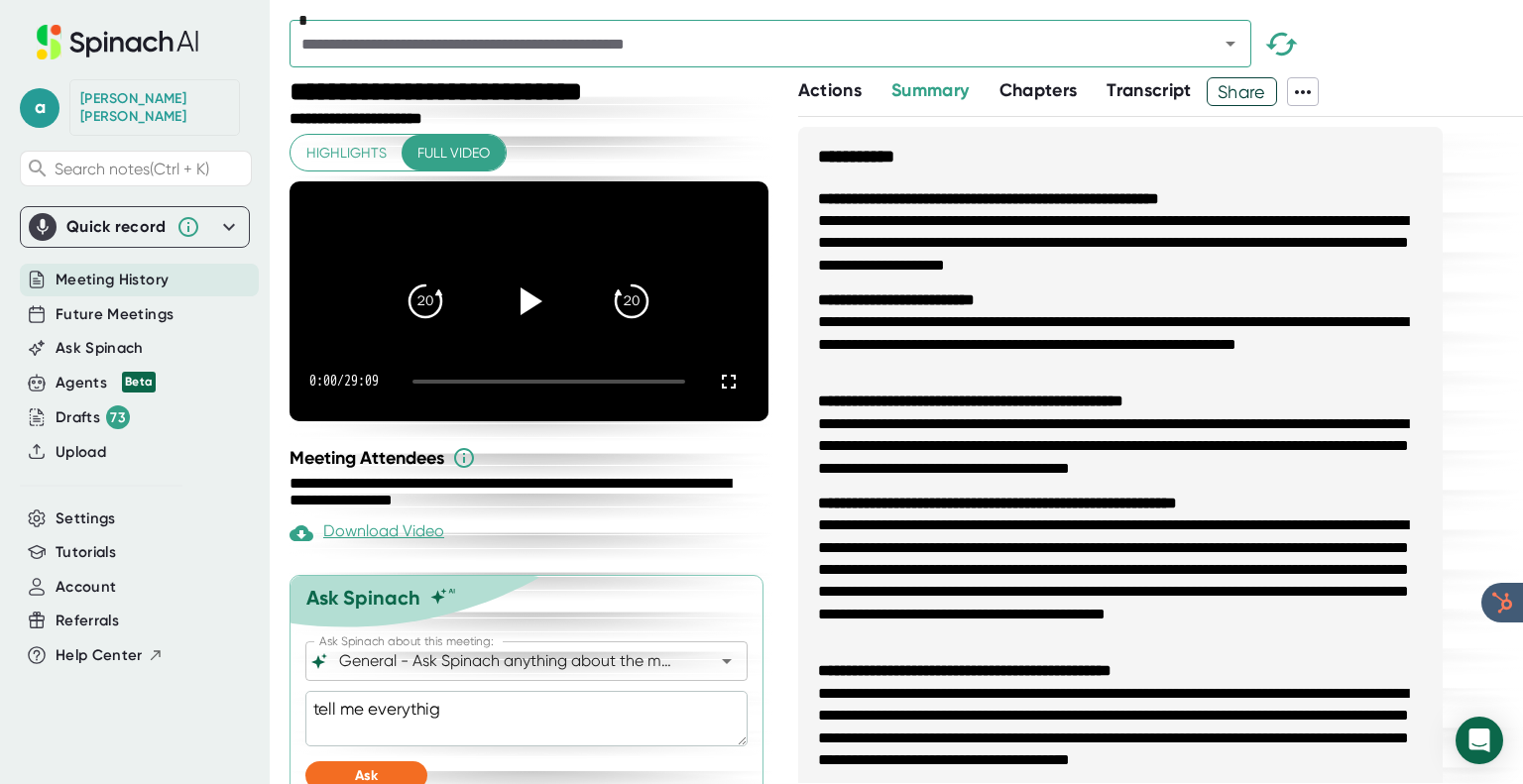 type on "x" 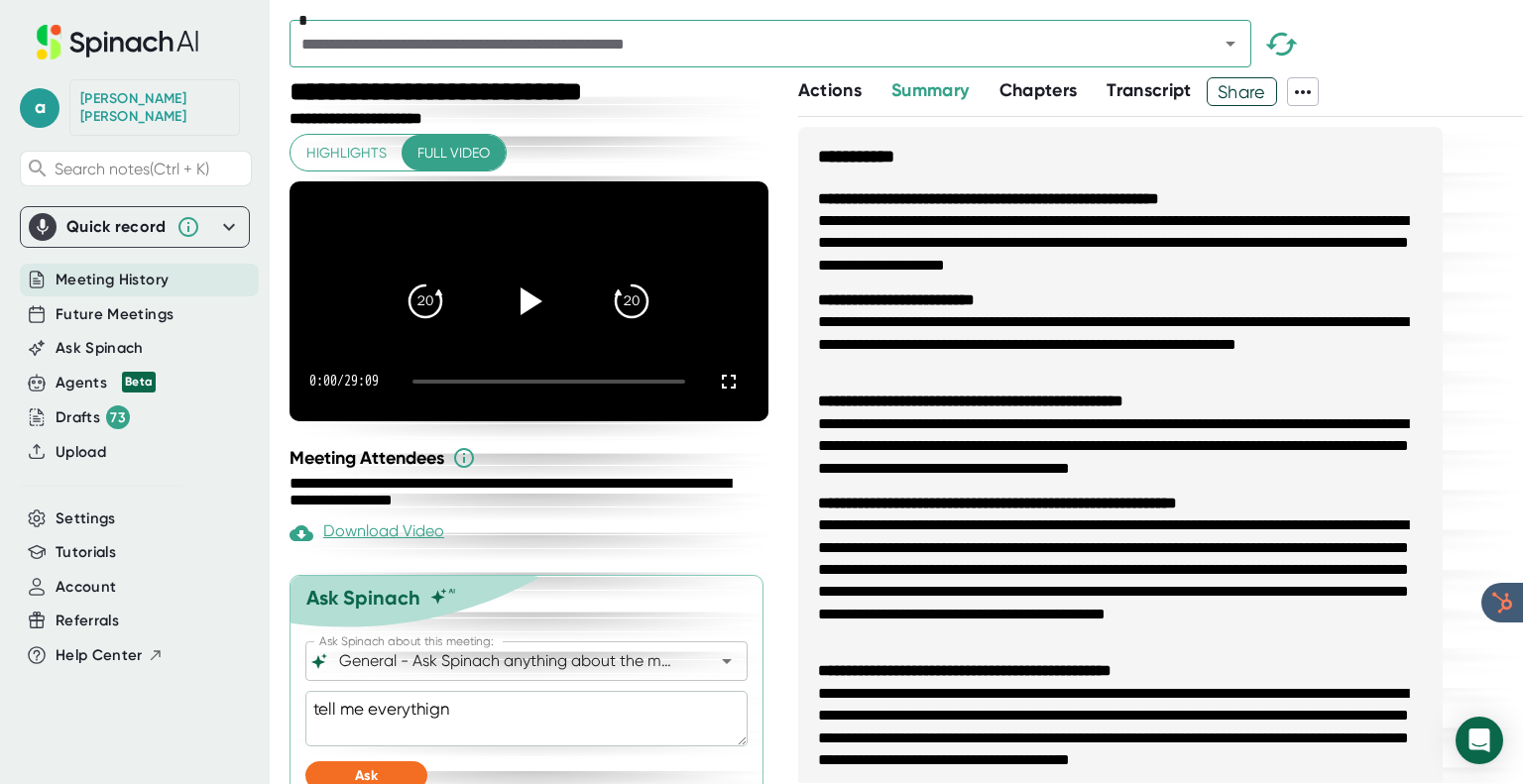 type on "tell me everythign" 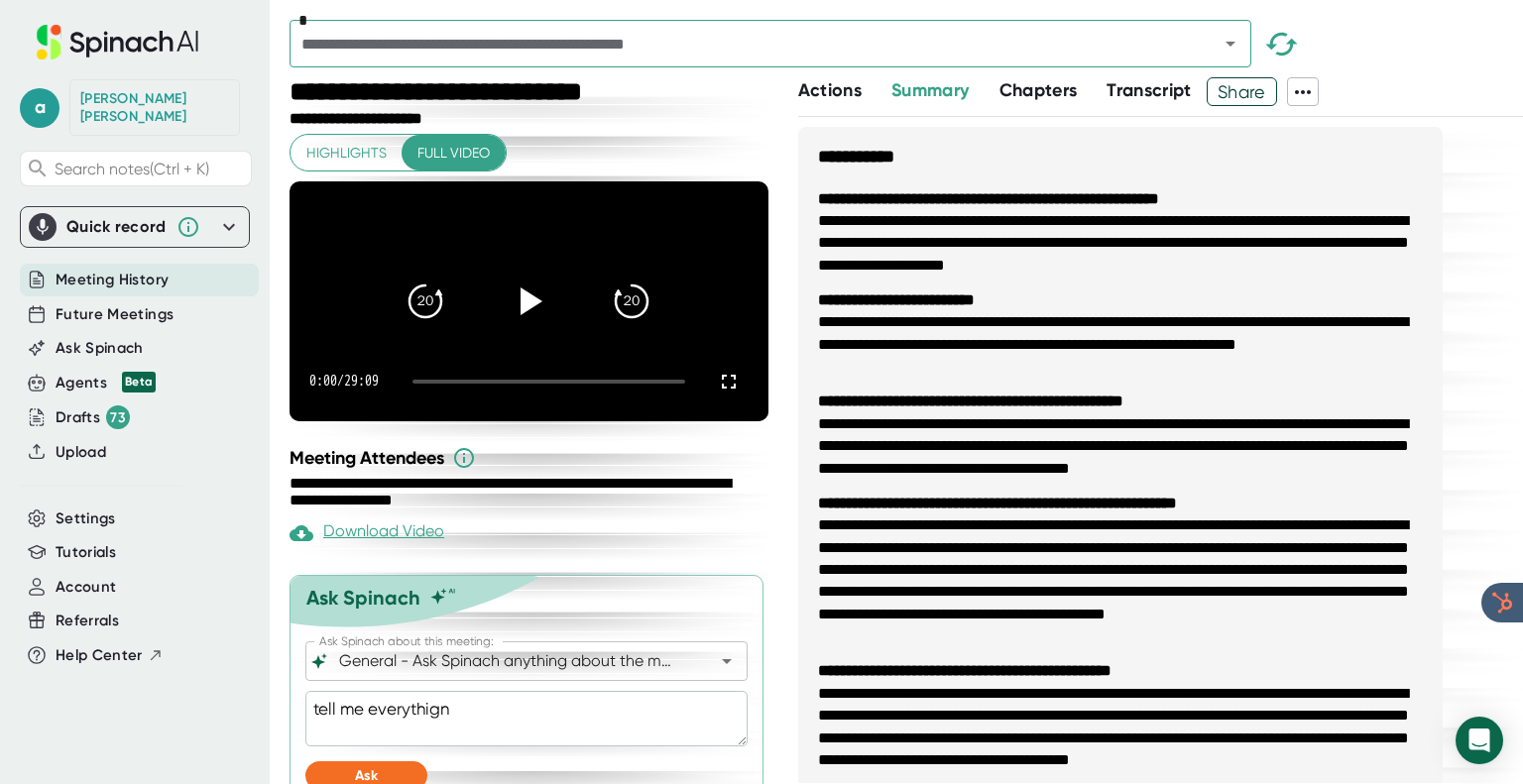 type on "x" 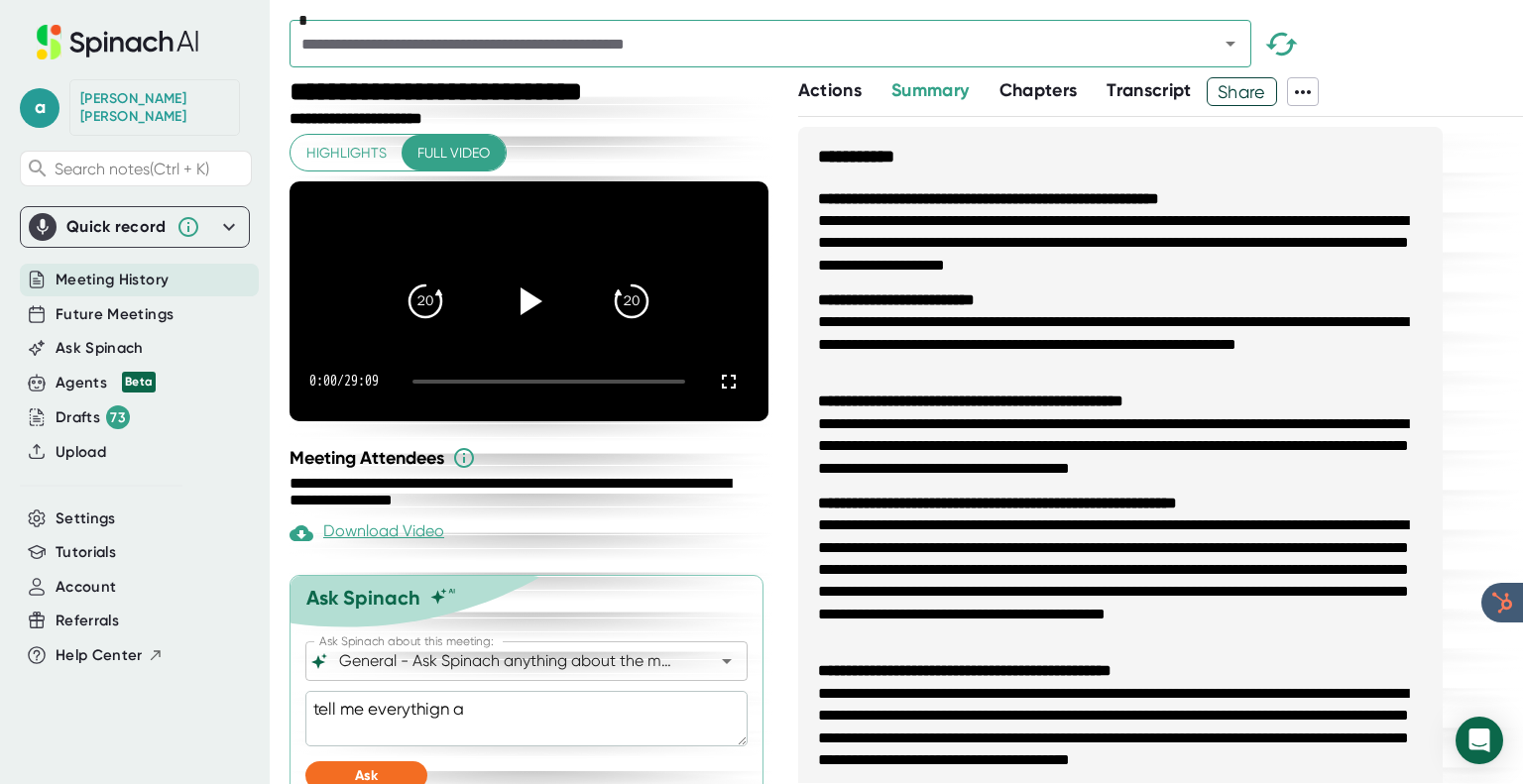 type on "x" 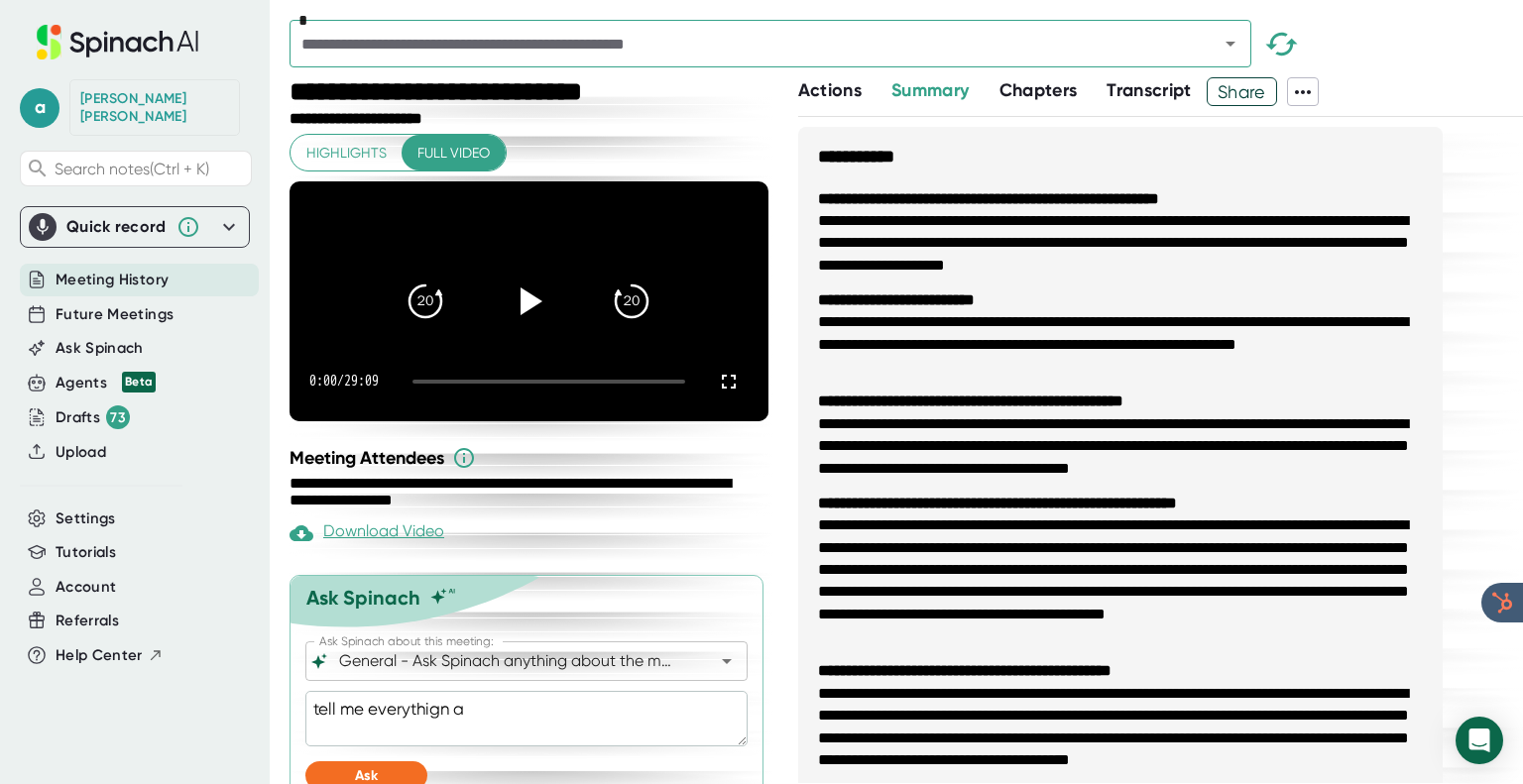 type on "tell me everythign ab" 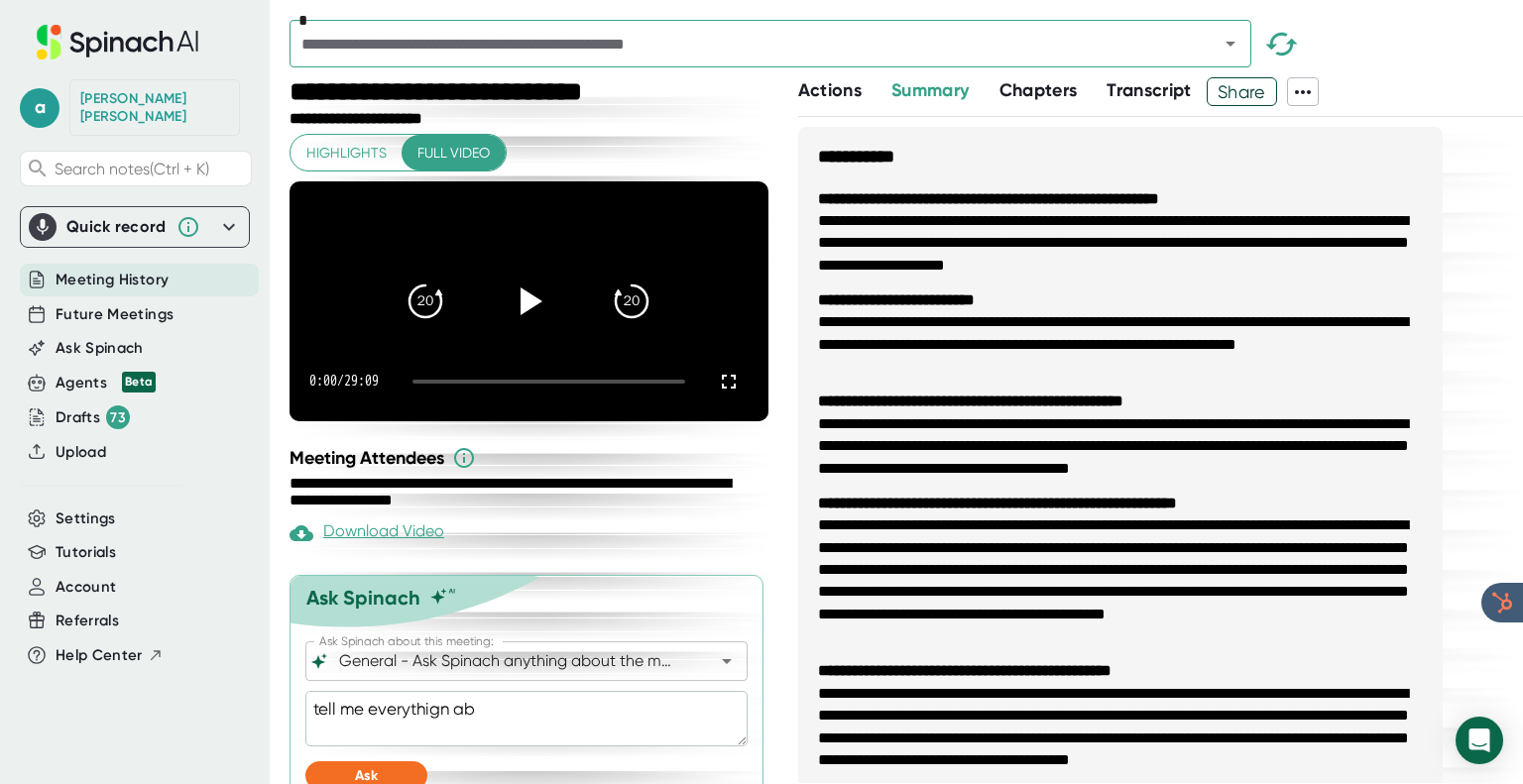 type on "x" 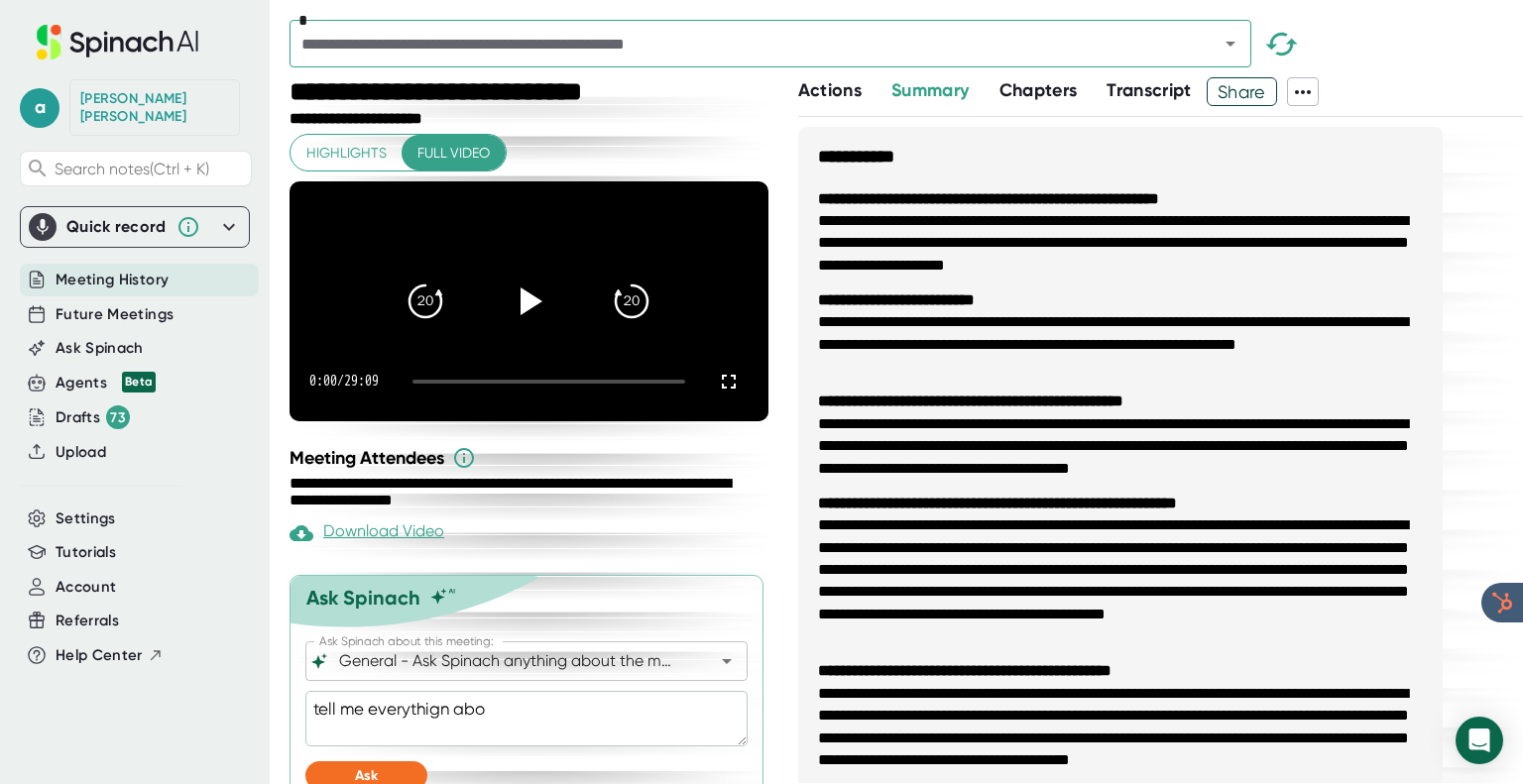 type on "tell me everythign abou" 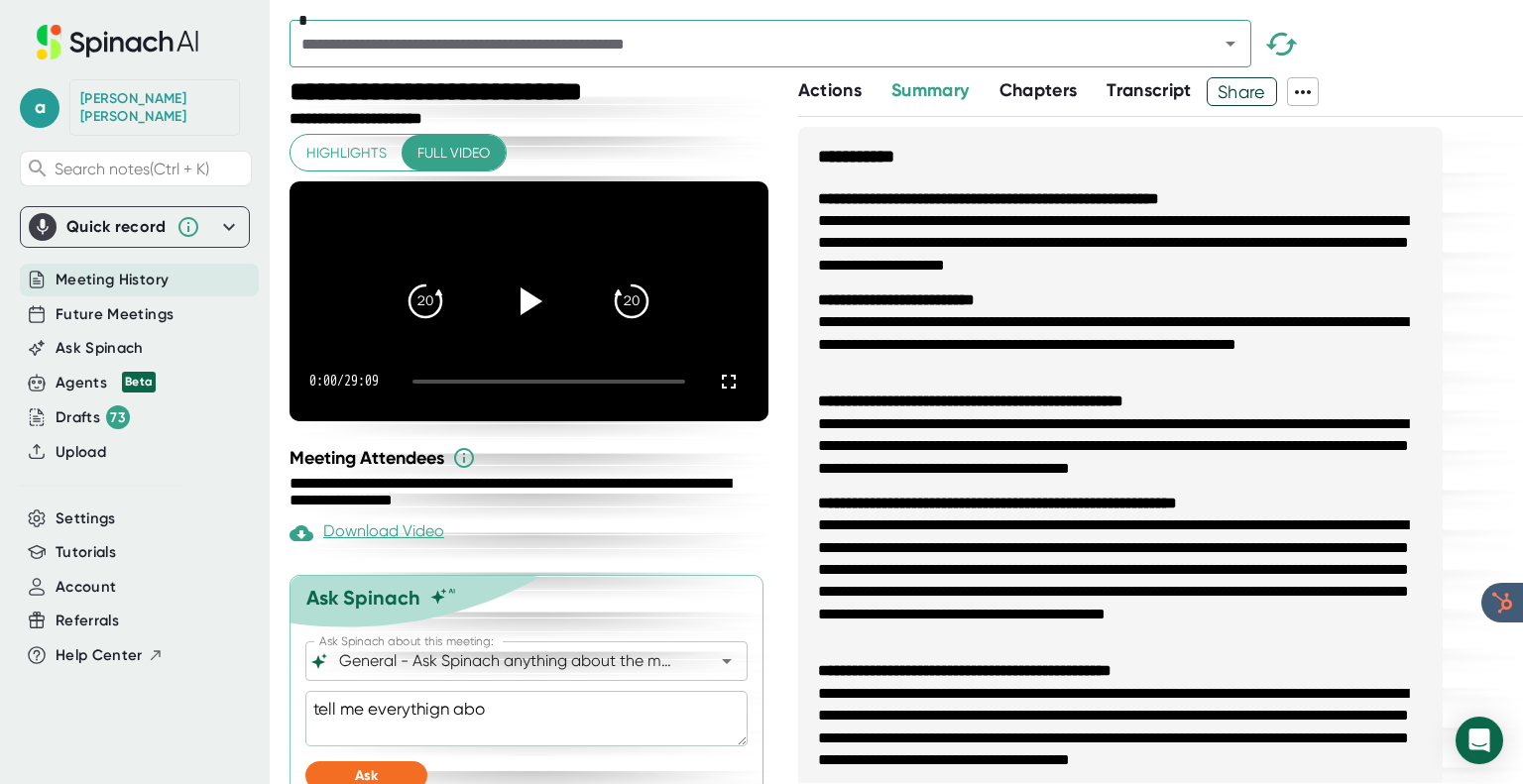type on "x" 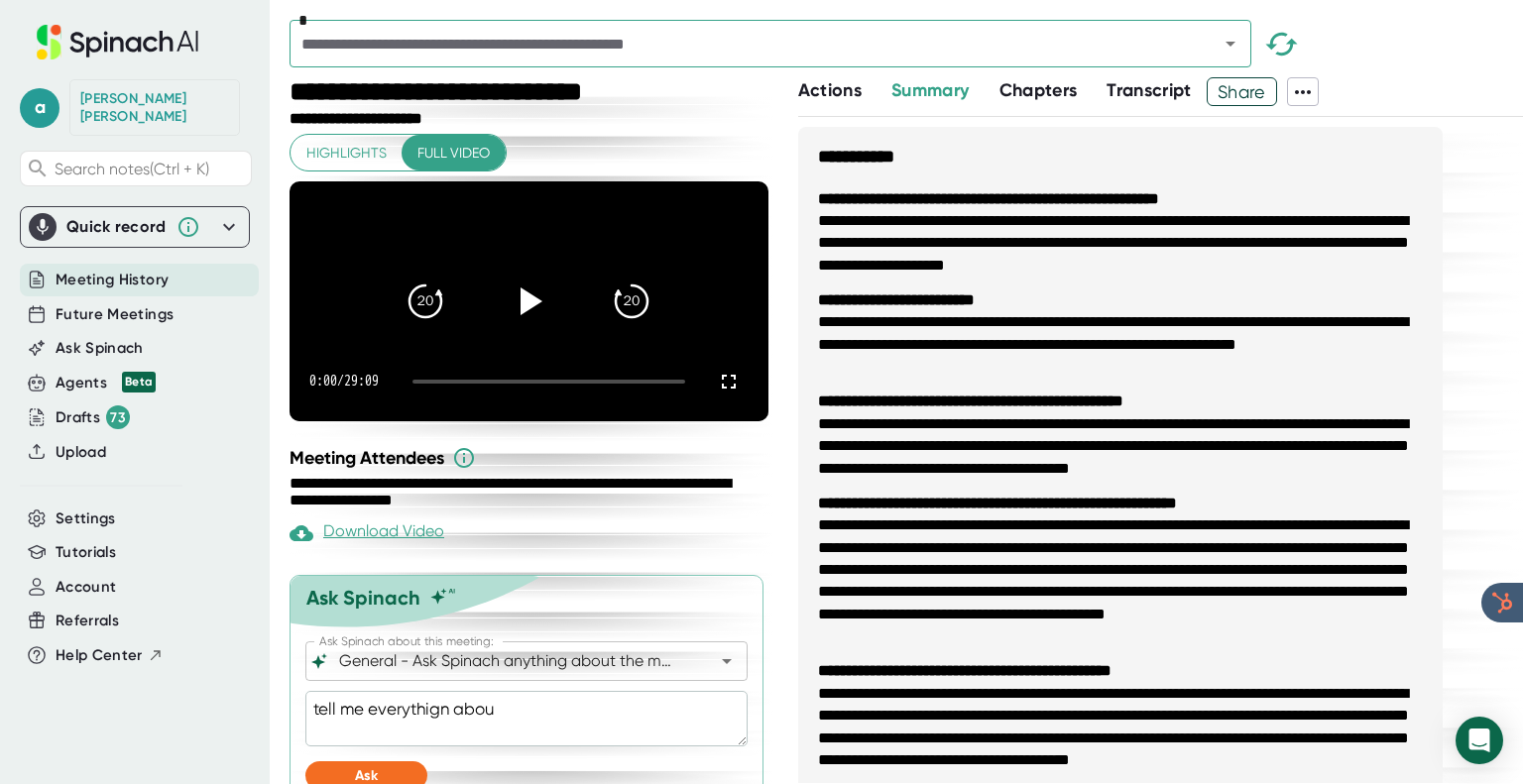 type on "tell me everythign about" 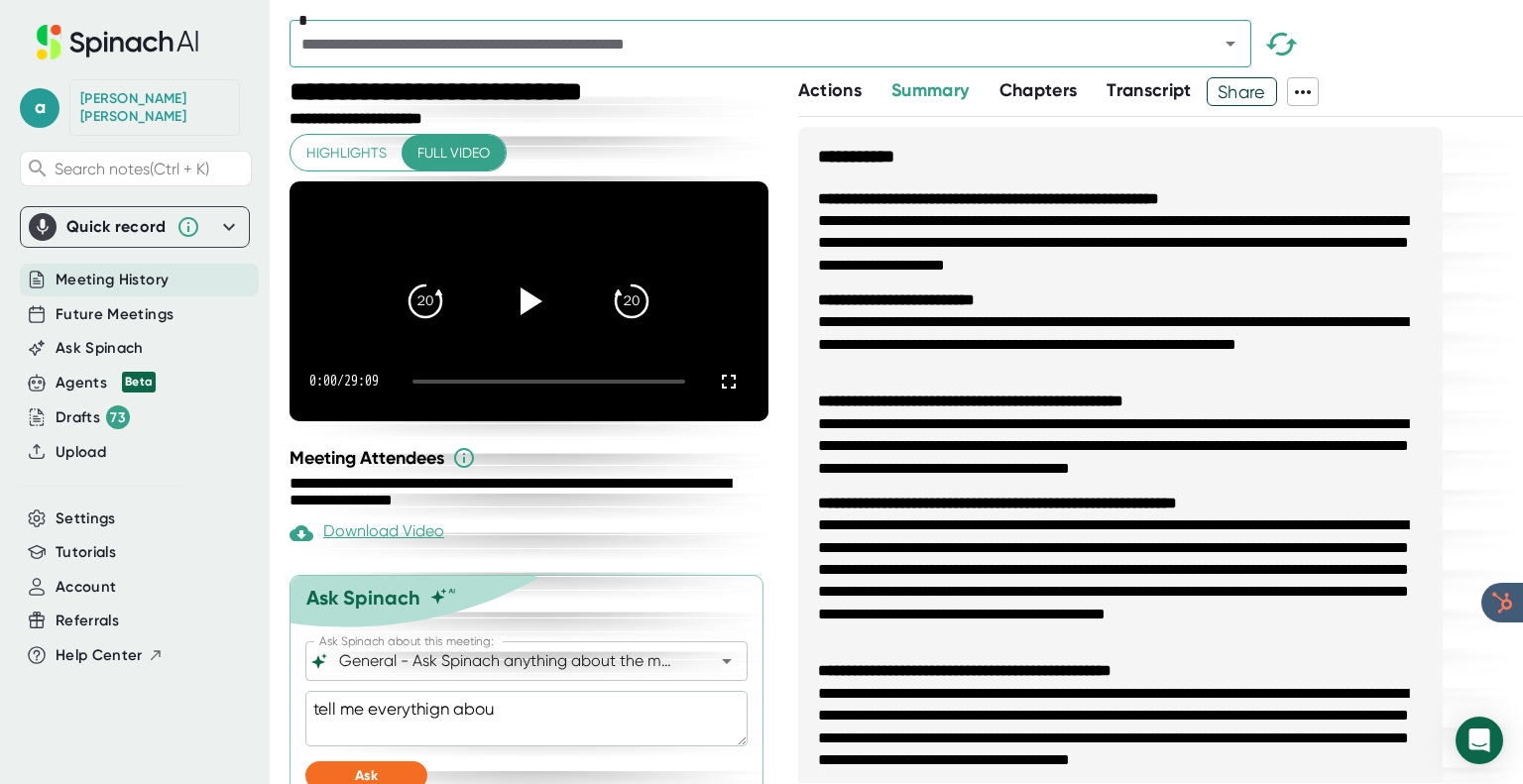 type on "x" 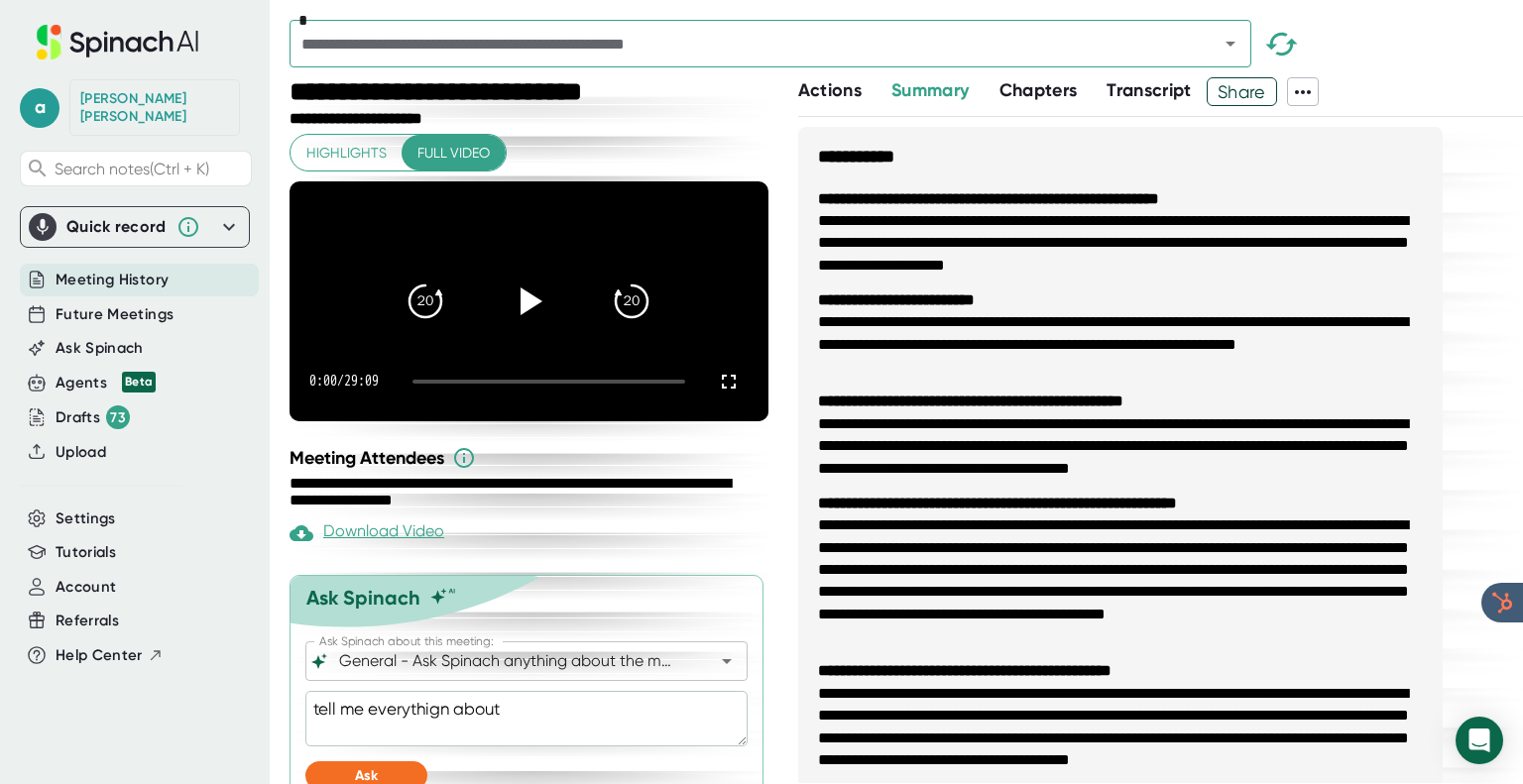 type on "tell me everythign about" 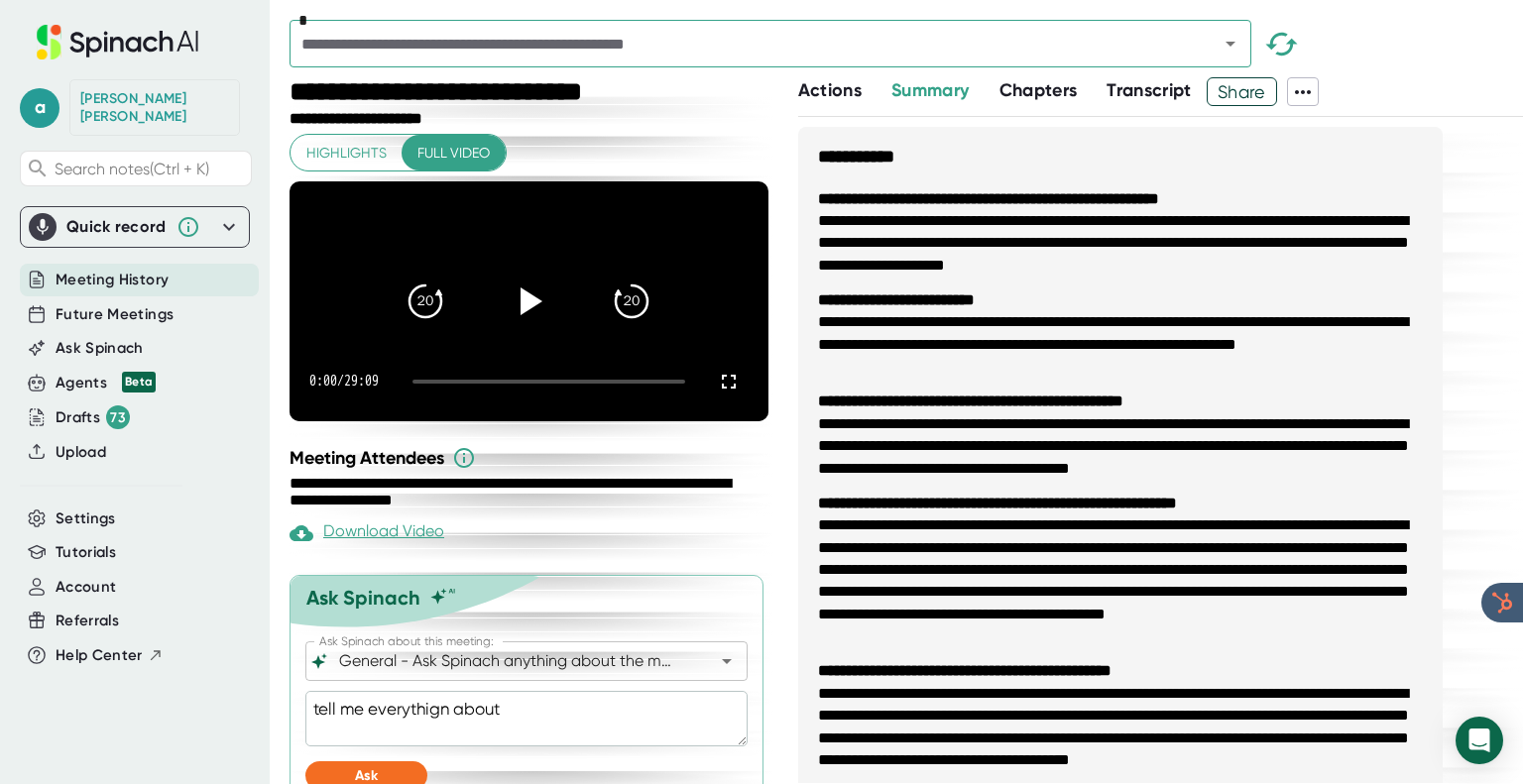 type on "x" 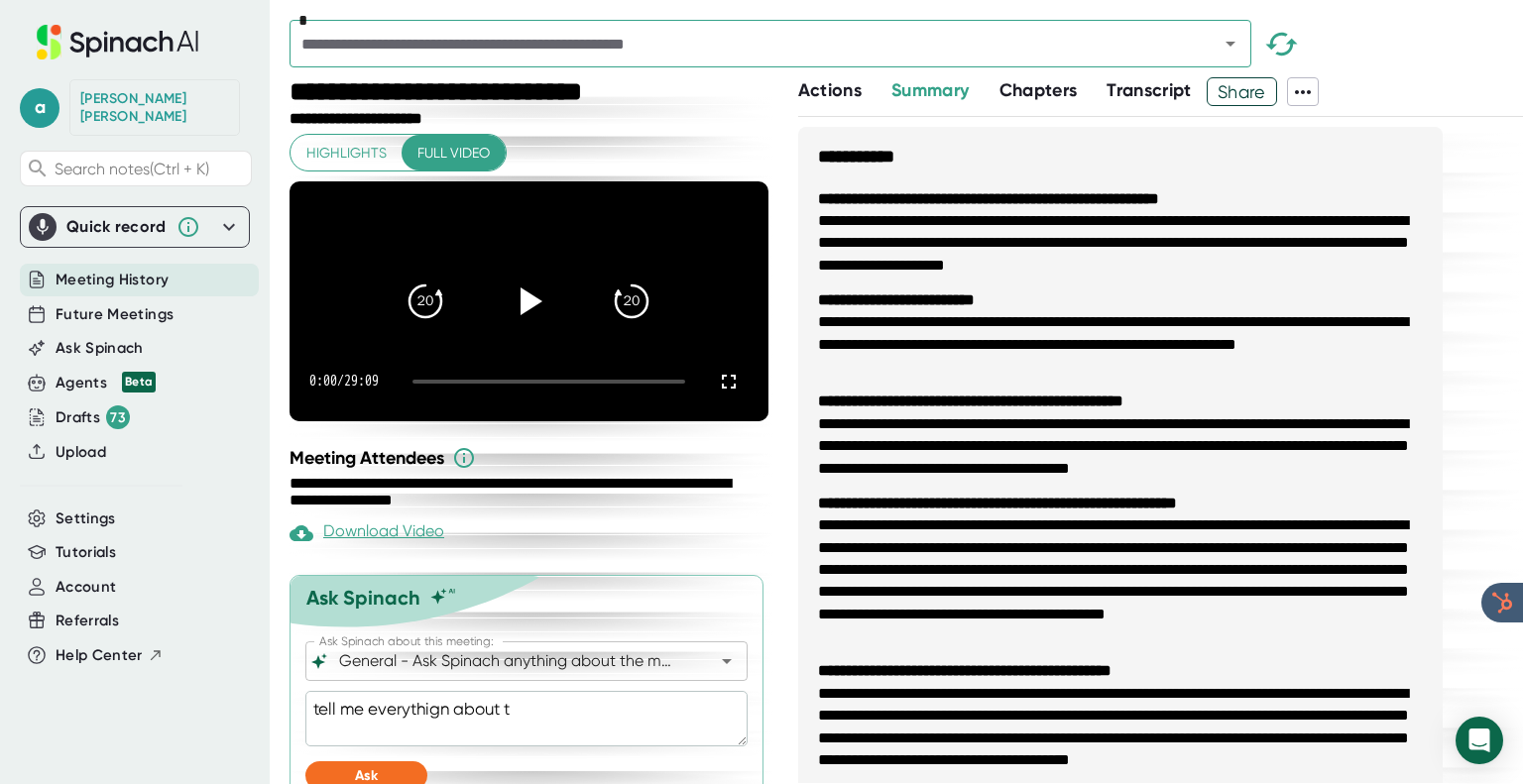 type on "tell me everythign about" 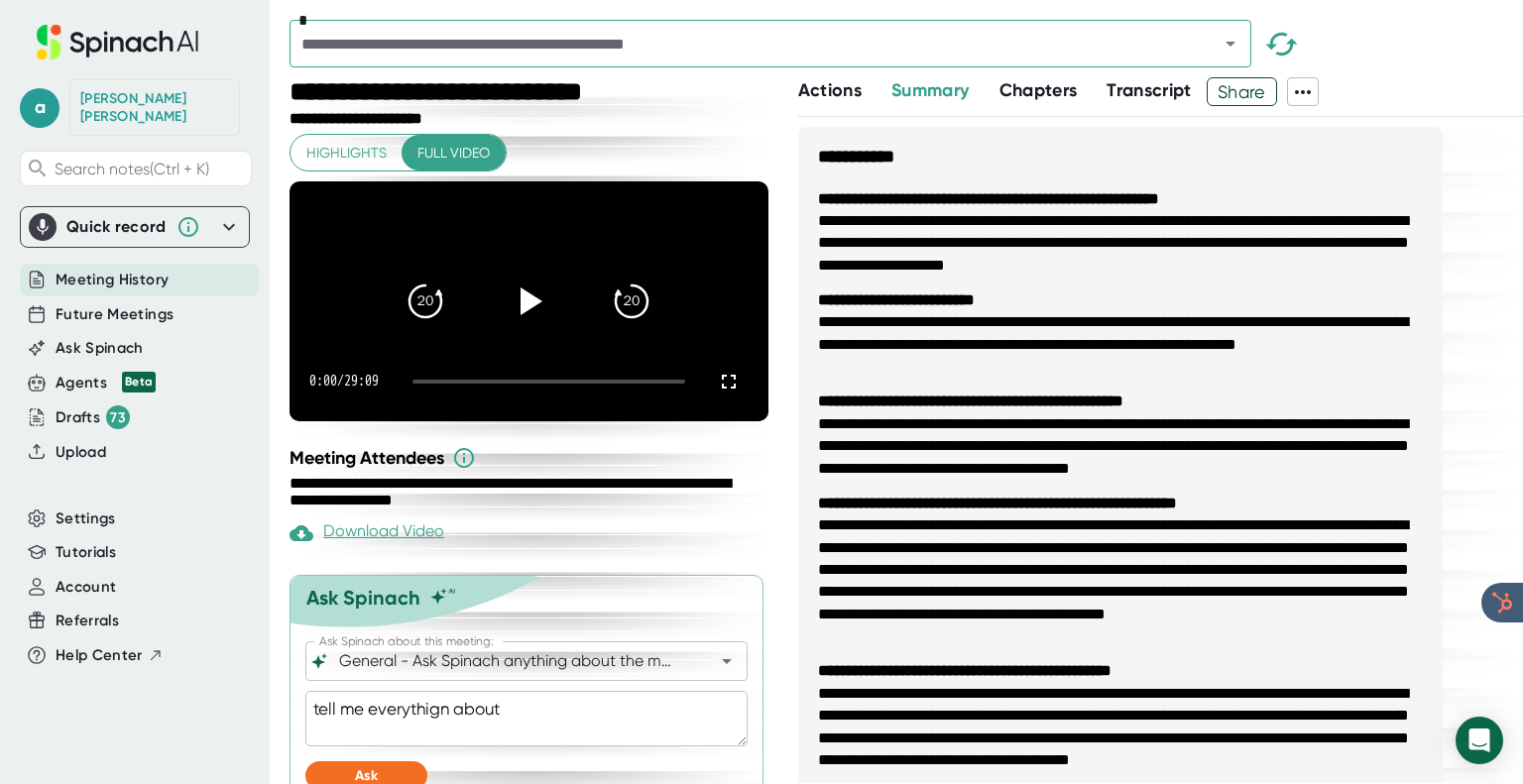 type on "tell me everythign about" 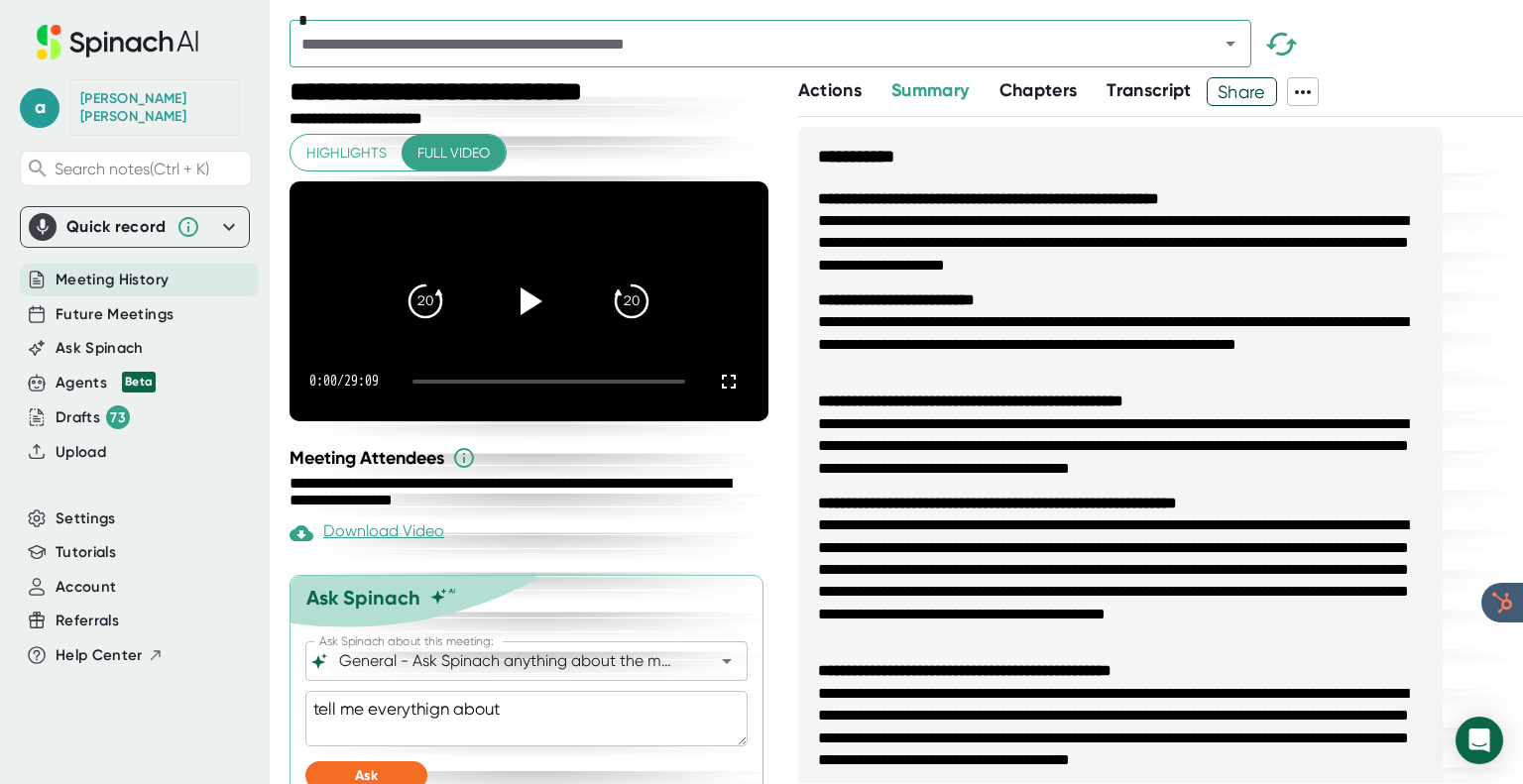 type on "x" 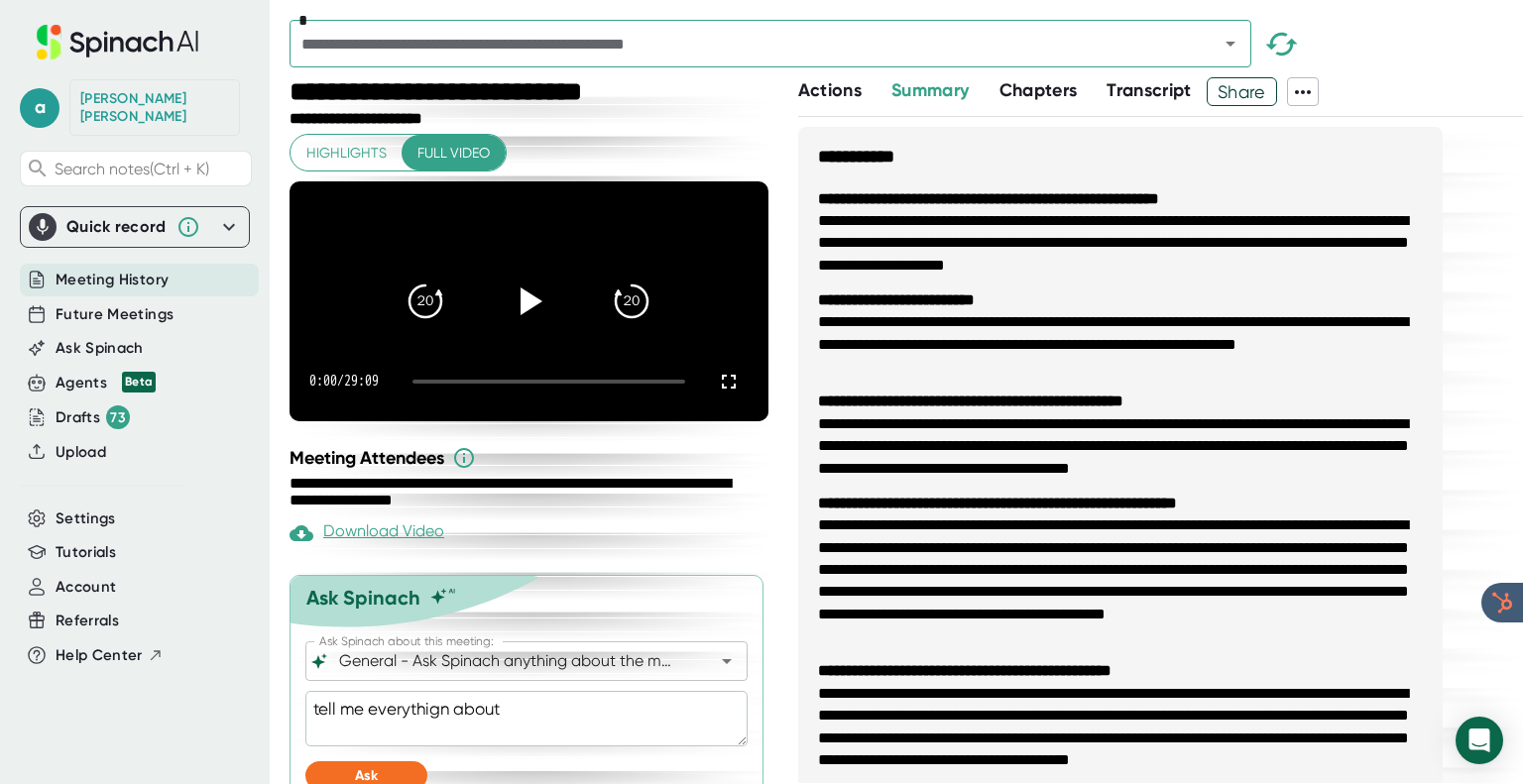 type on "tell me everythign abou" 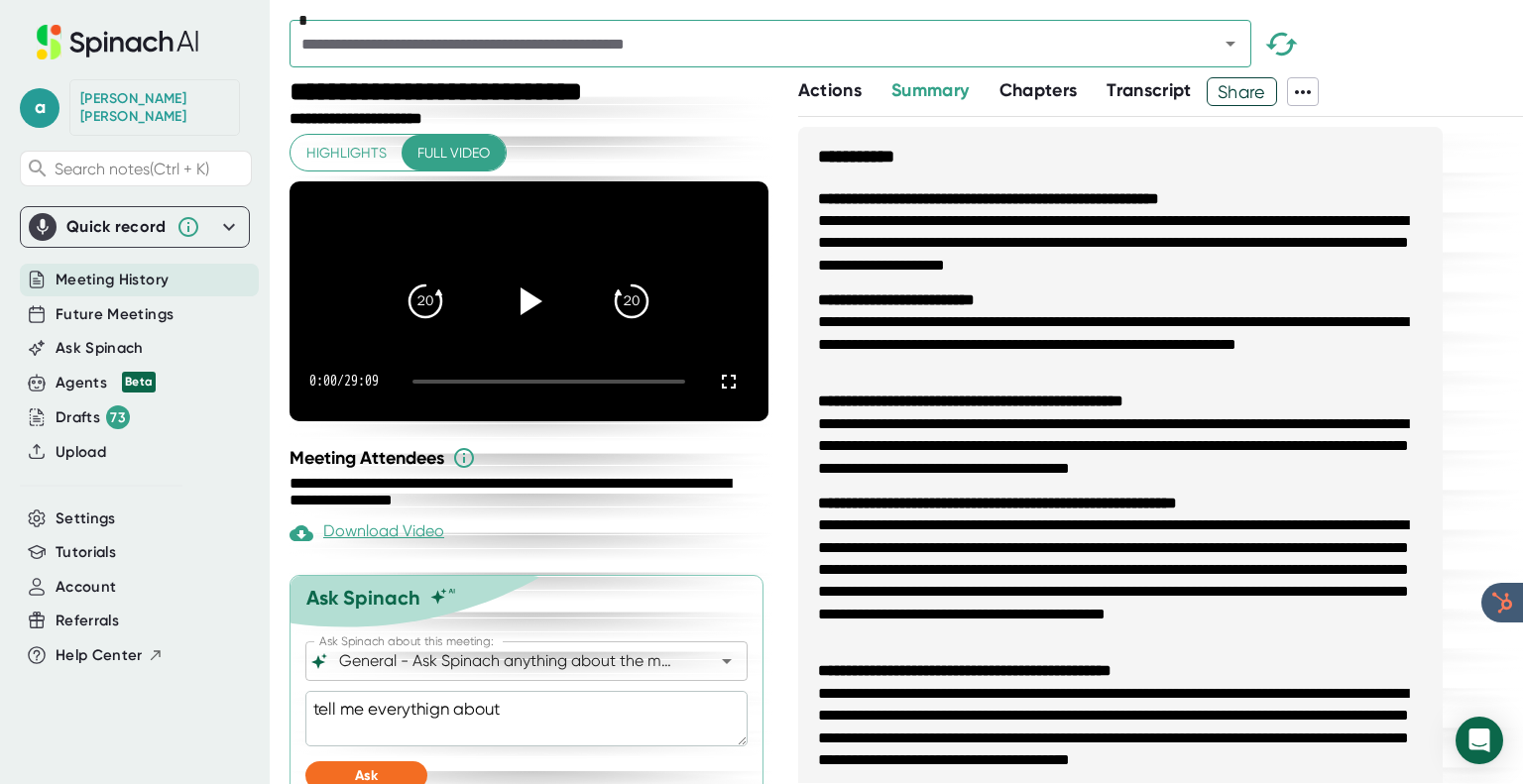 type on "x" 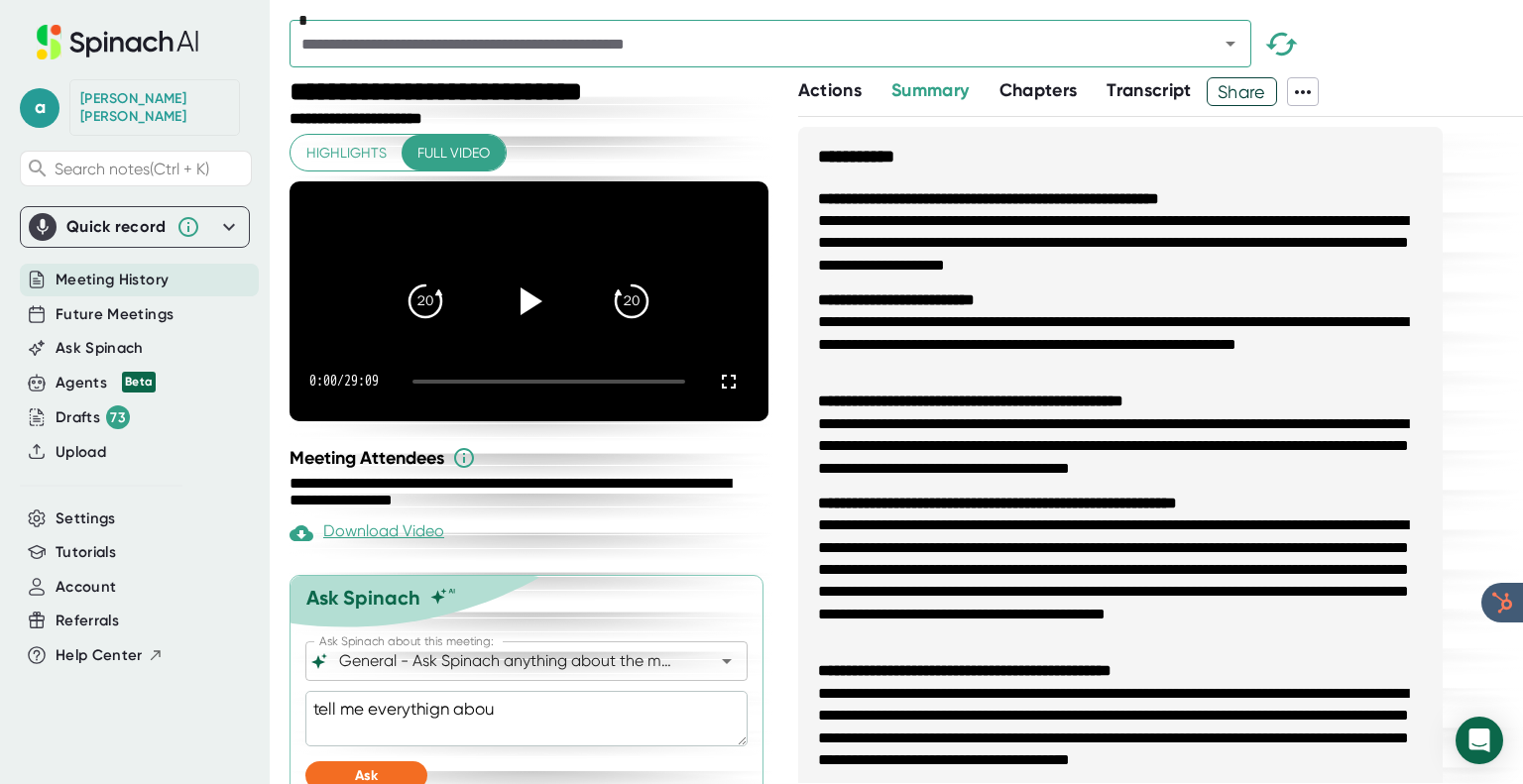 type on "tell me everythign abo" 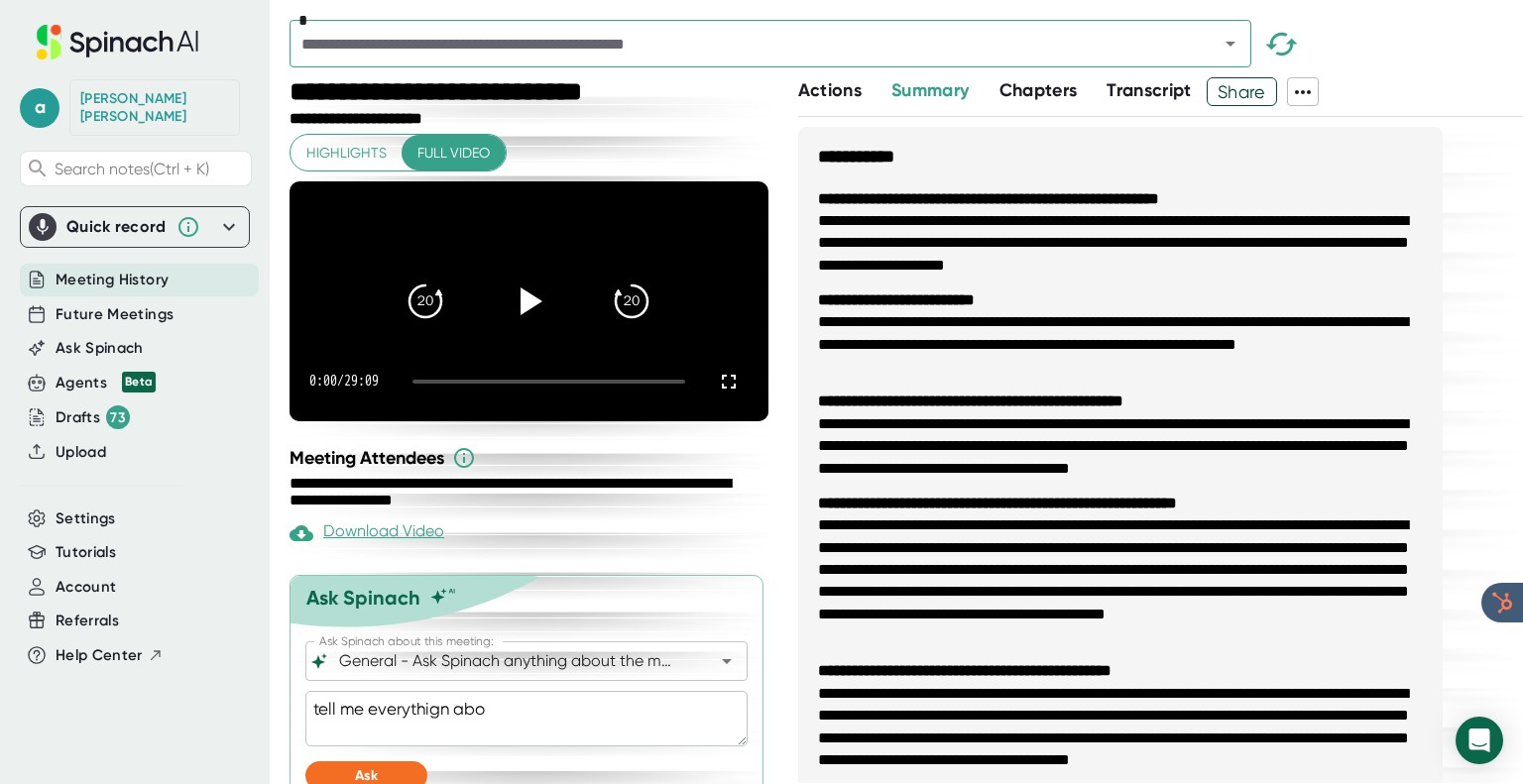 type on "tell me everythign ab" 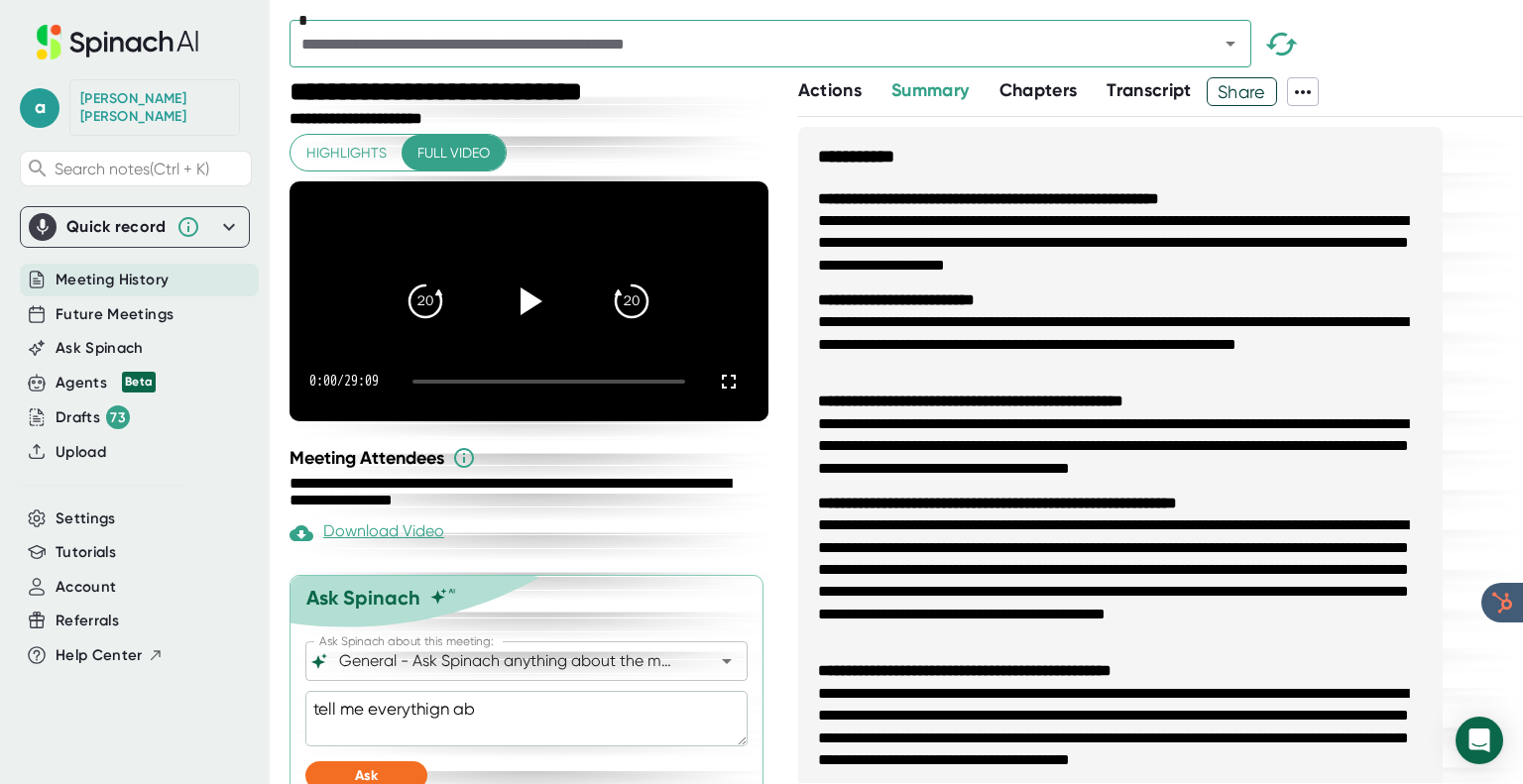 type on "tell me everythign a" 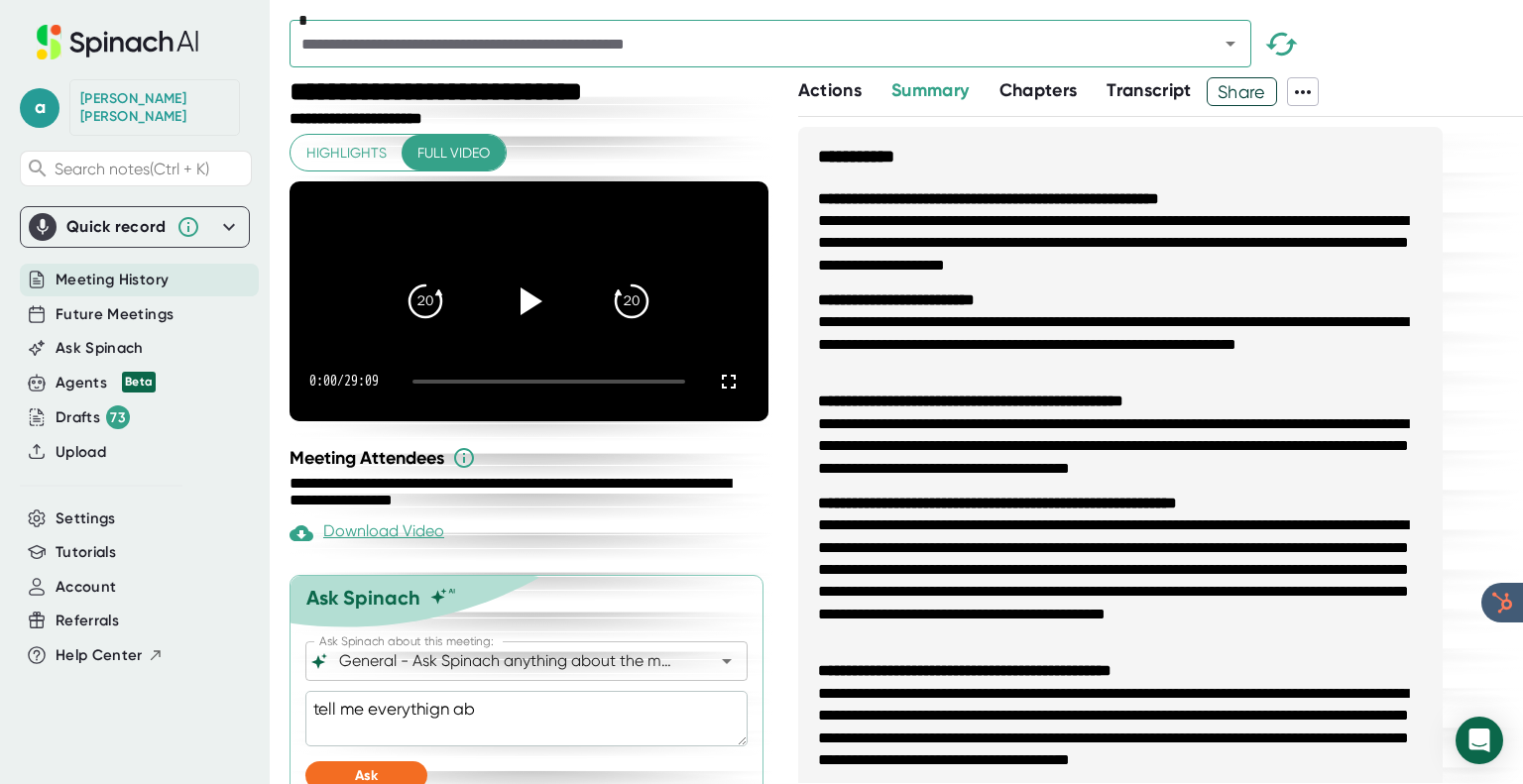 type on "x" 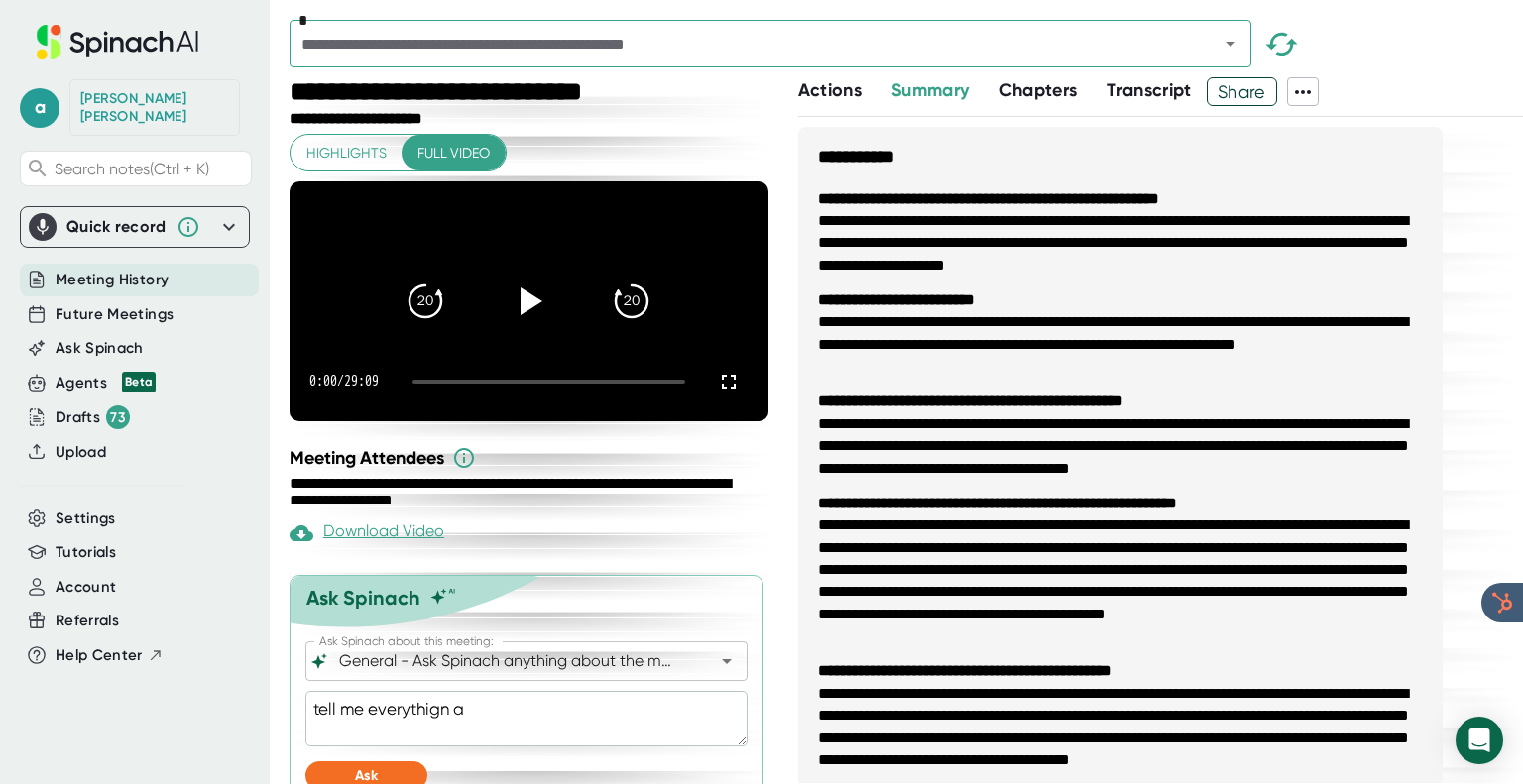 type on "tell me everythign" 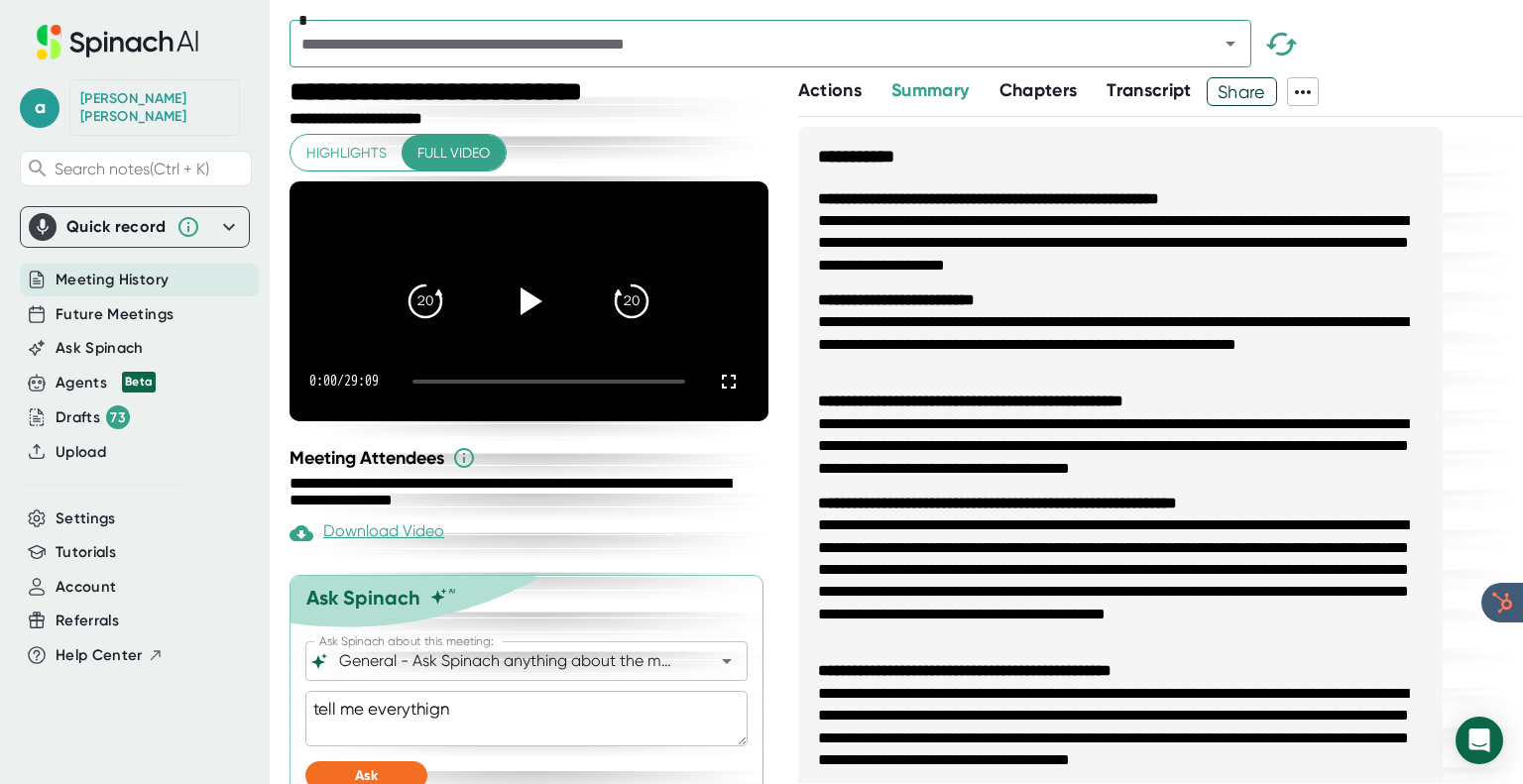 type on "tell me everythign" 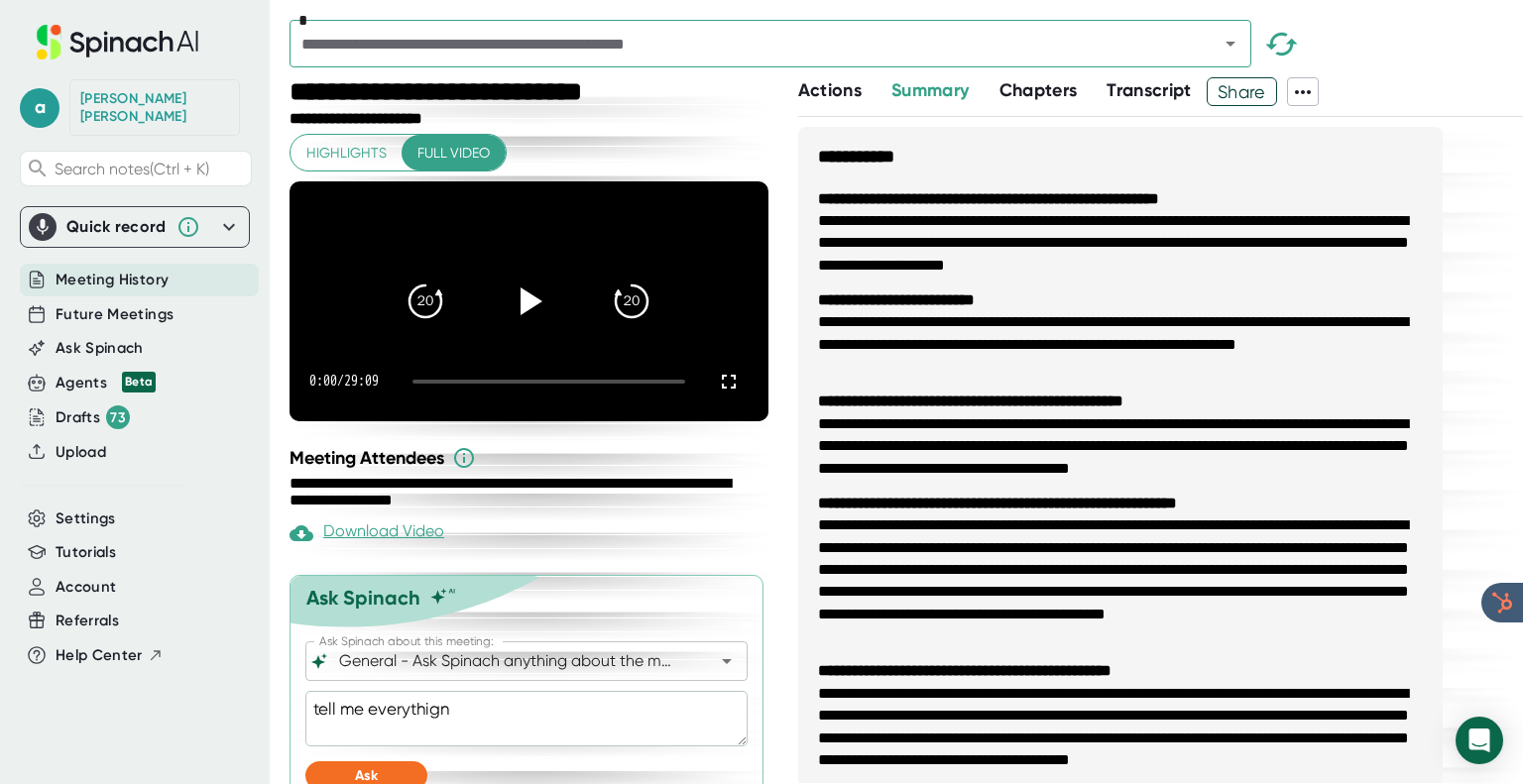 type on "x" 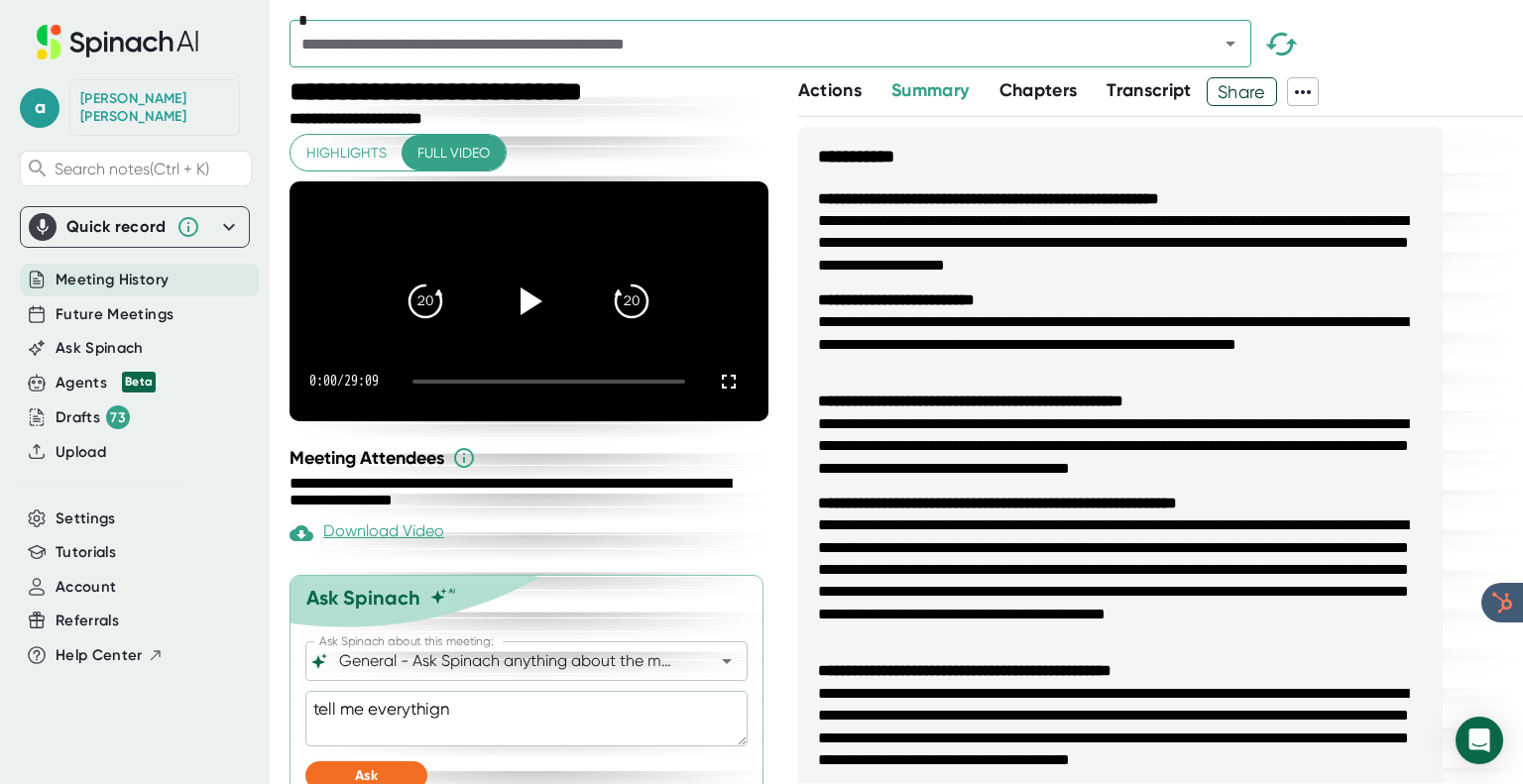 type on "x" 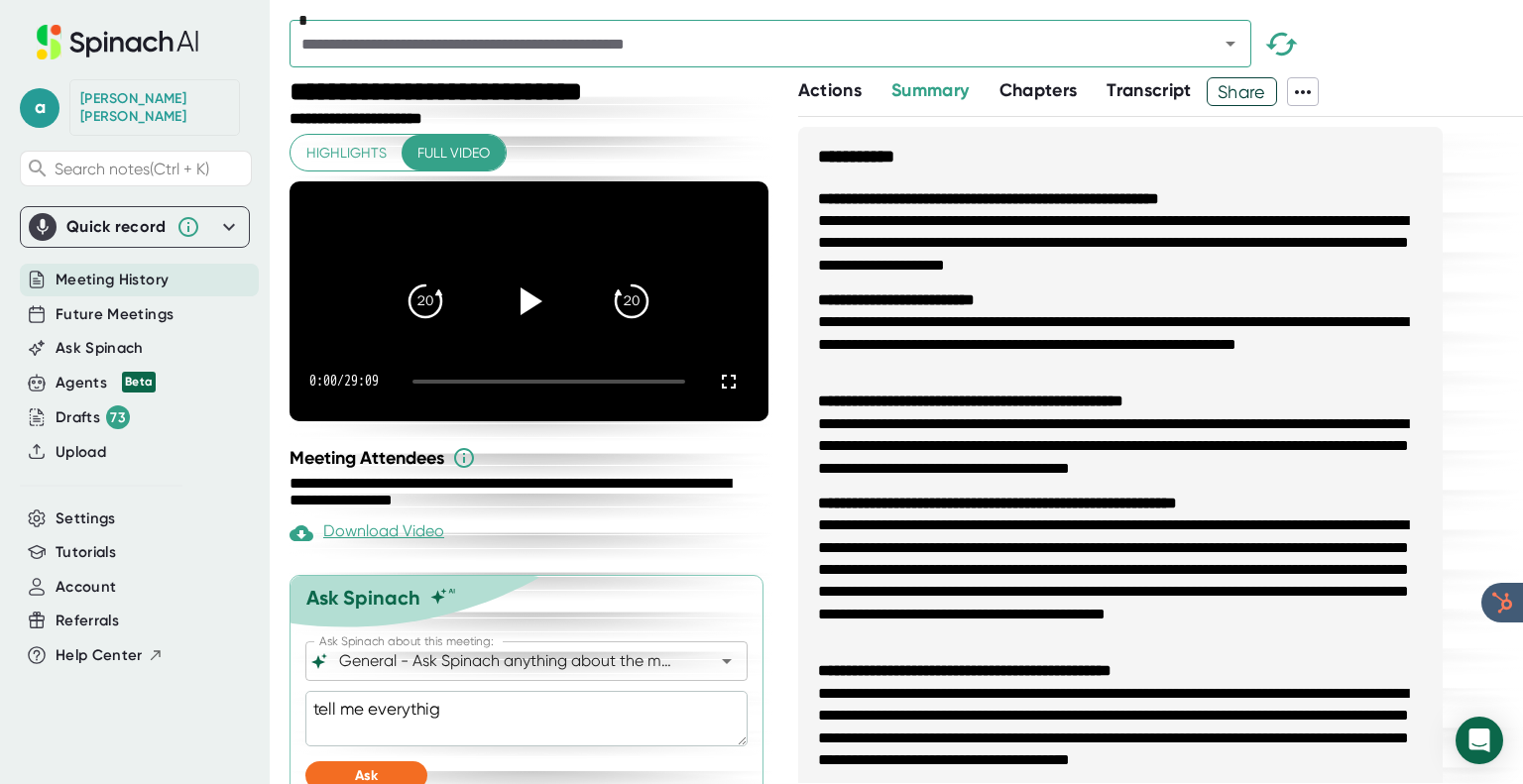 type on "tell me everythi" 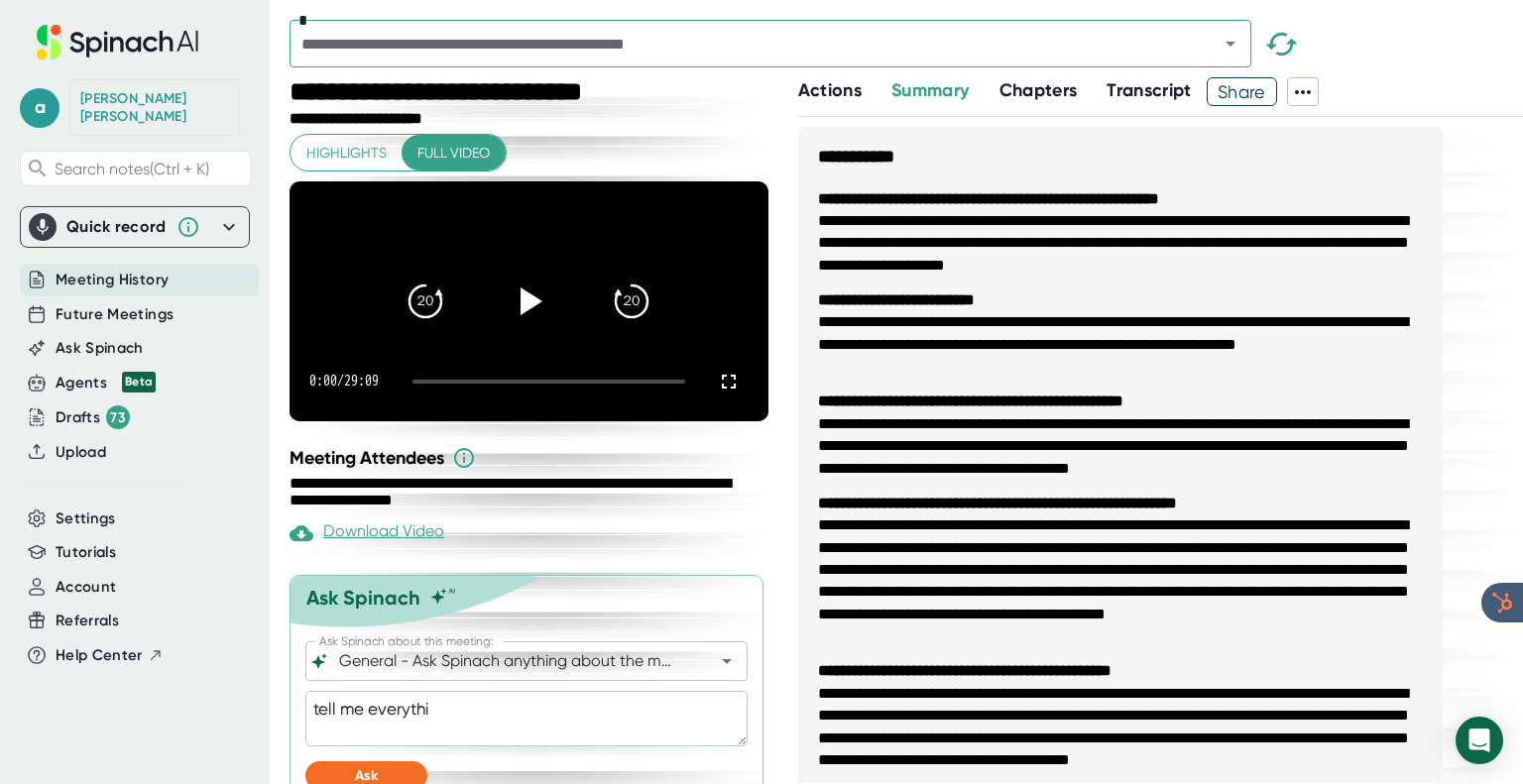 type on "tell me everythin" 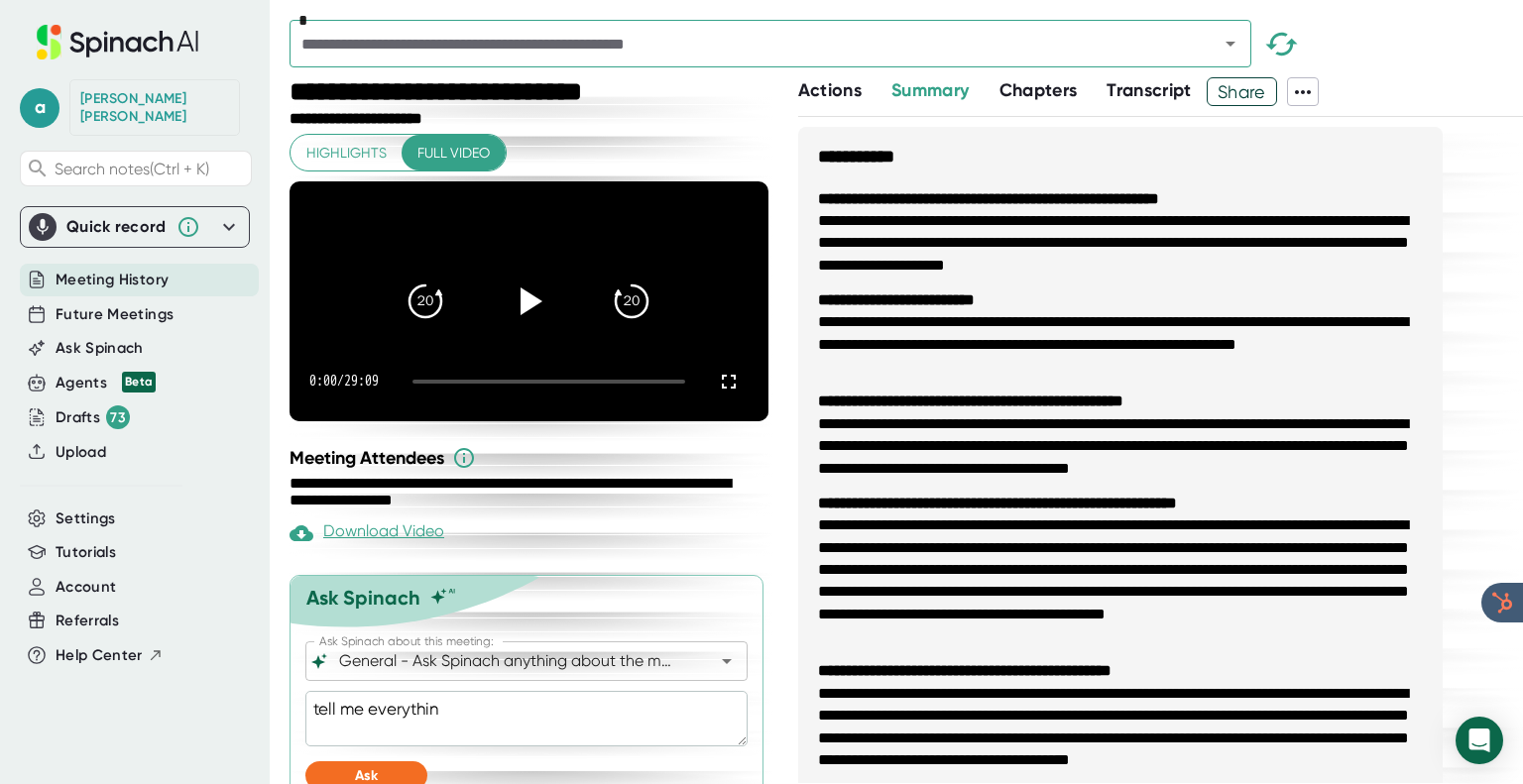 type on "tell me everything" 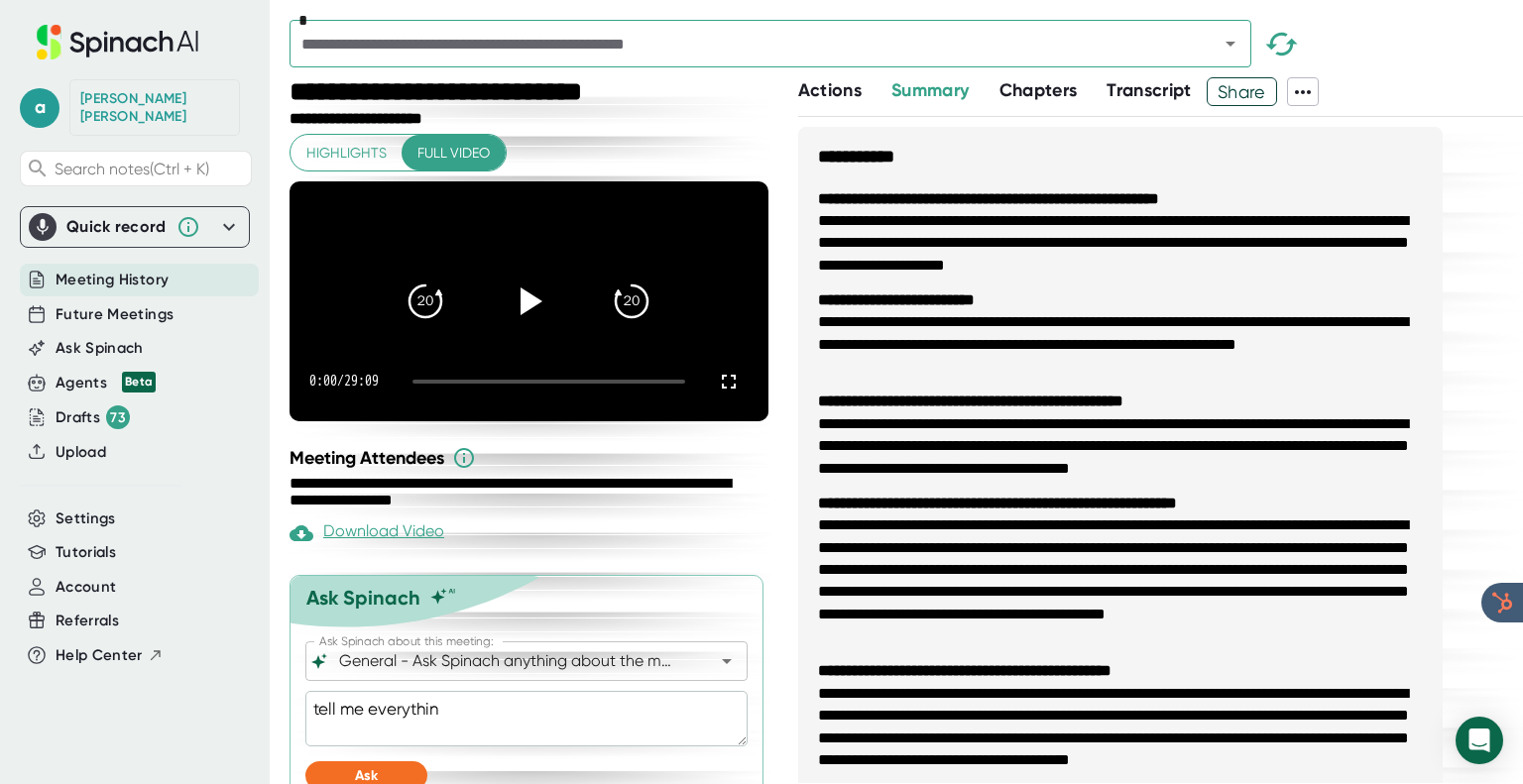 type on "x" 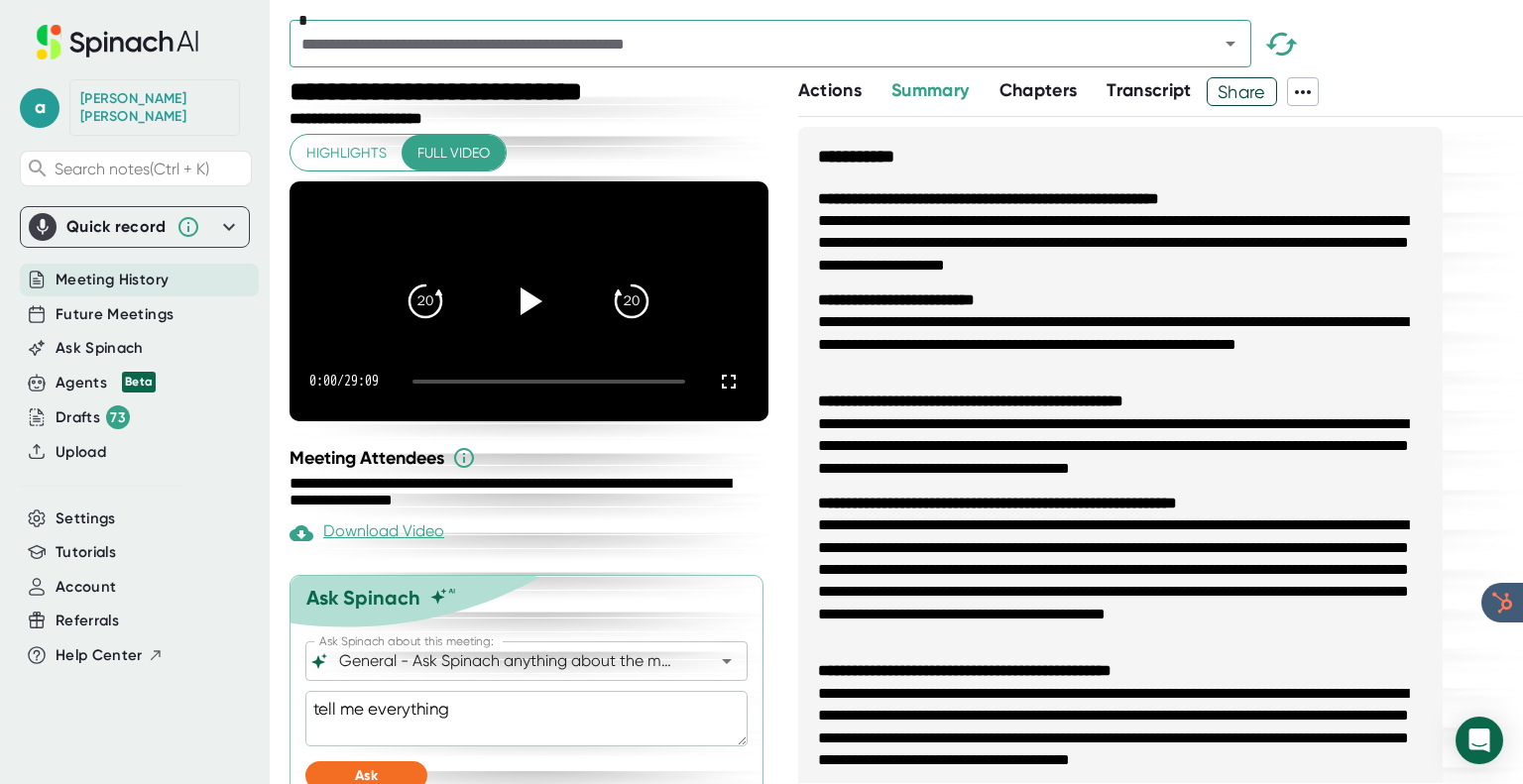 type on "tell me everything" 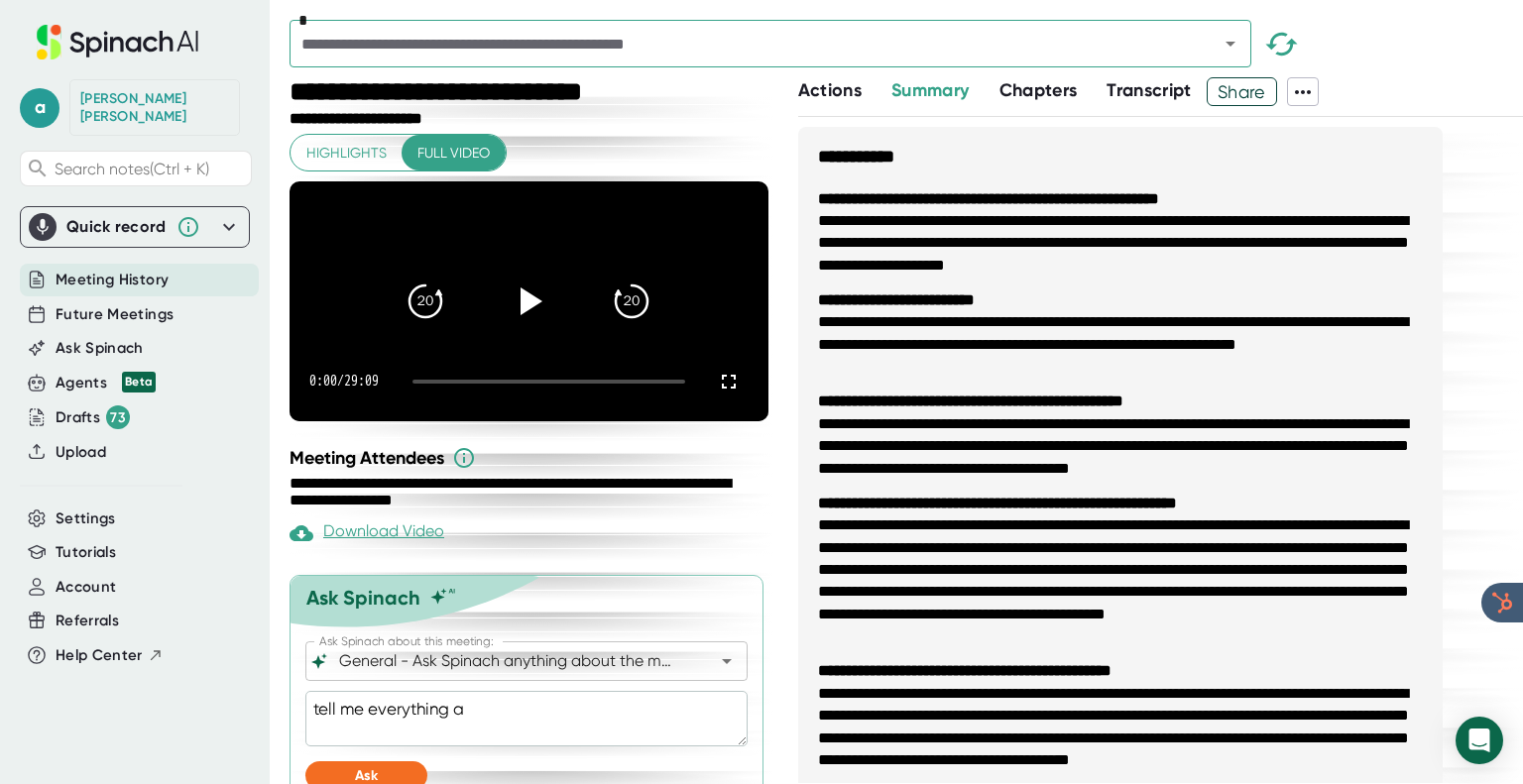 type on "tell me everything ab" 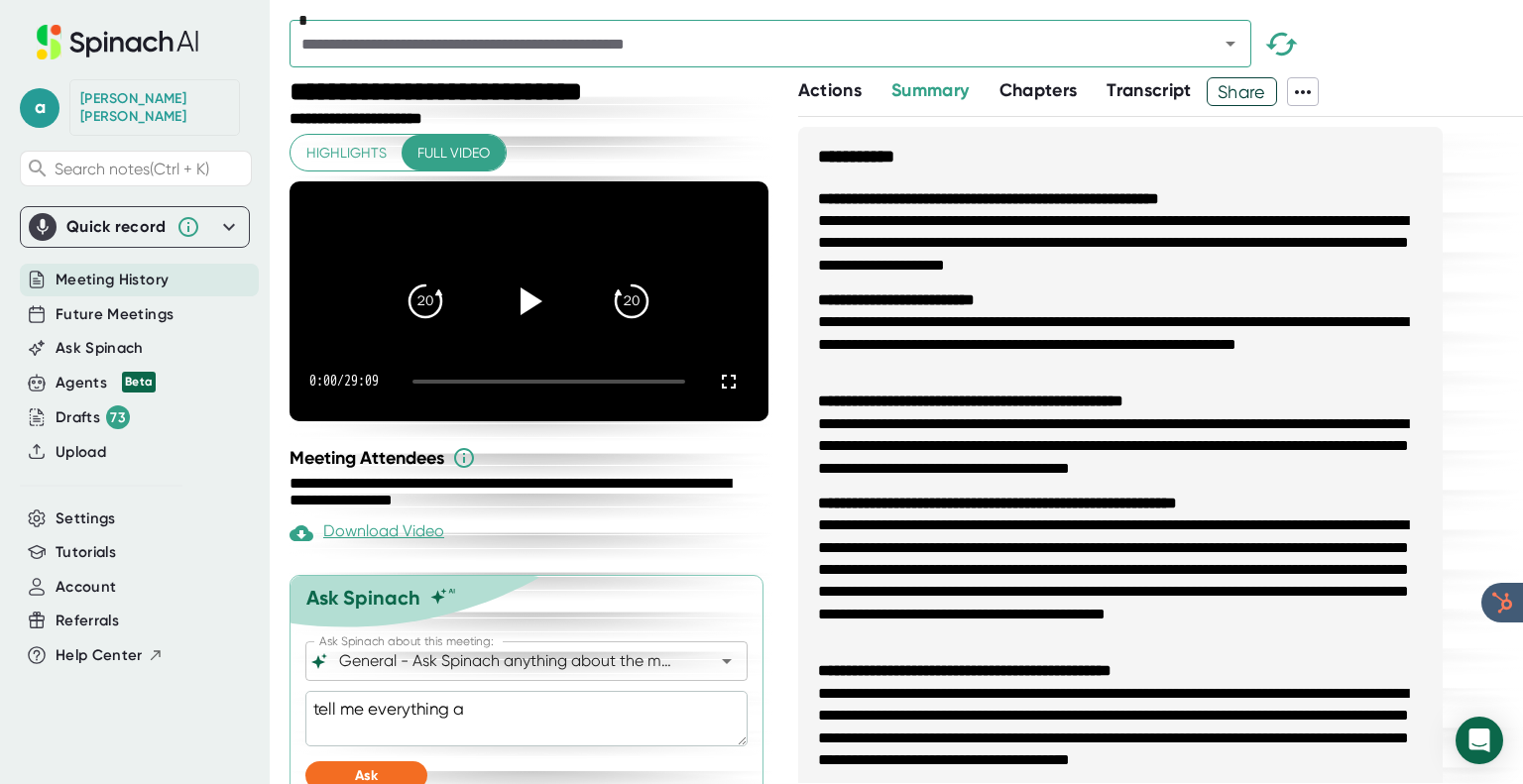 type on "x" 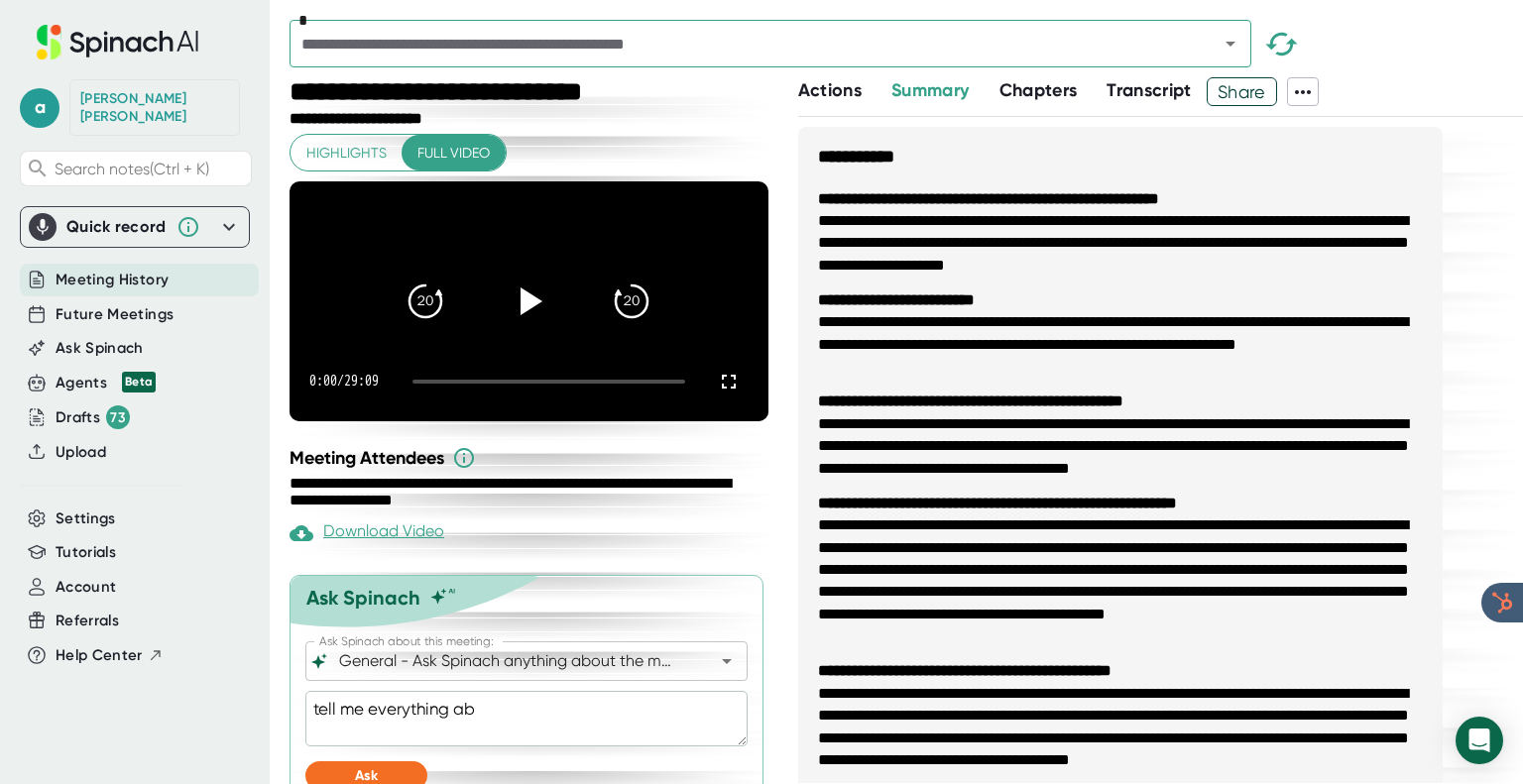 type on "tell me everything abo" 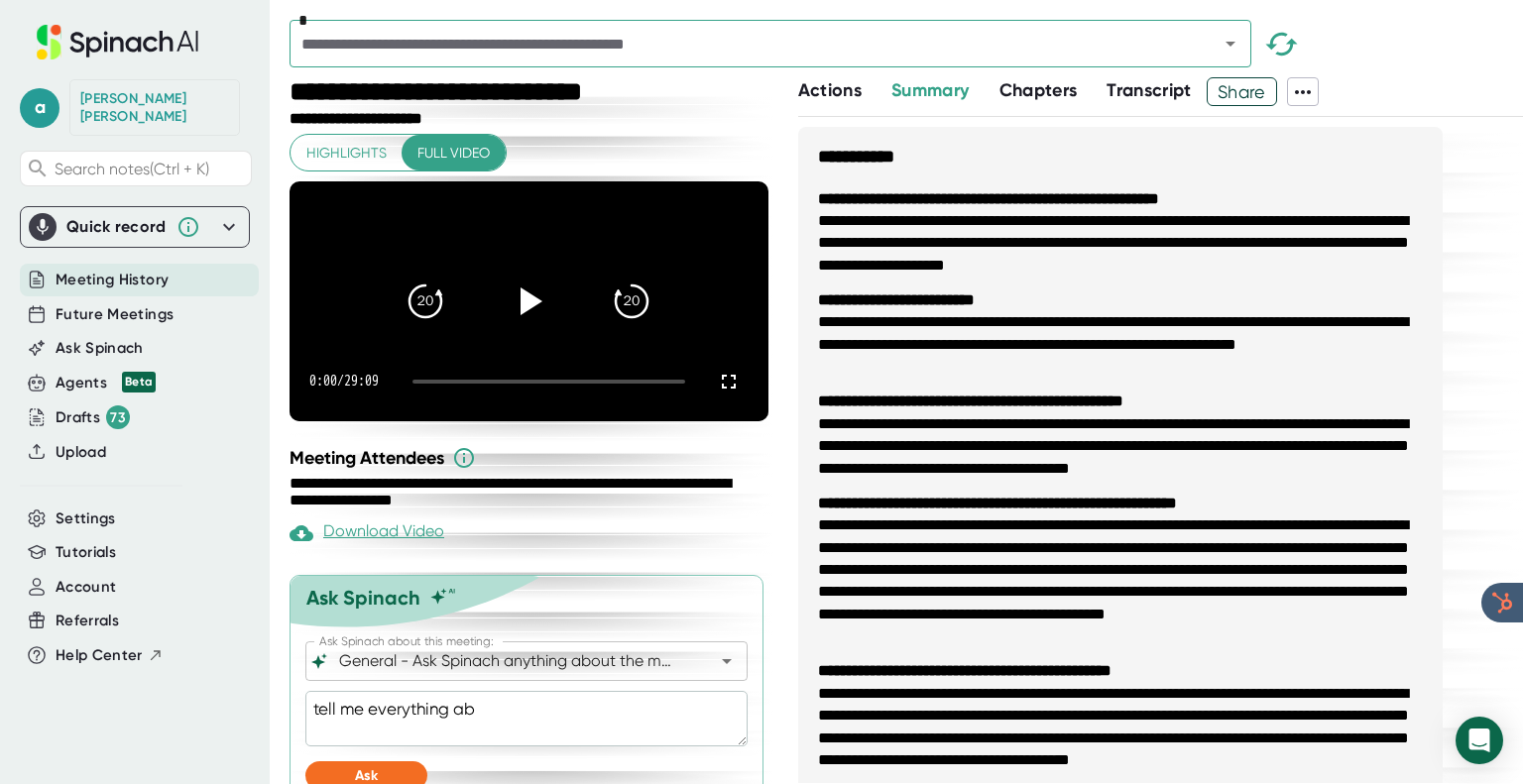 type on "x" 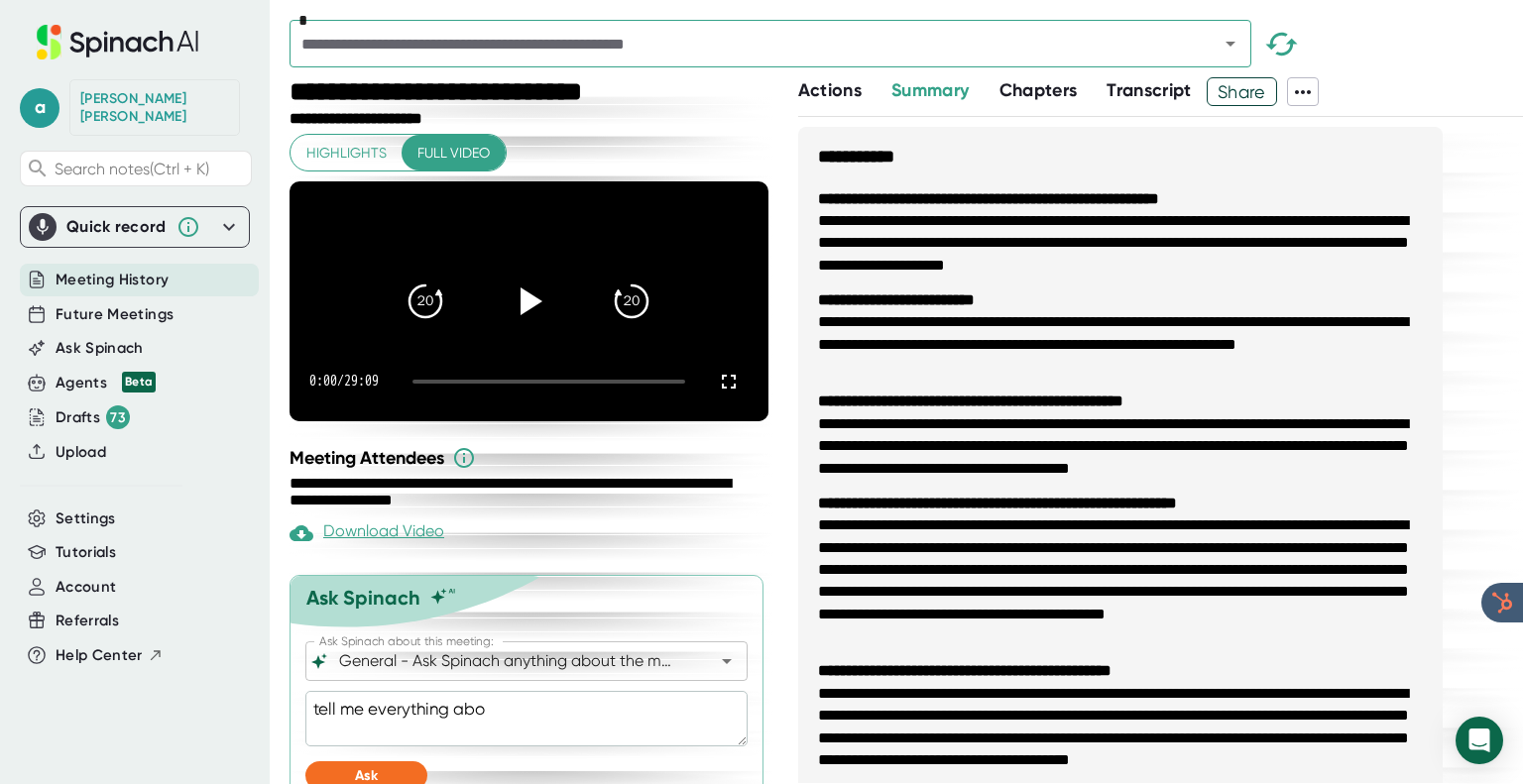 type on "tell me everything abou" 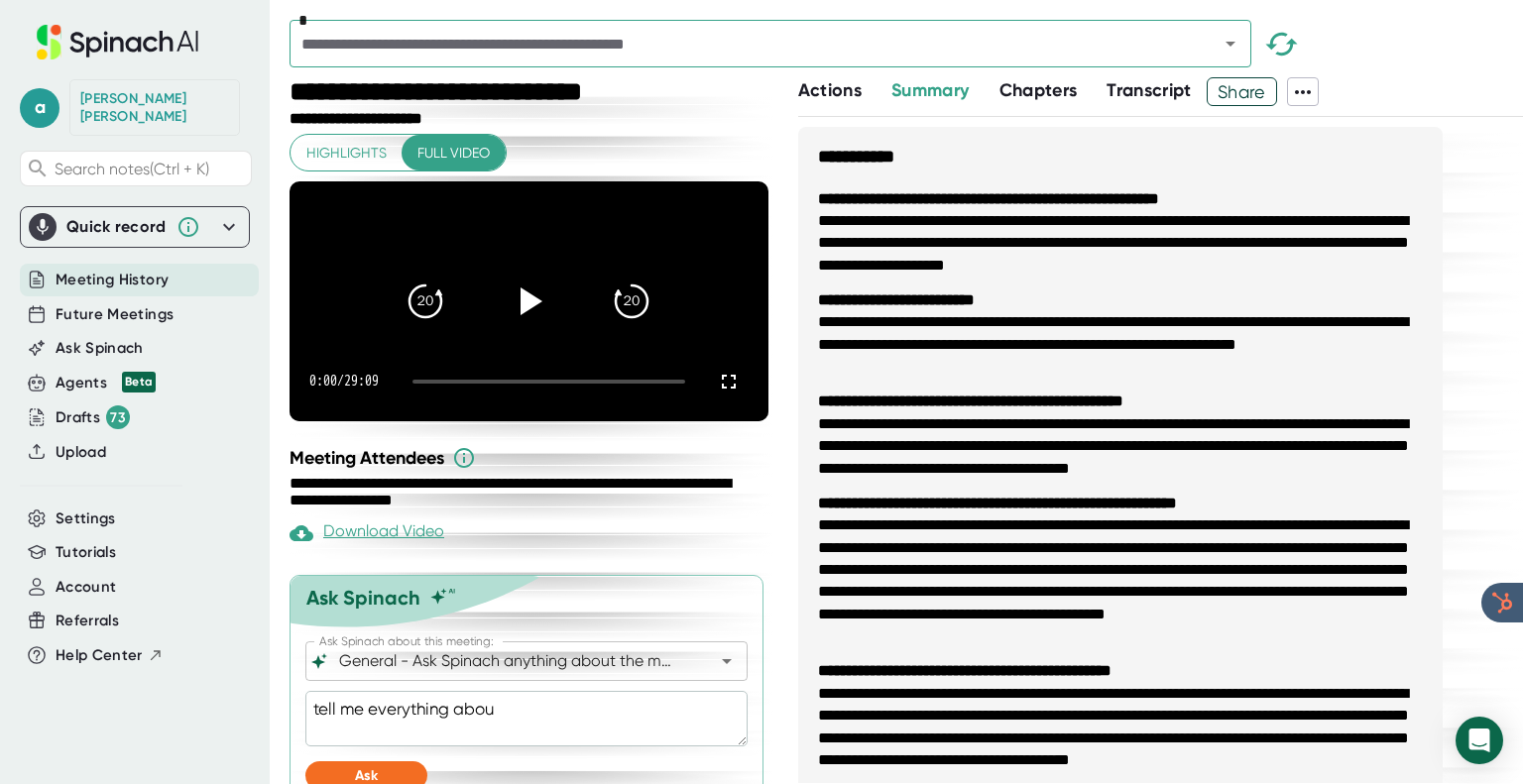 type on "tell me everything about" 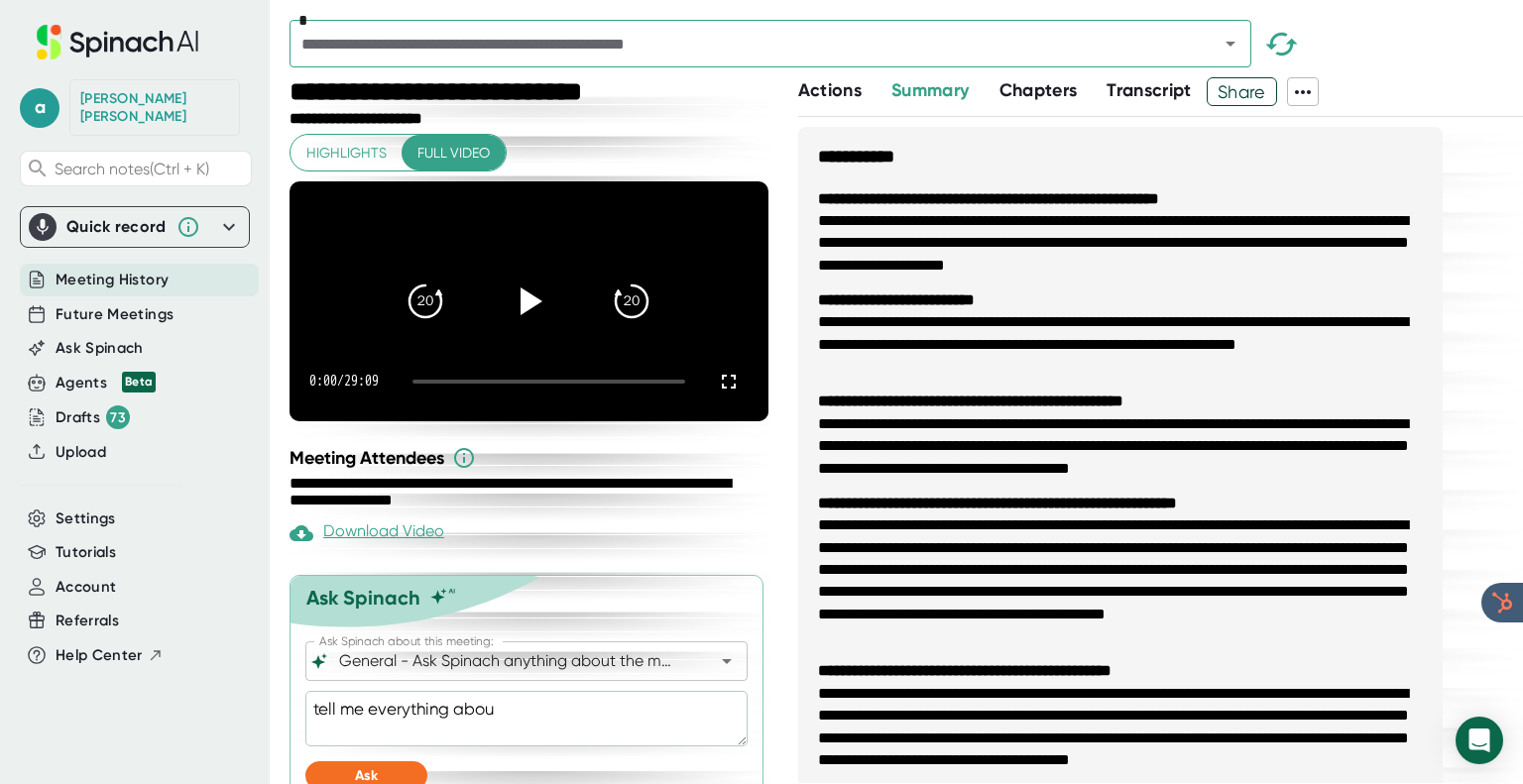 type on "x" 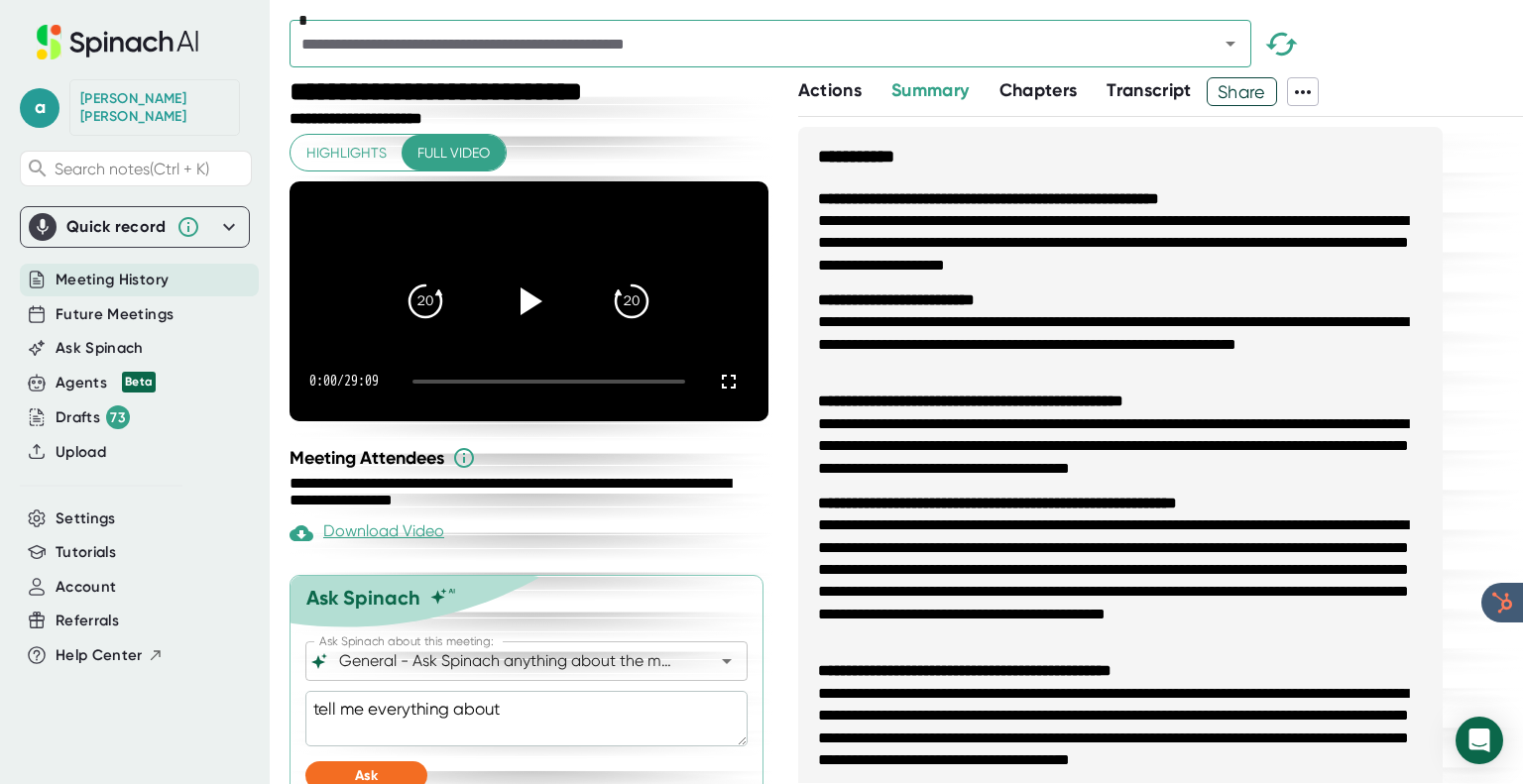 type on "tell me everything about" 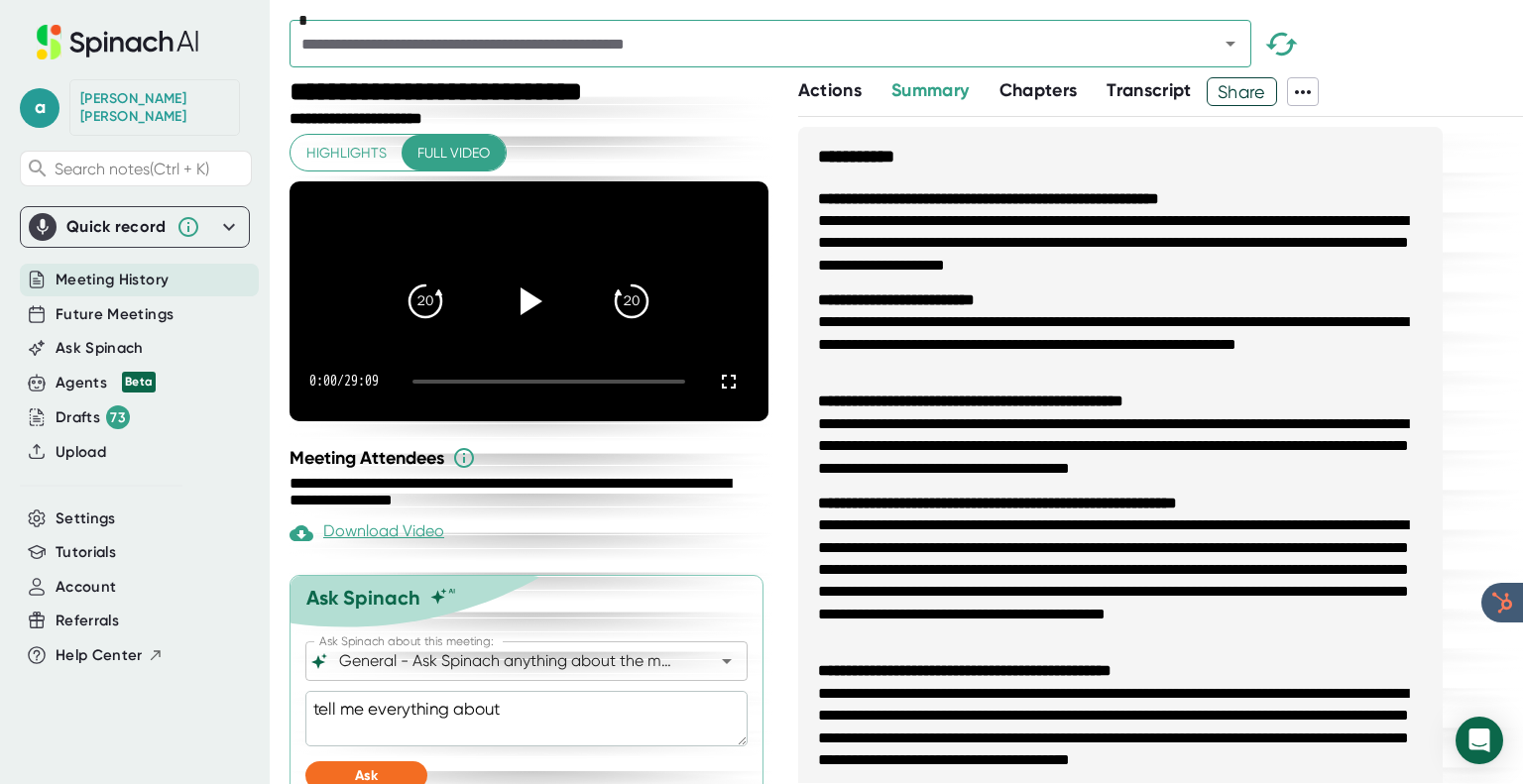 type on "x" 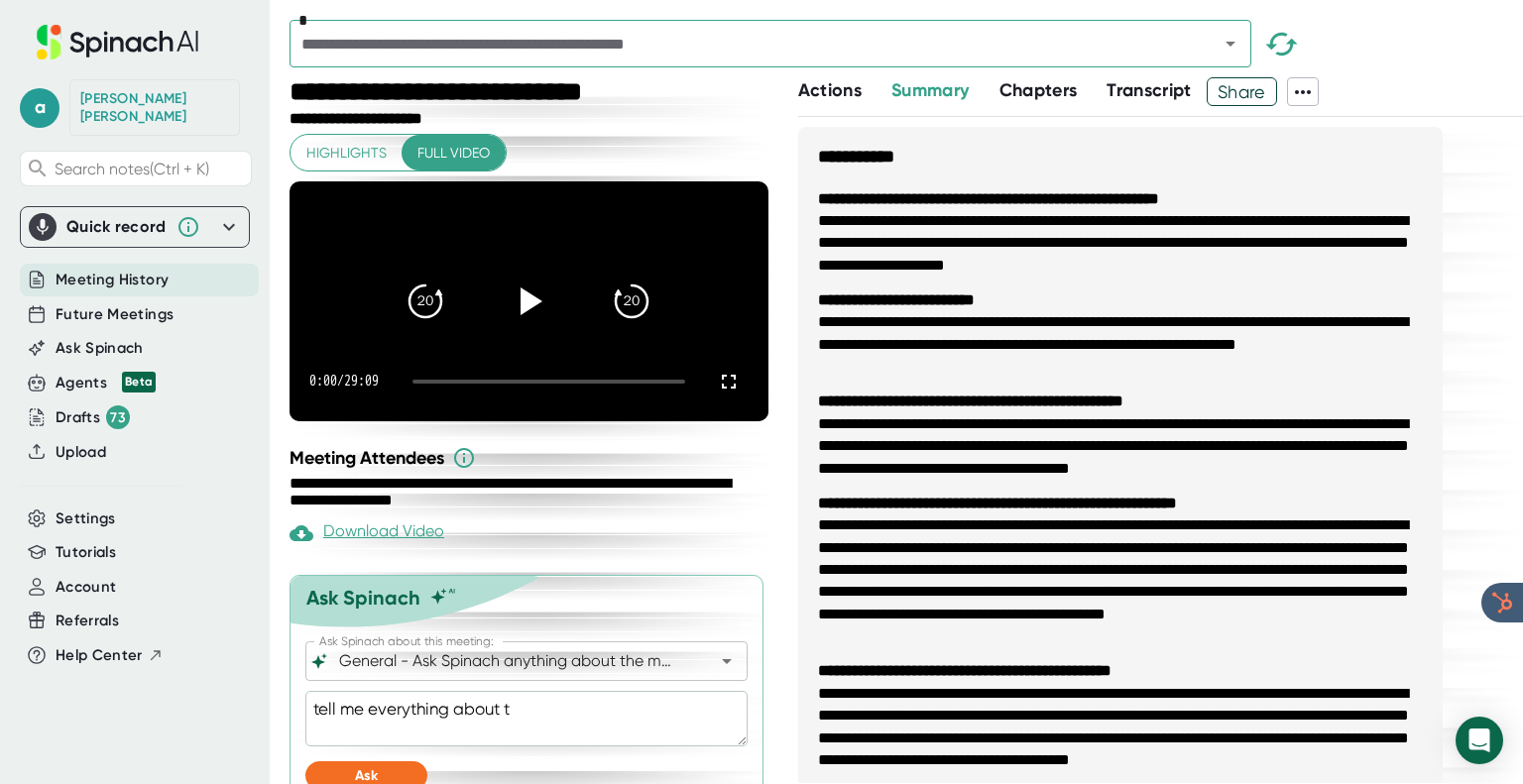 type on "tell me everything about th" 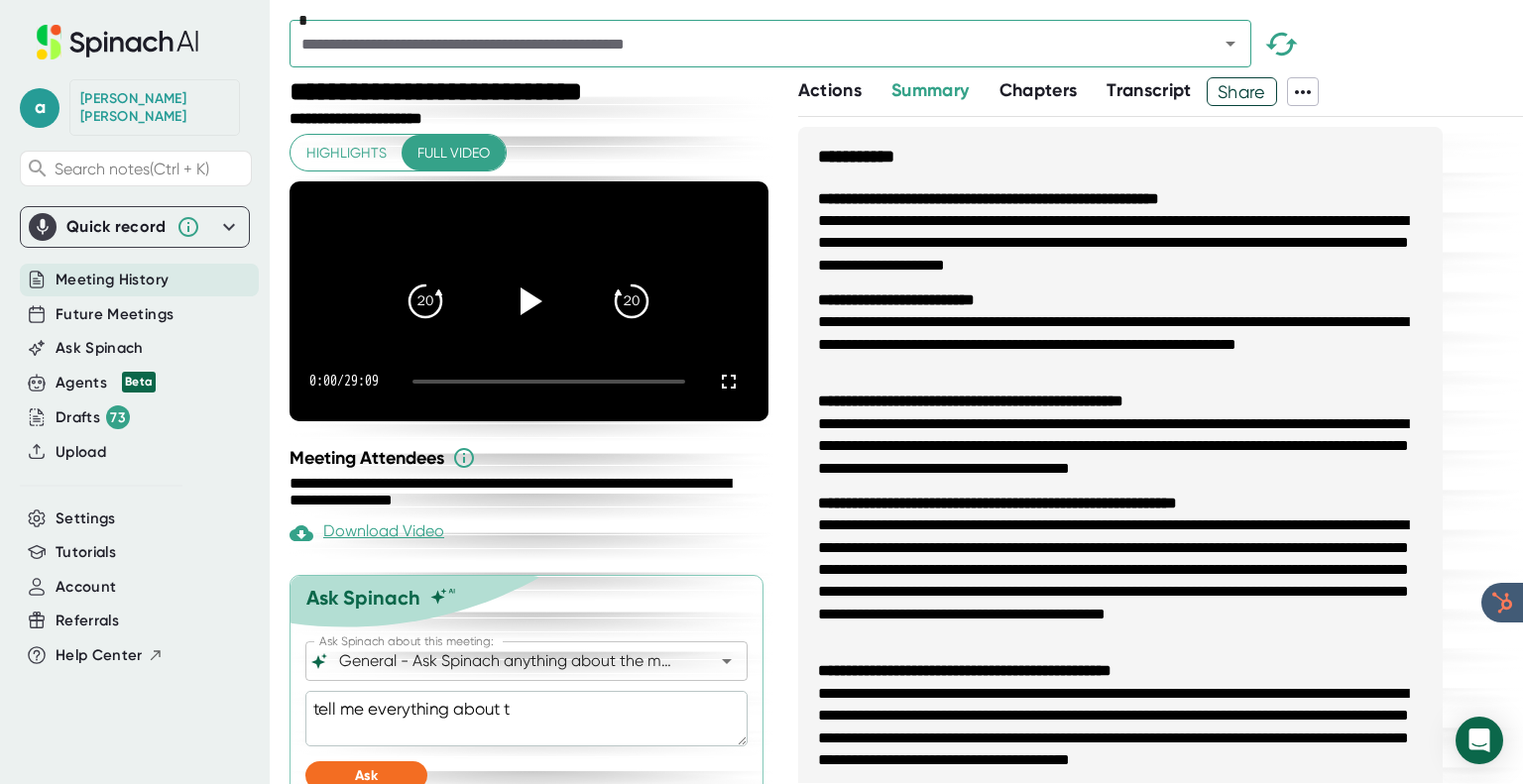type on "x" 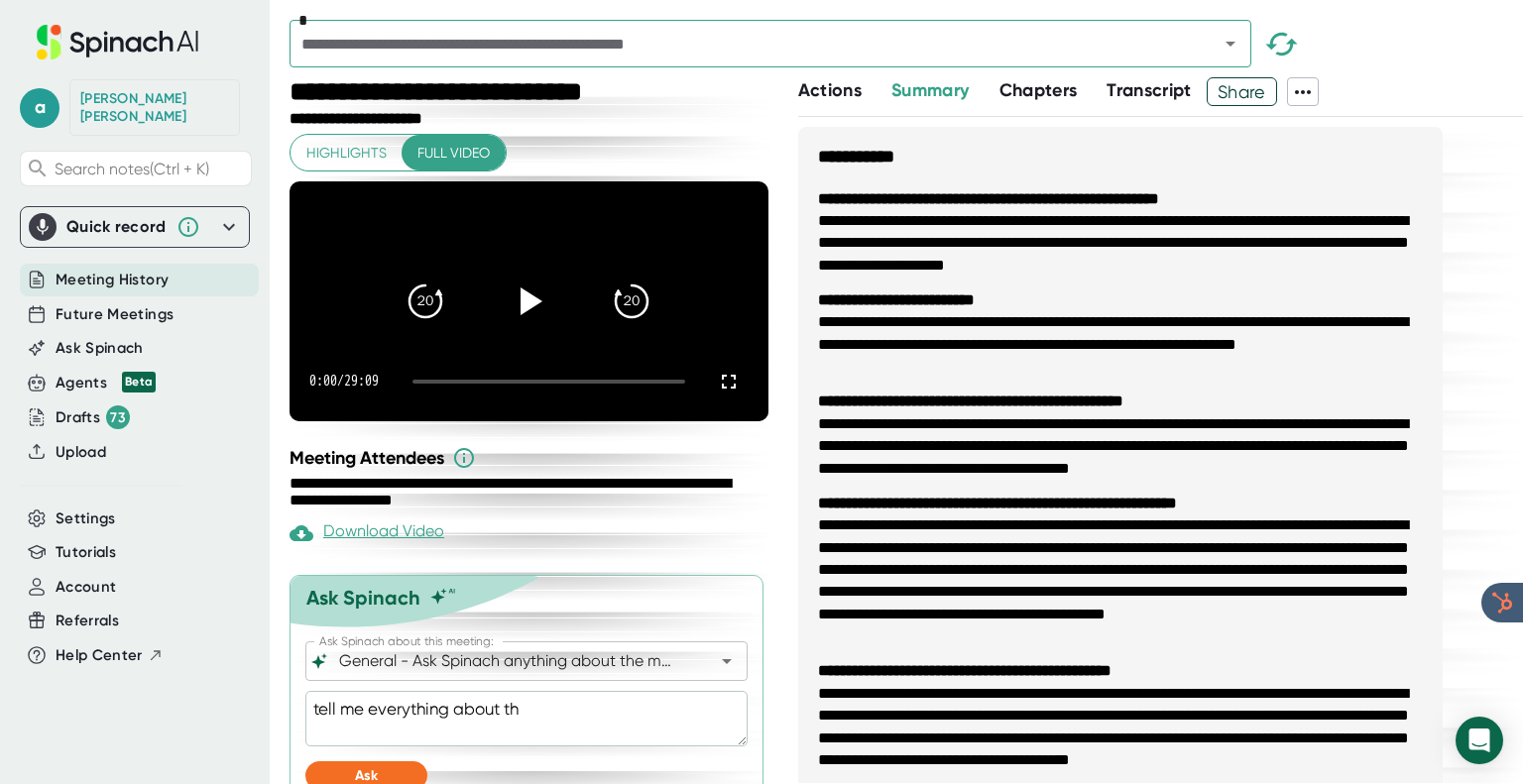 type on "tell me everything about the" 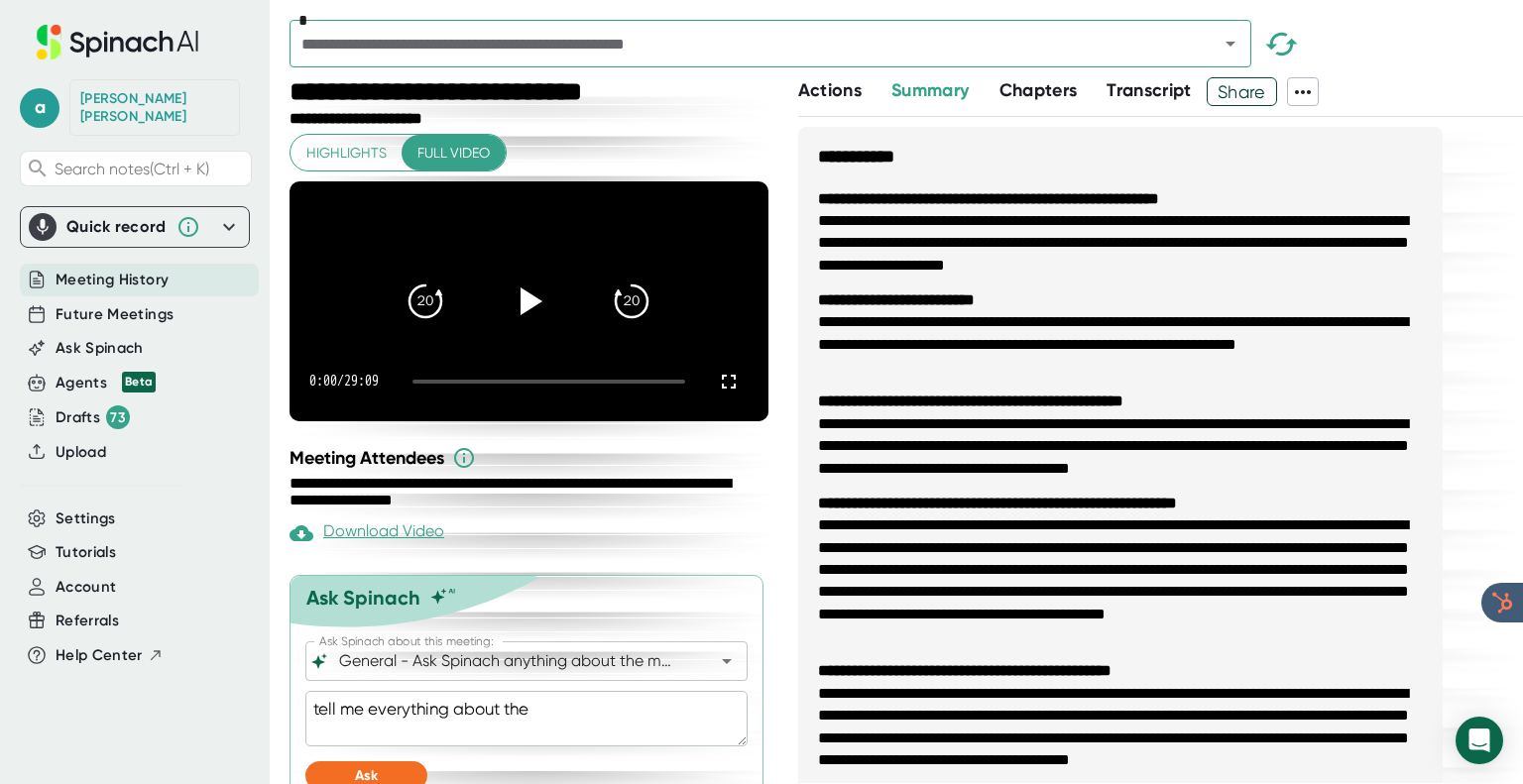 type on "x" 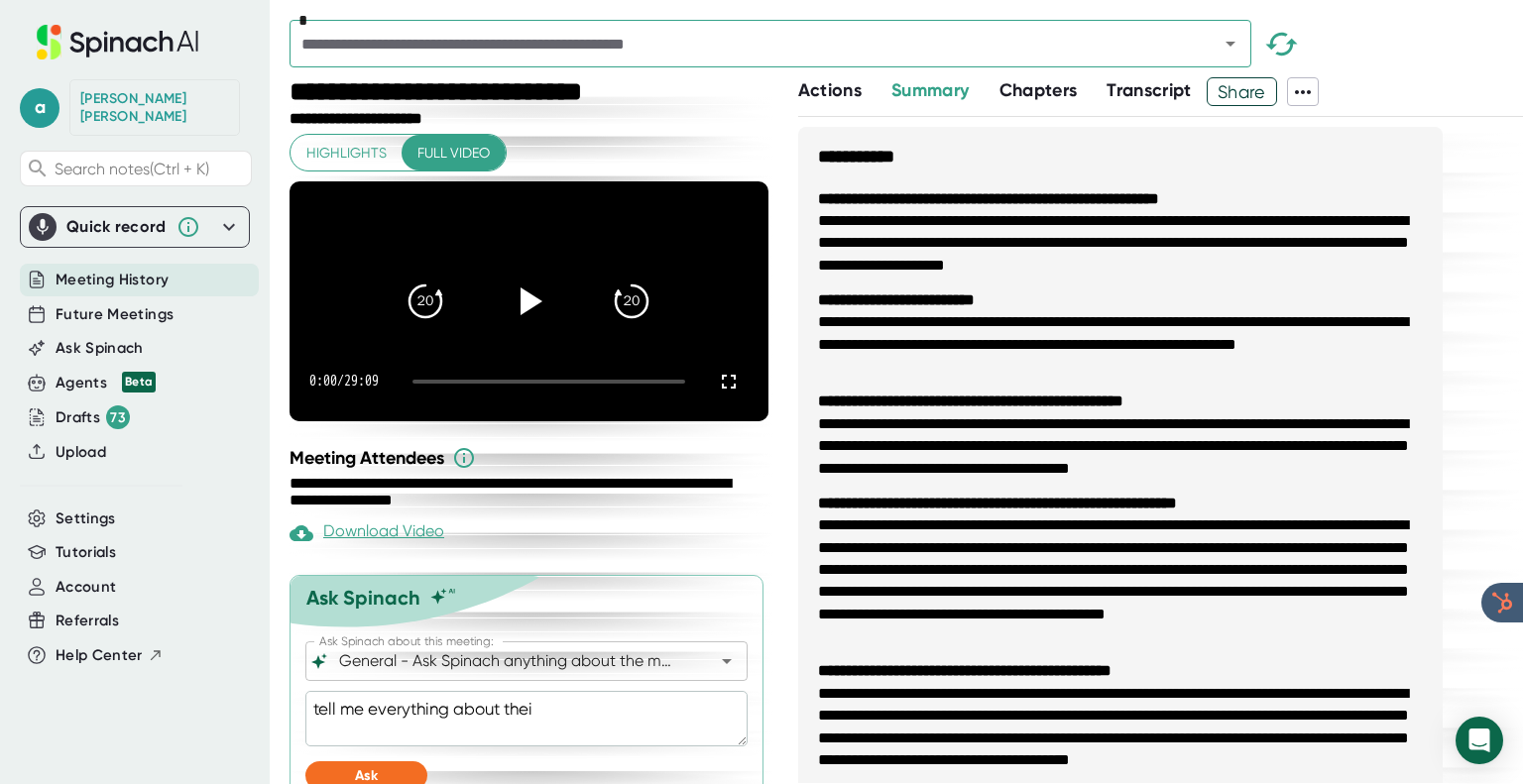 type on "tell me everything about their" 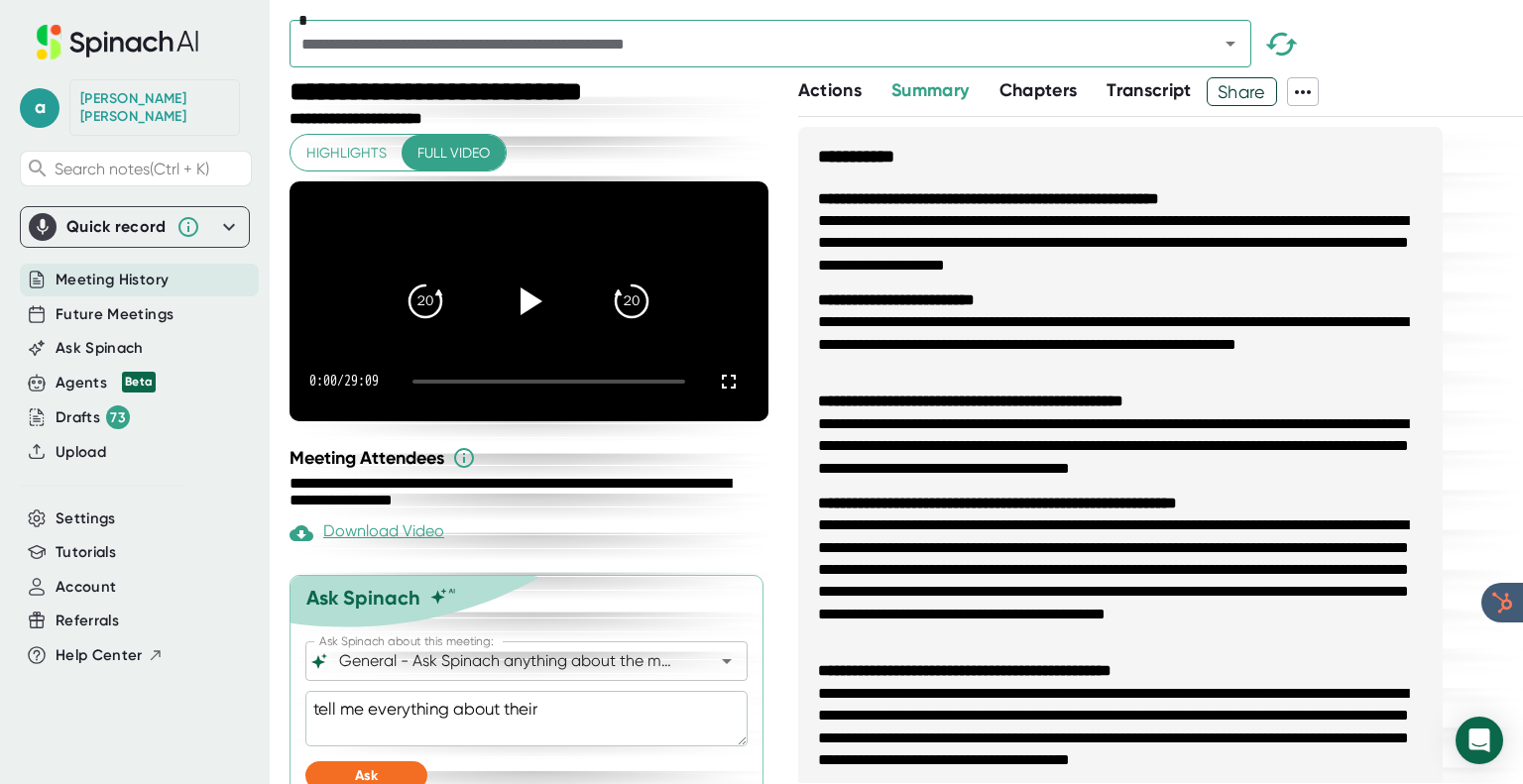 type on "tell me everything about their" 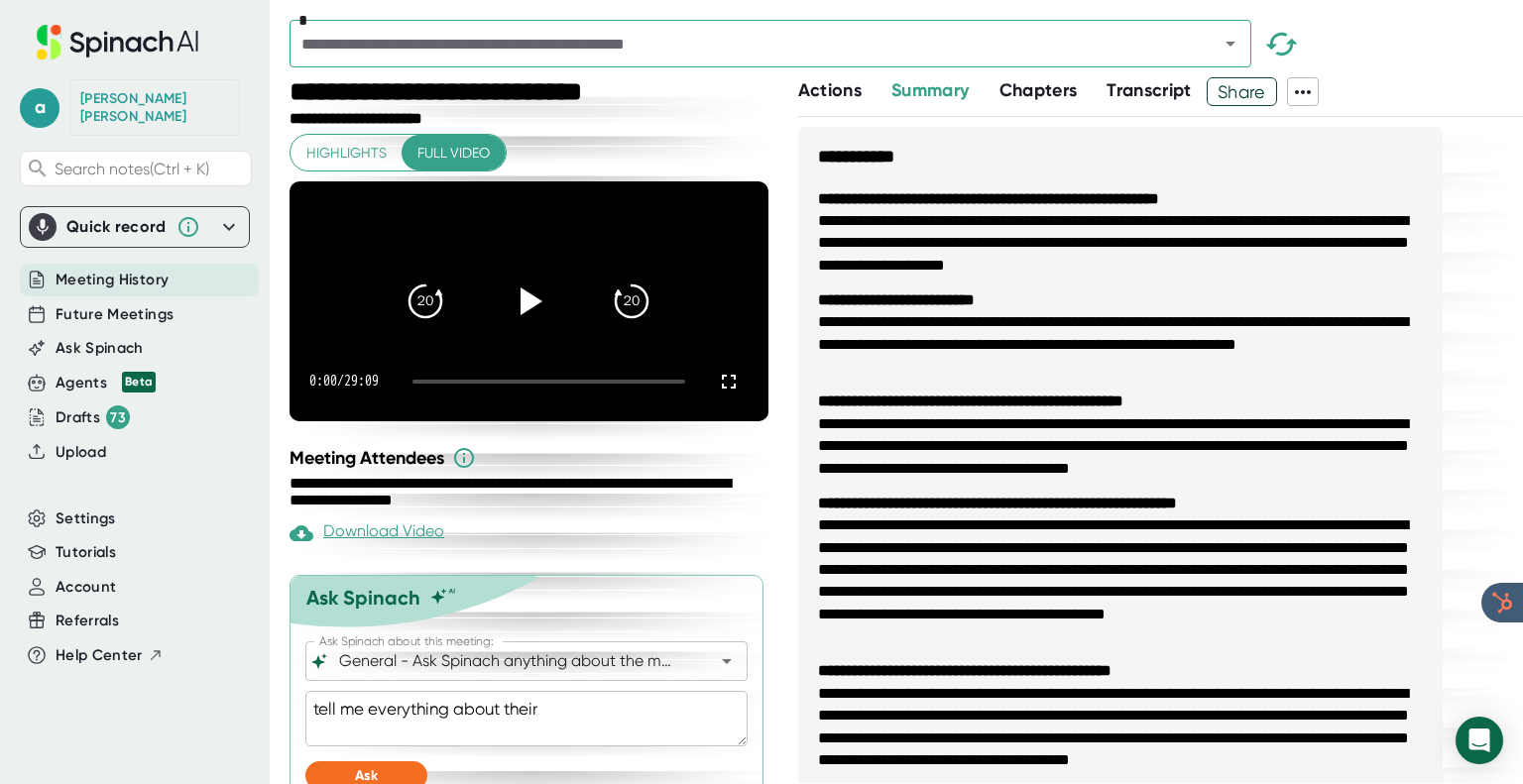 type on "x" 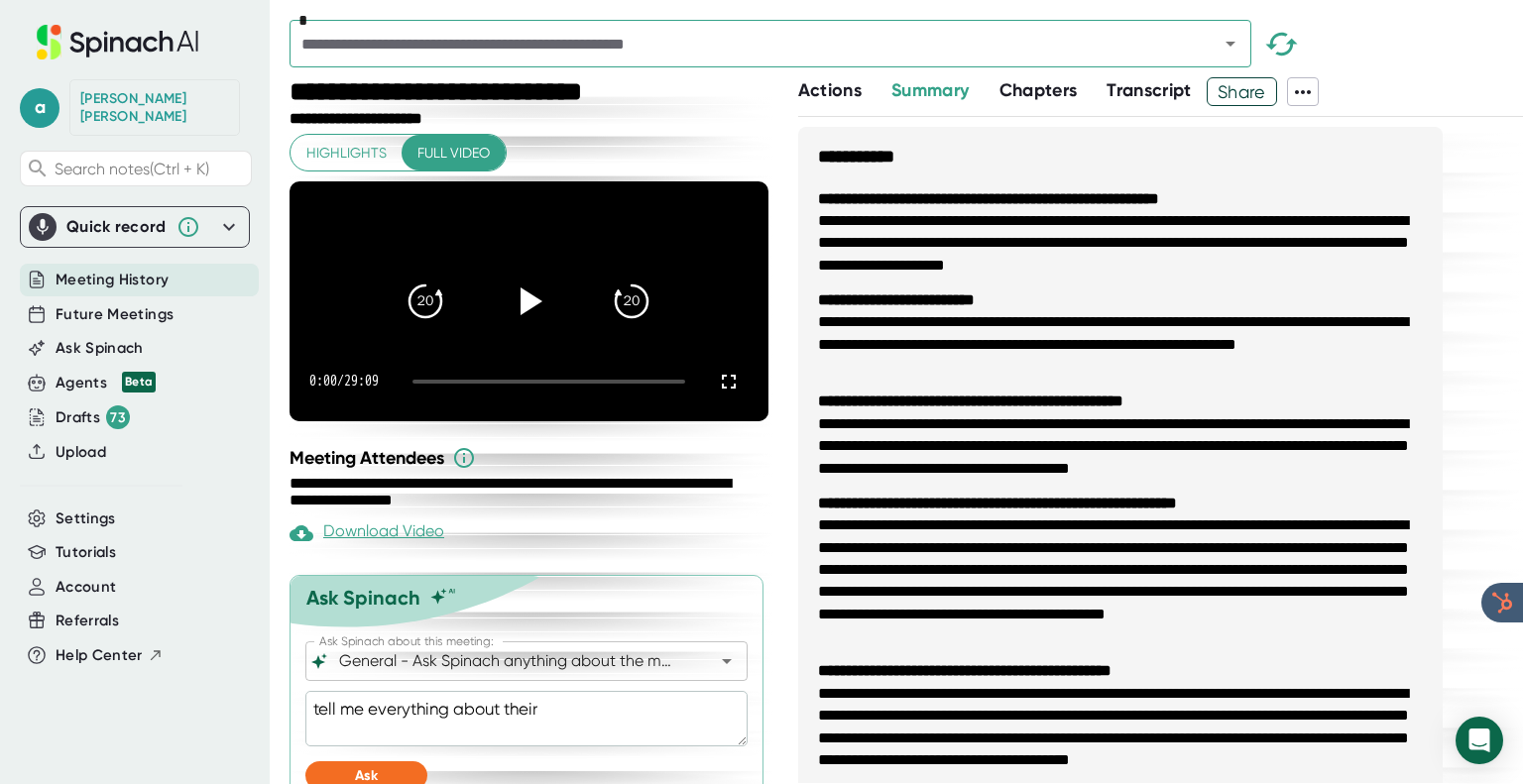 type on "x" 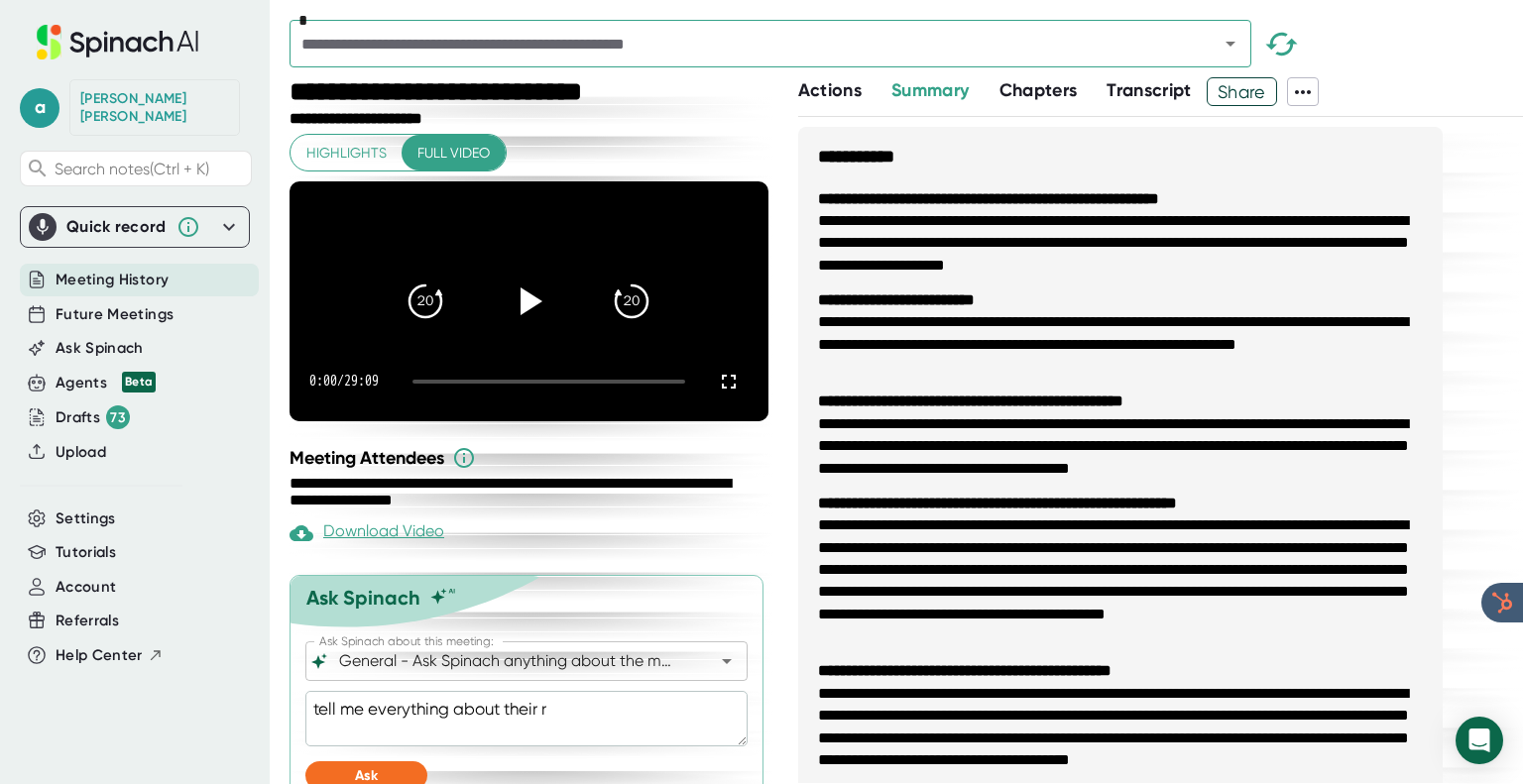 type on "tell me everything about their re" 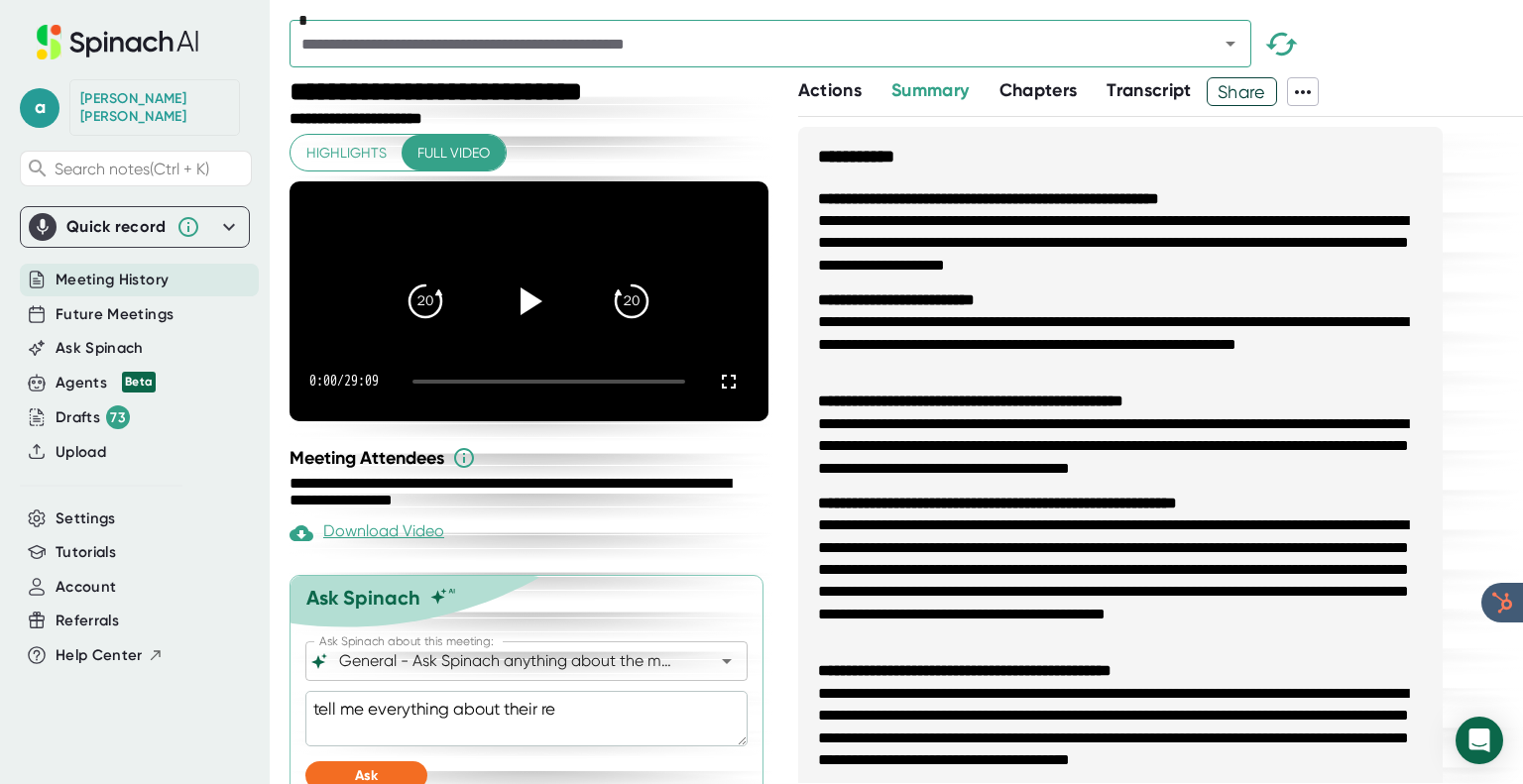 type on "x" 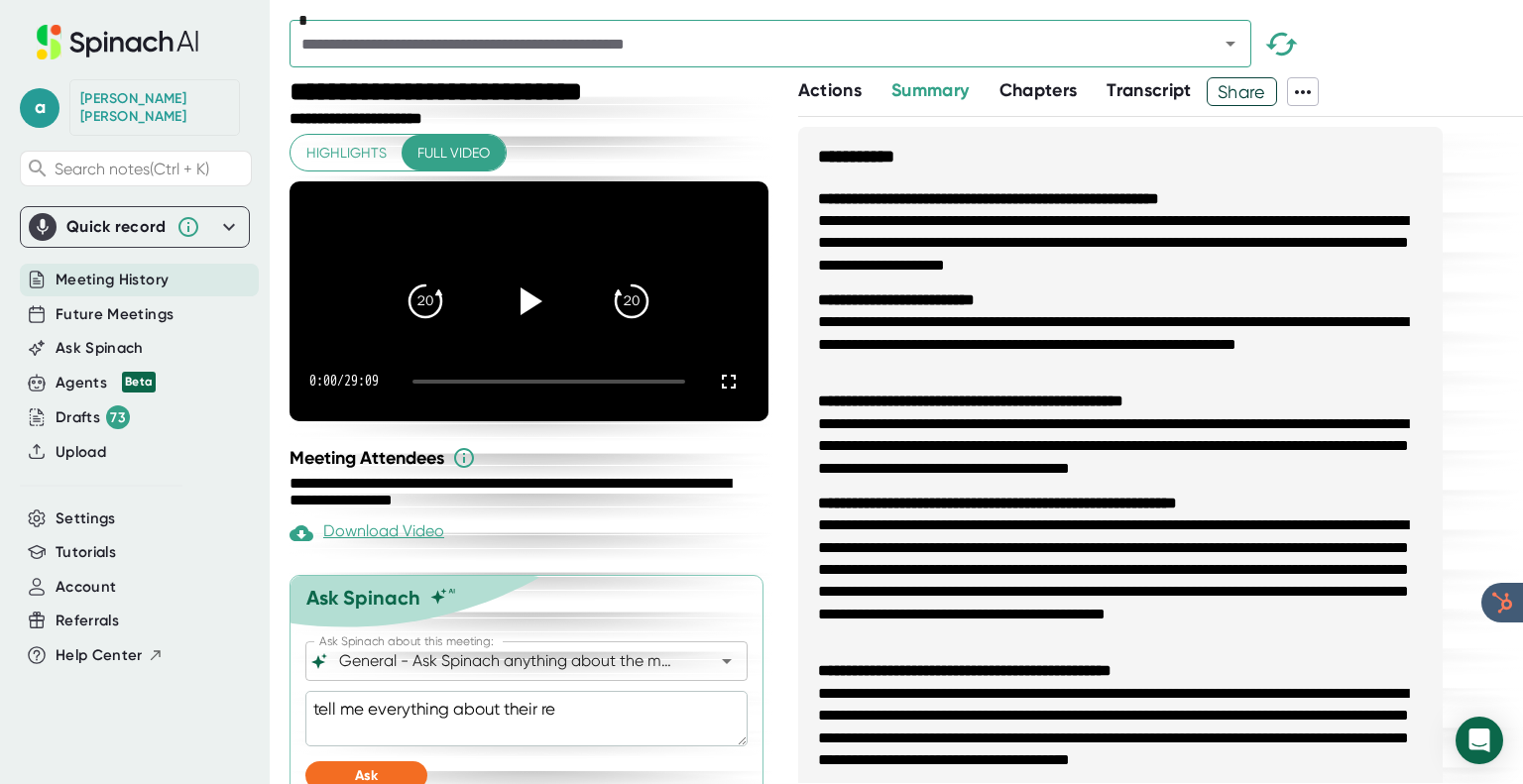 type on "tell me everything about their req" 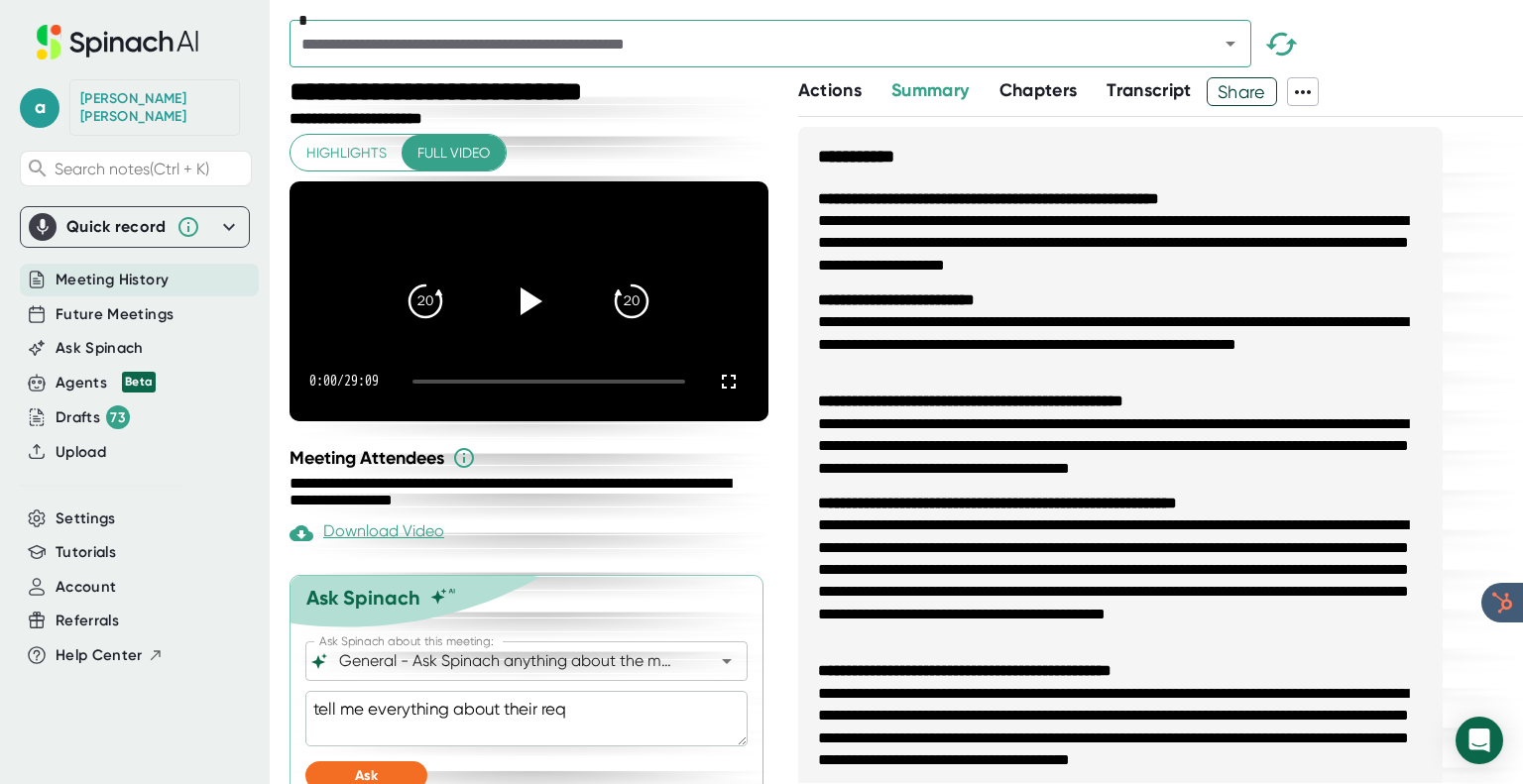type on "tell me everything about their requ" 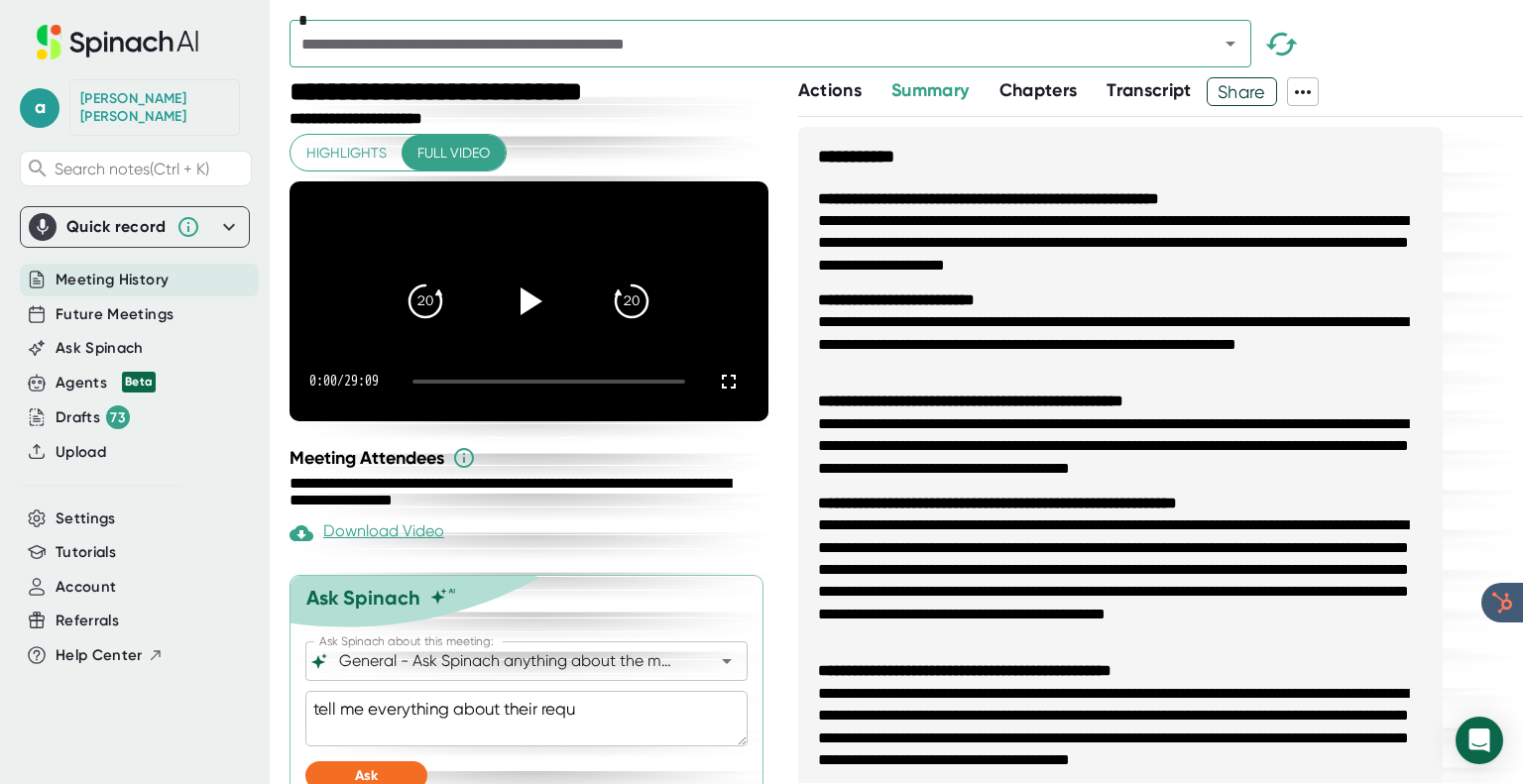 type on "x" 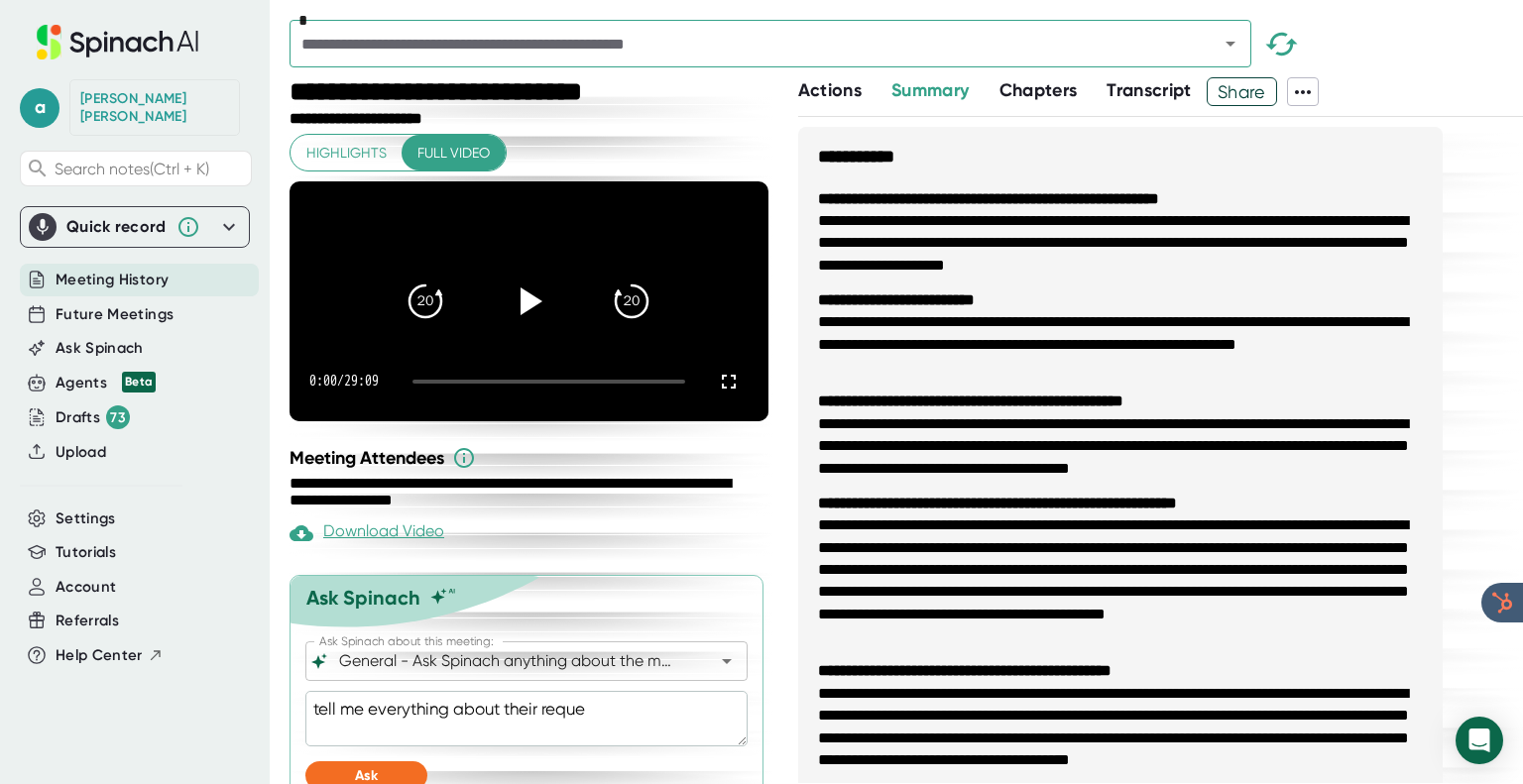 type on "tell me everything about their reques" 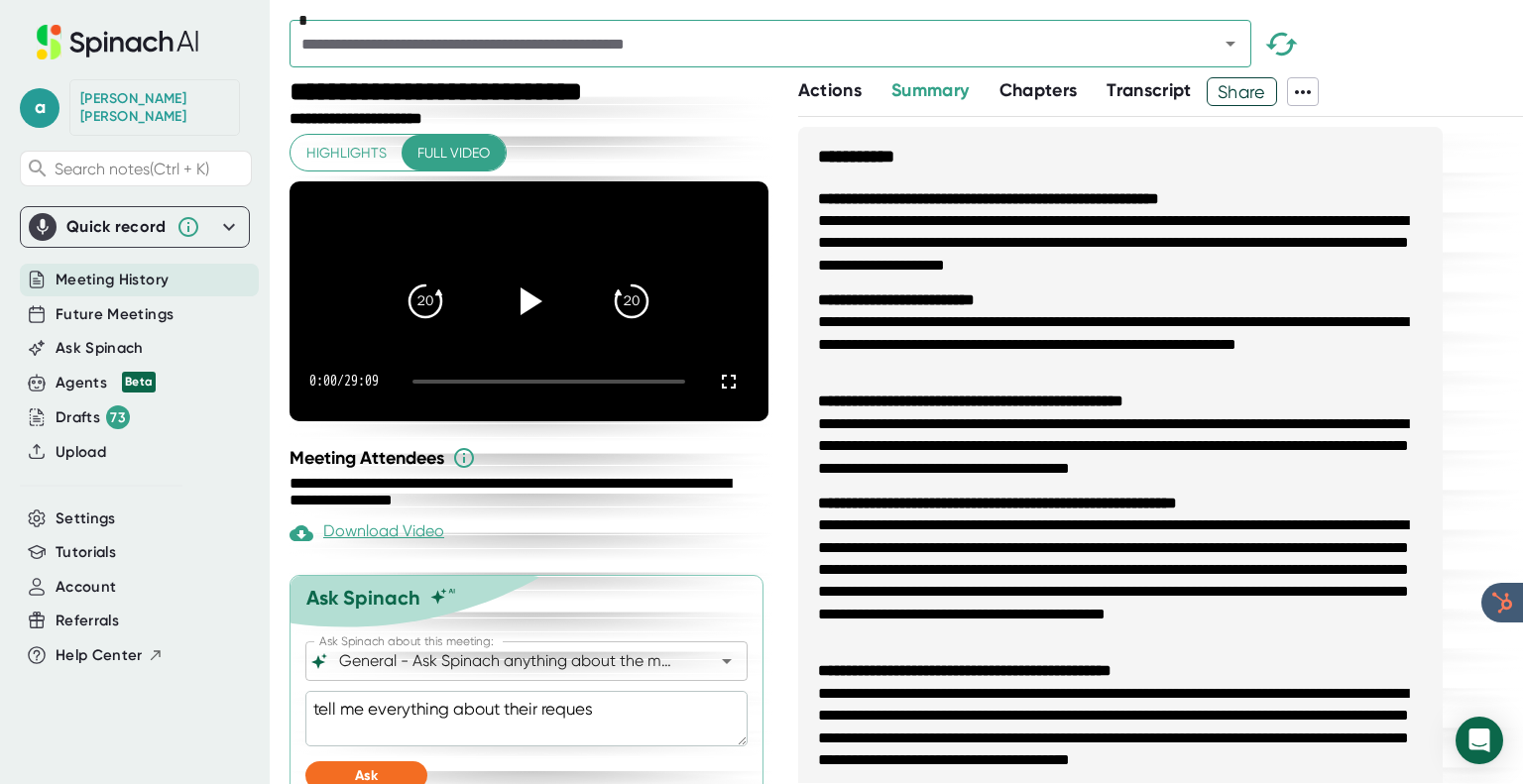 type on "tell me everything about their request" 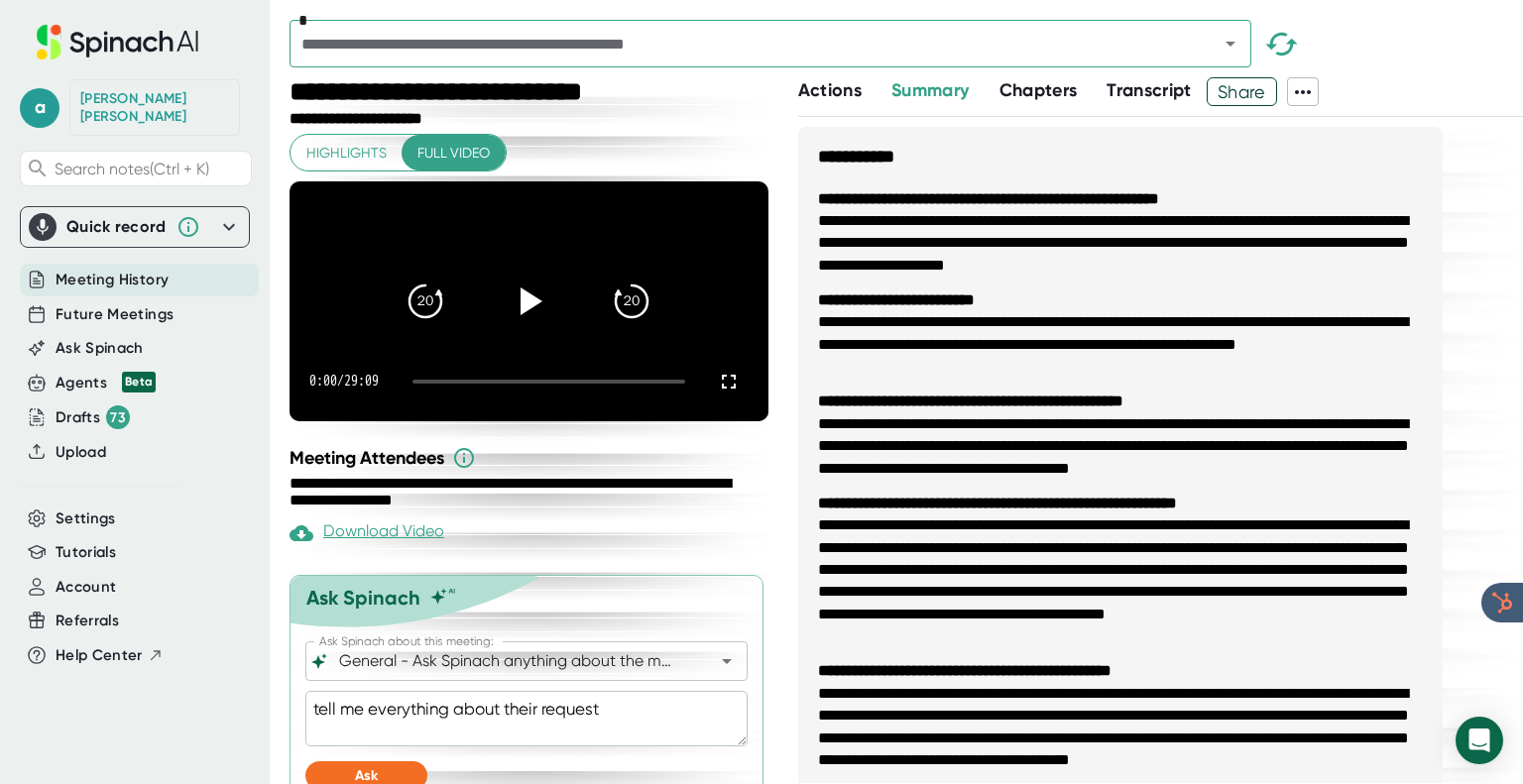 type on "tell me everything about their request" 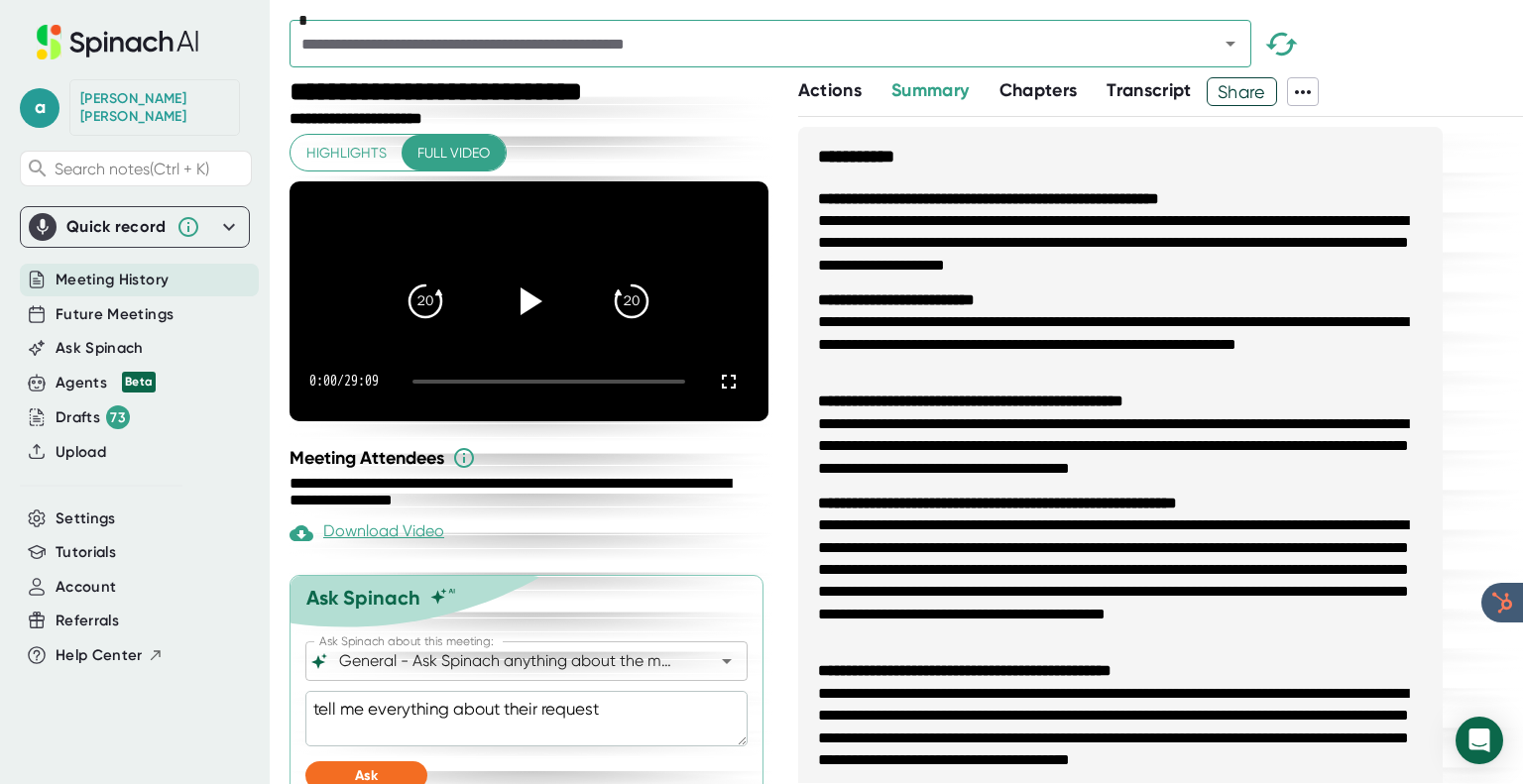 type on "x" 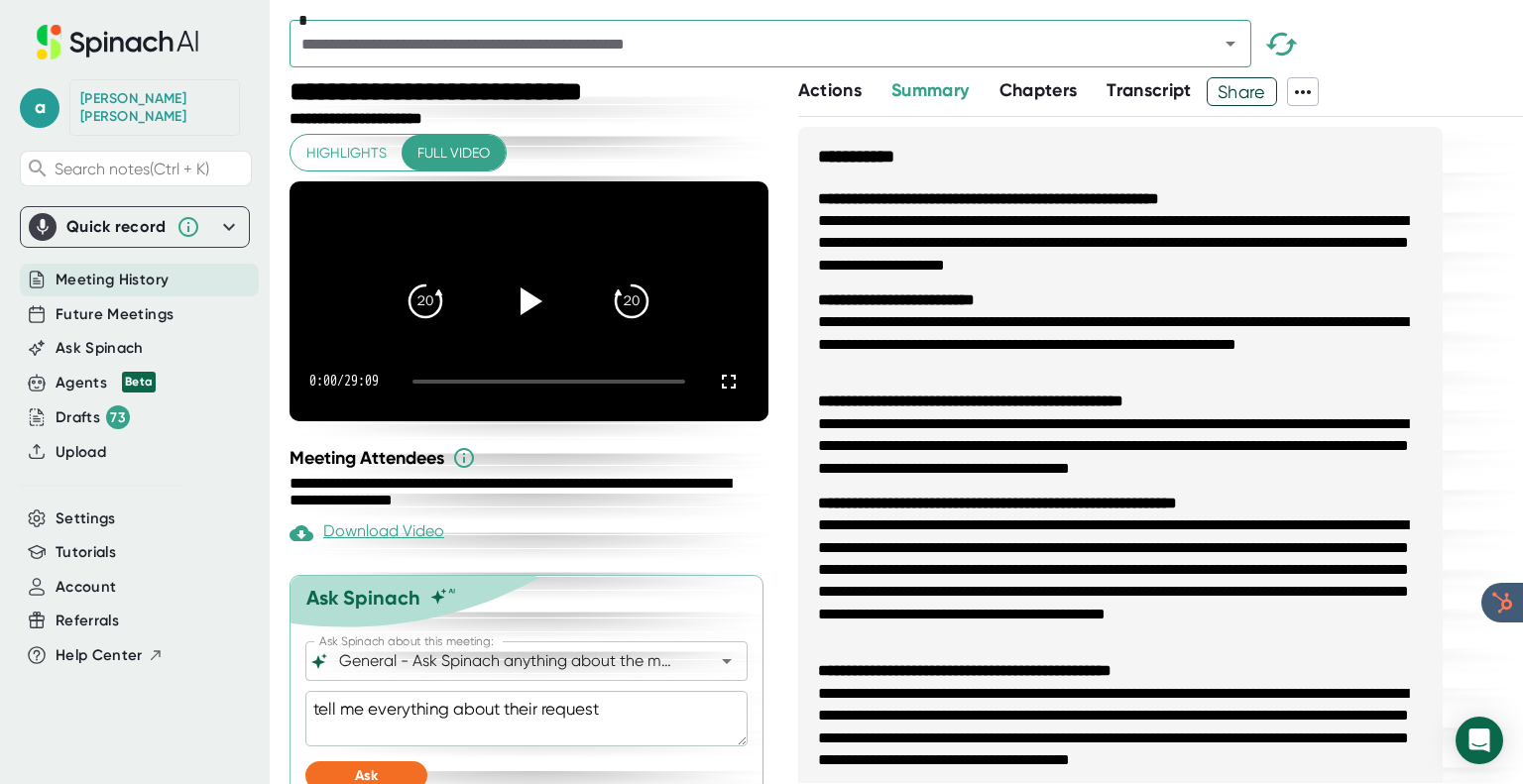 type on "x" 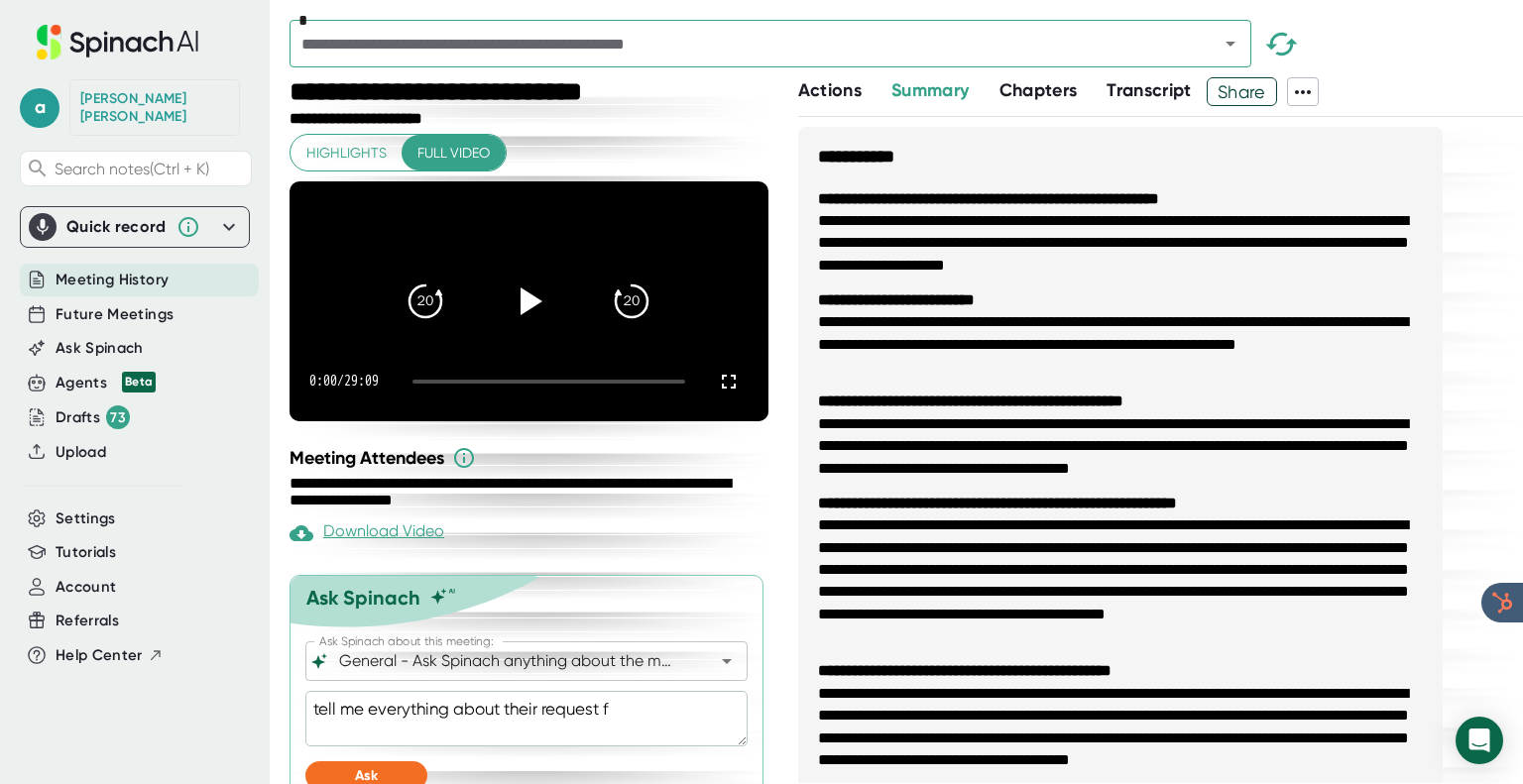 type on "tell me everything about their request fo" 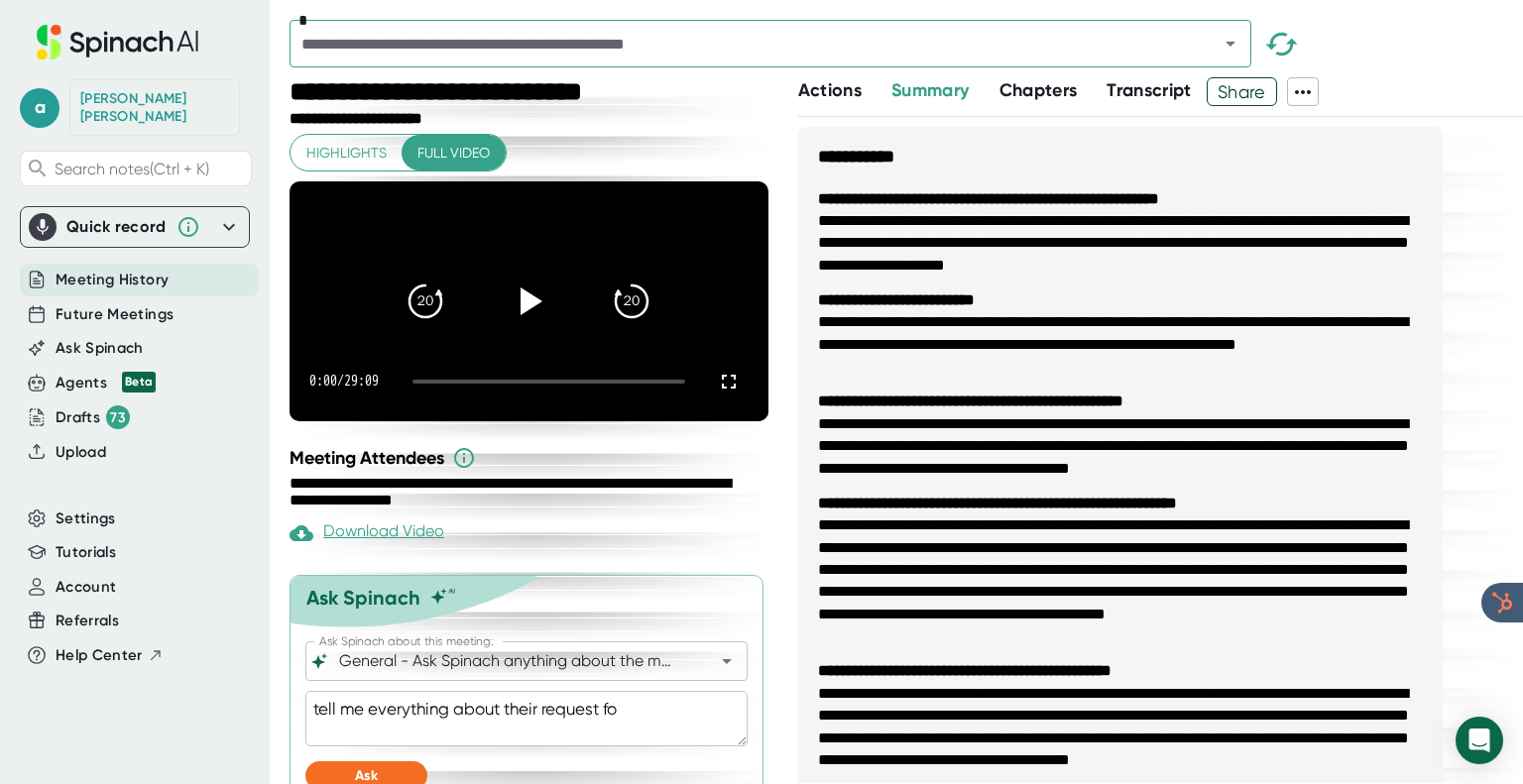 type on "x" 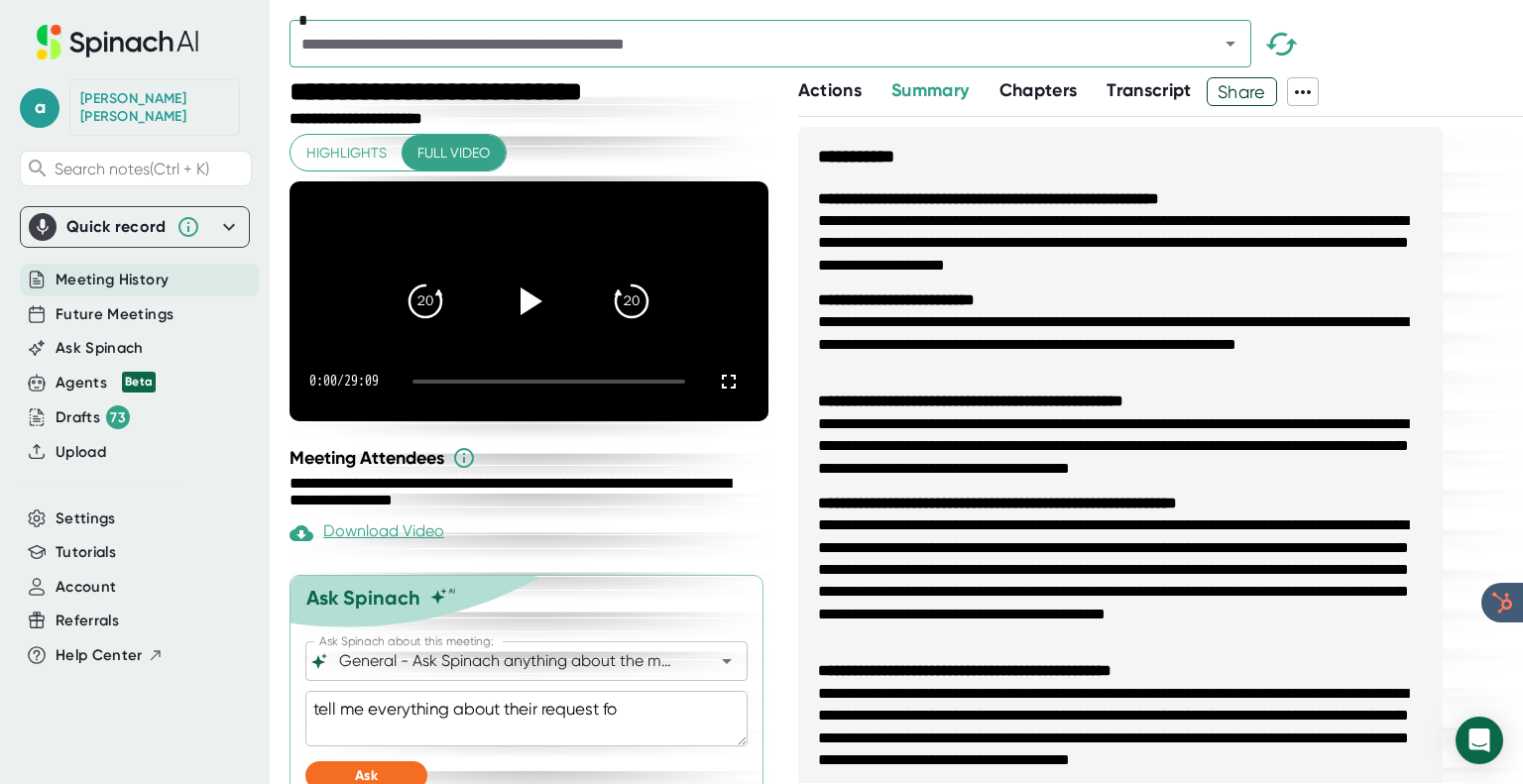 type on "tell me everything about their request for" 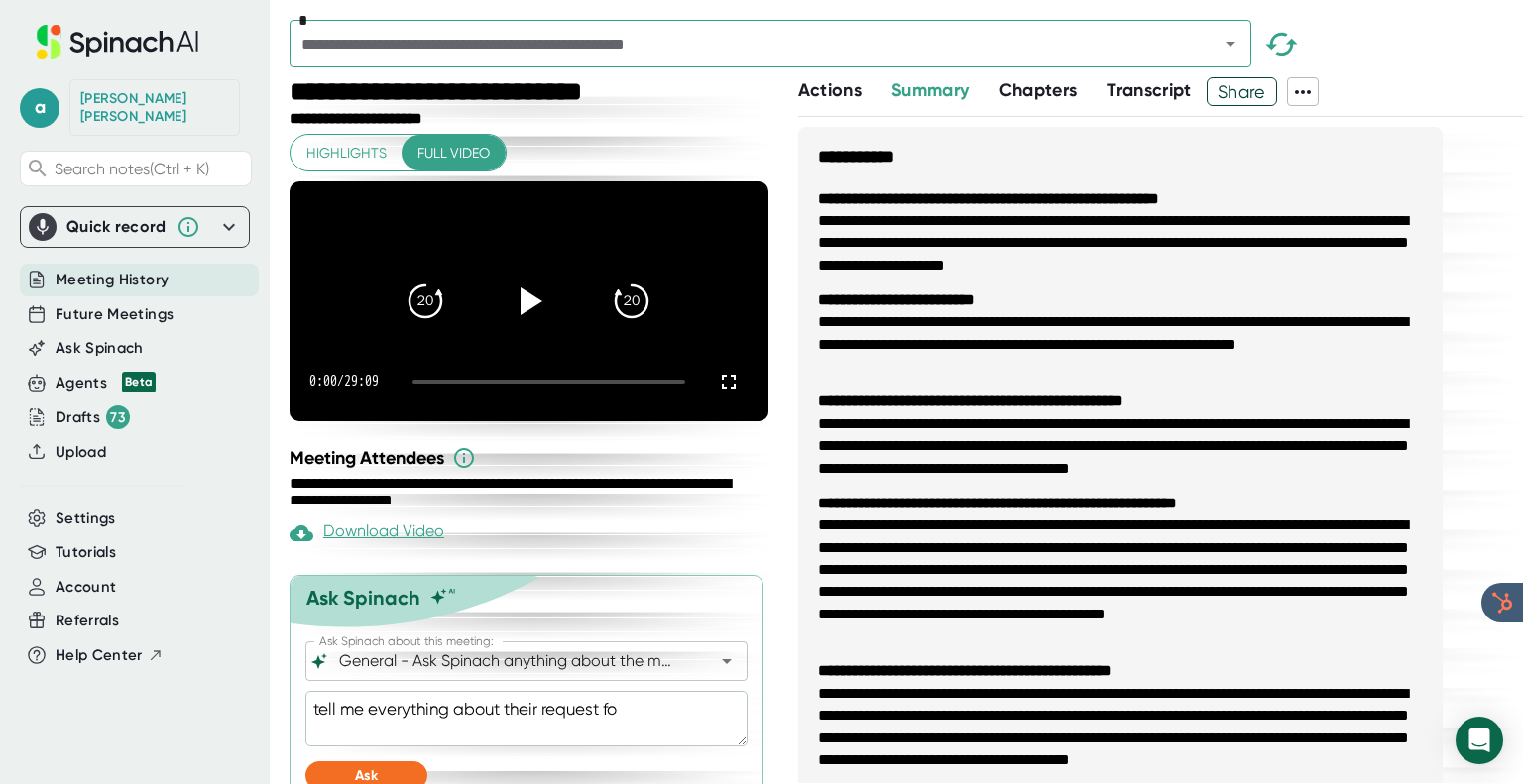 type on "x" 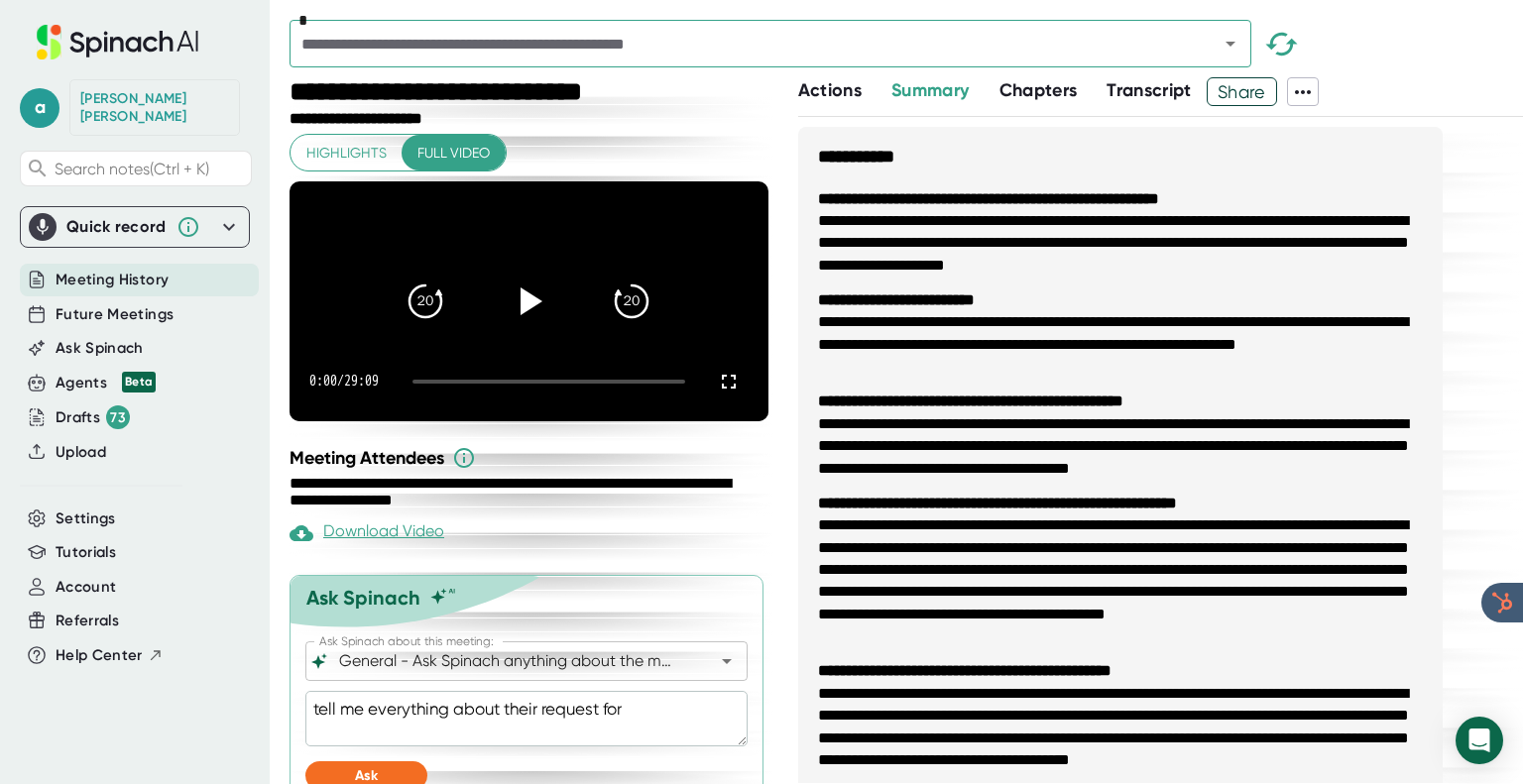 type on "tell me everything about their request for" 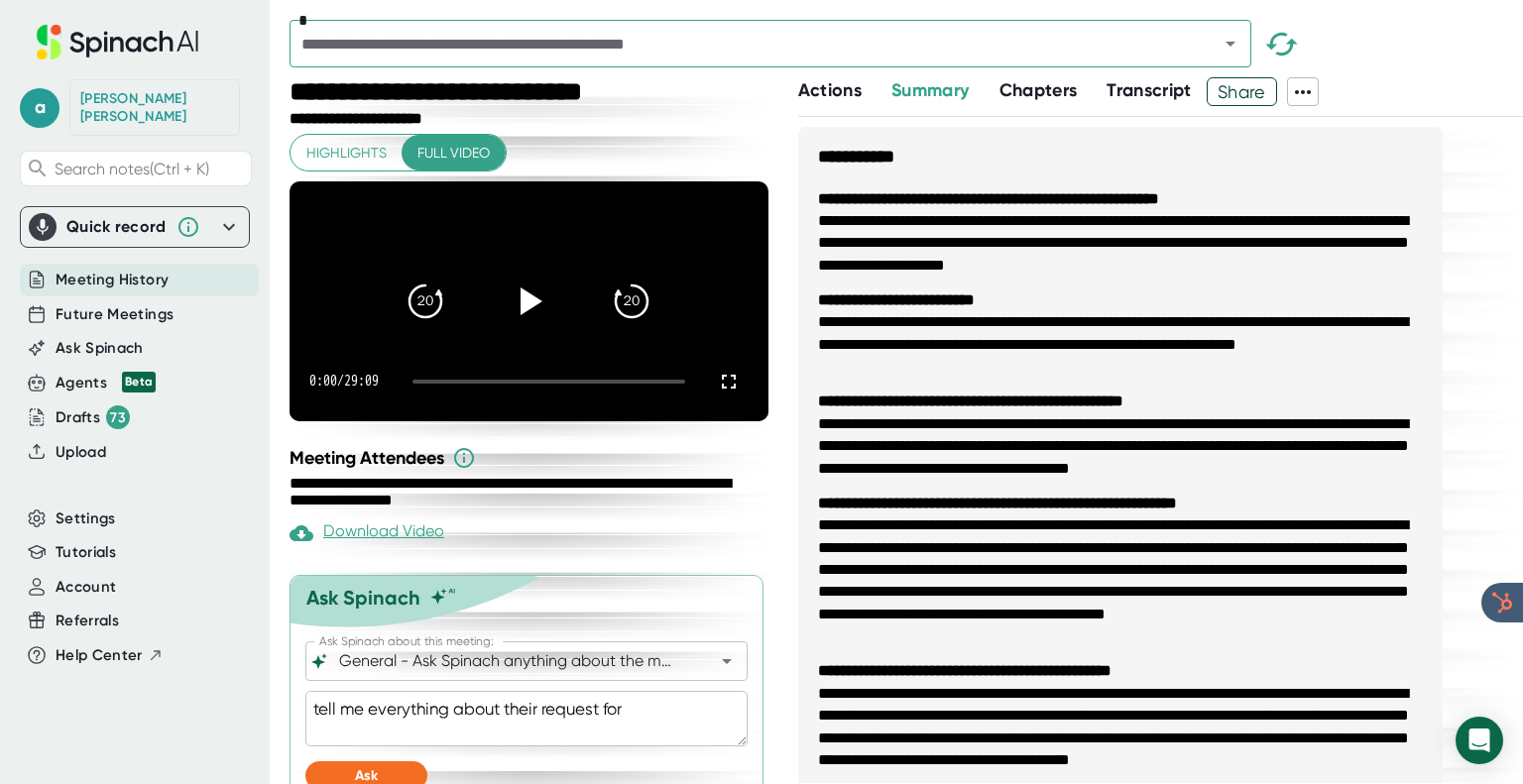 type on "x" 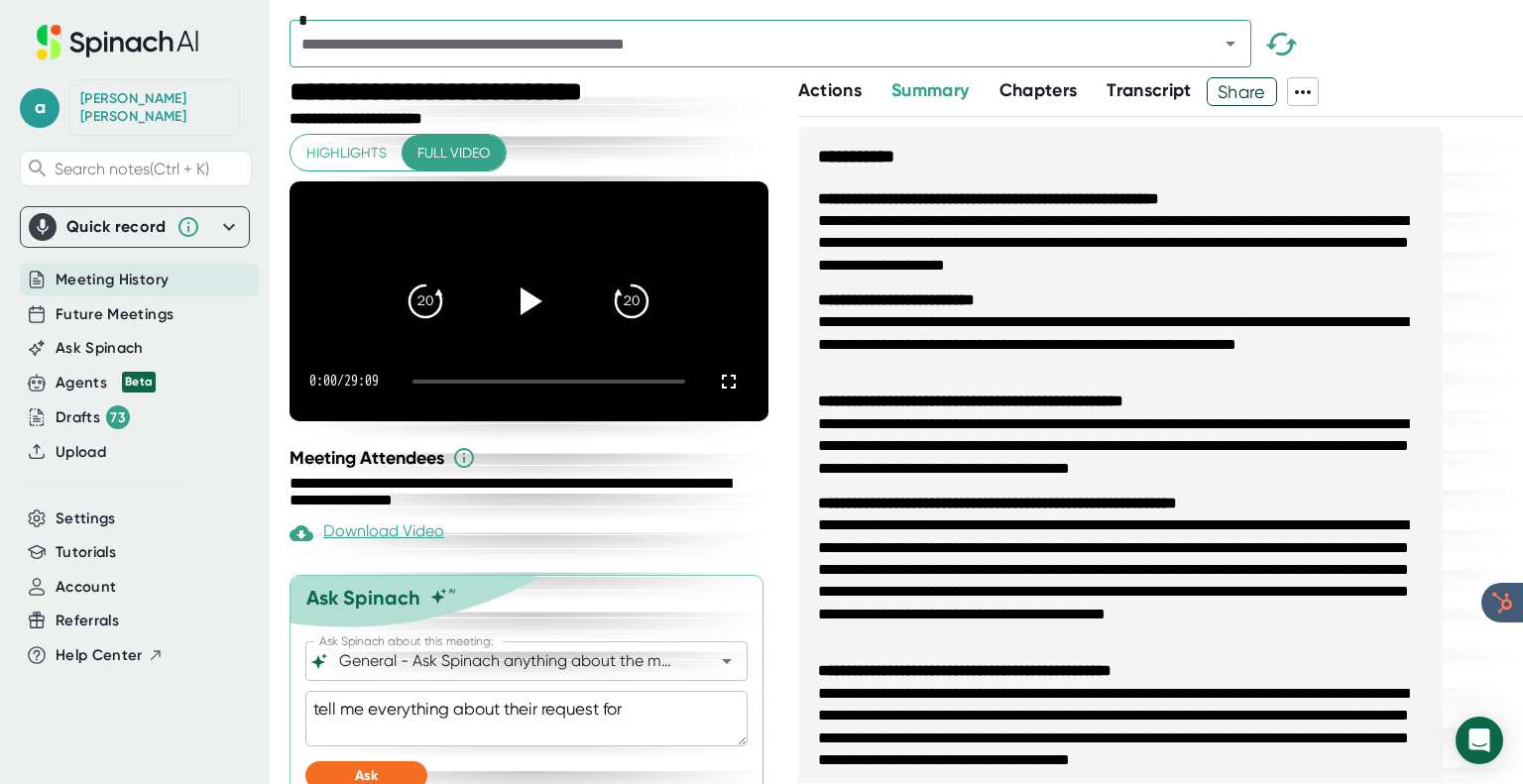 type on "tell me everything about their request for a" 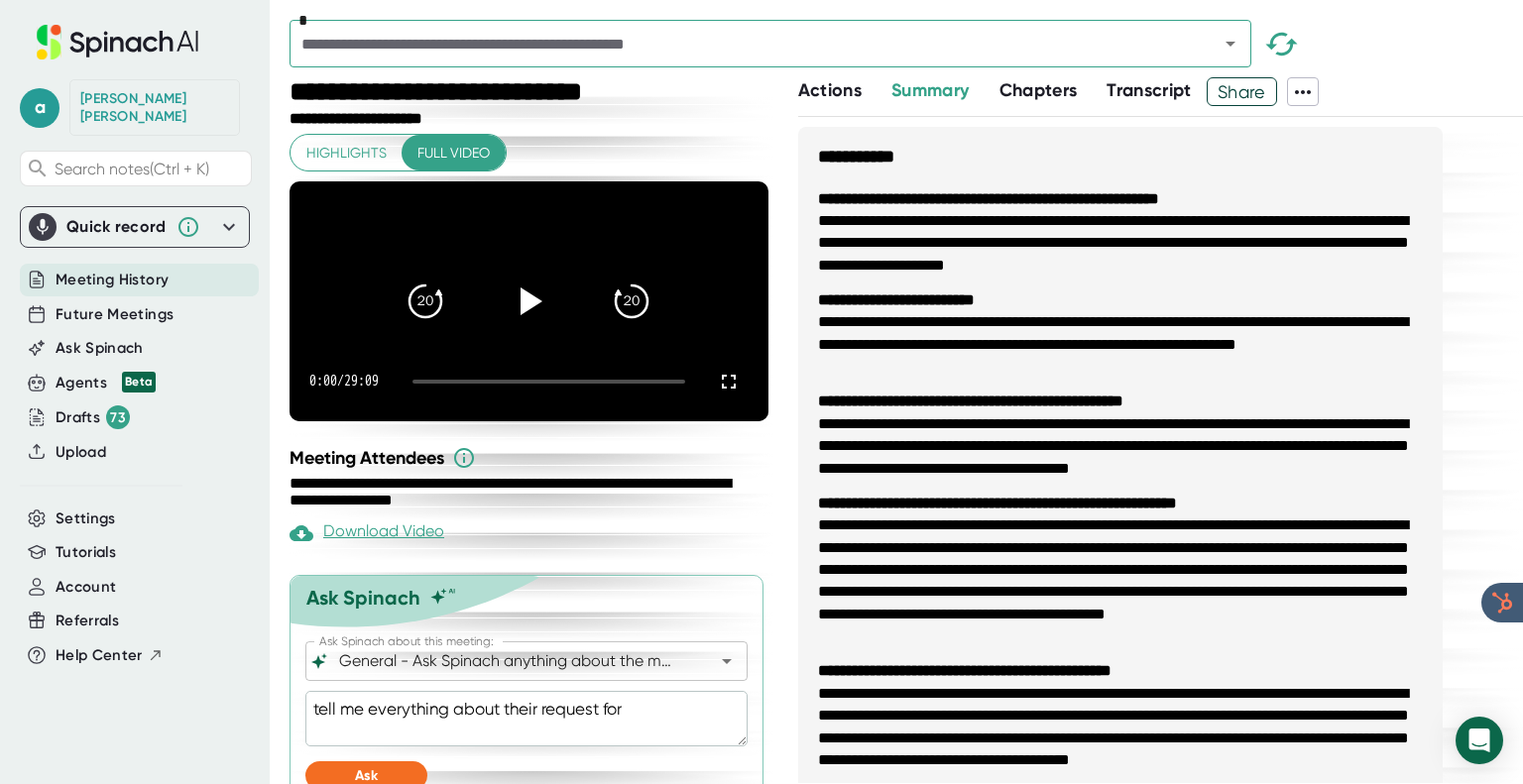 type on "x" 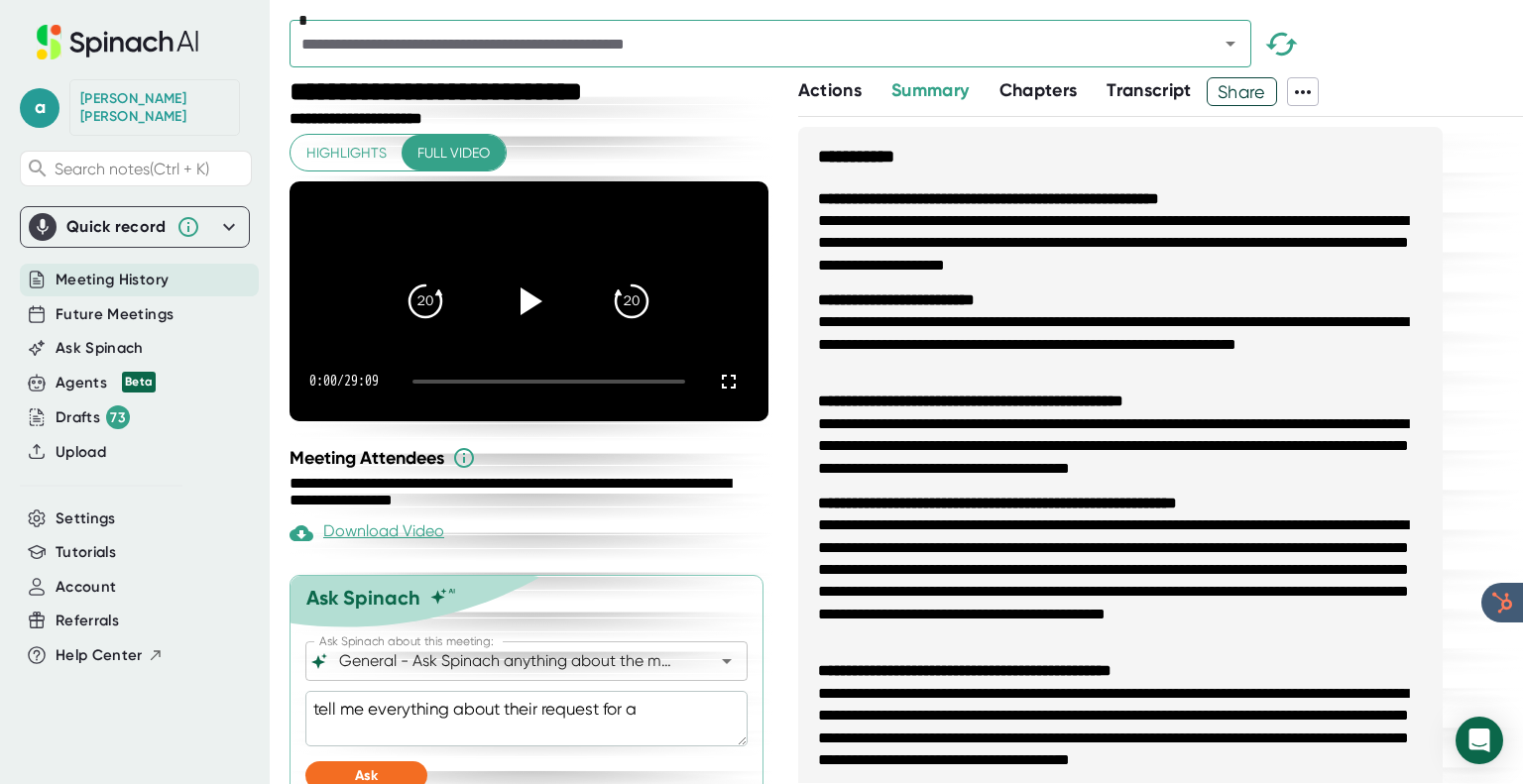 type on "tell me everything about their request for a" 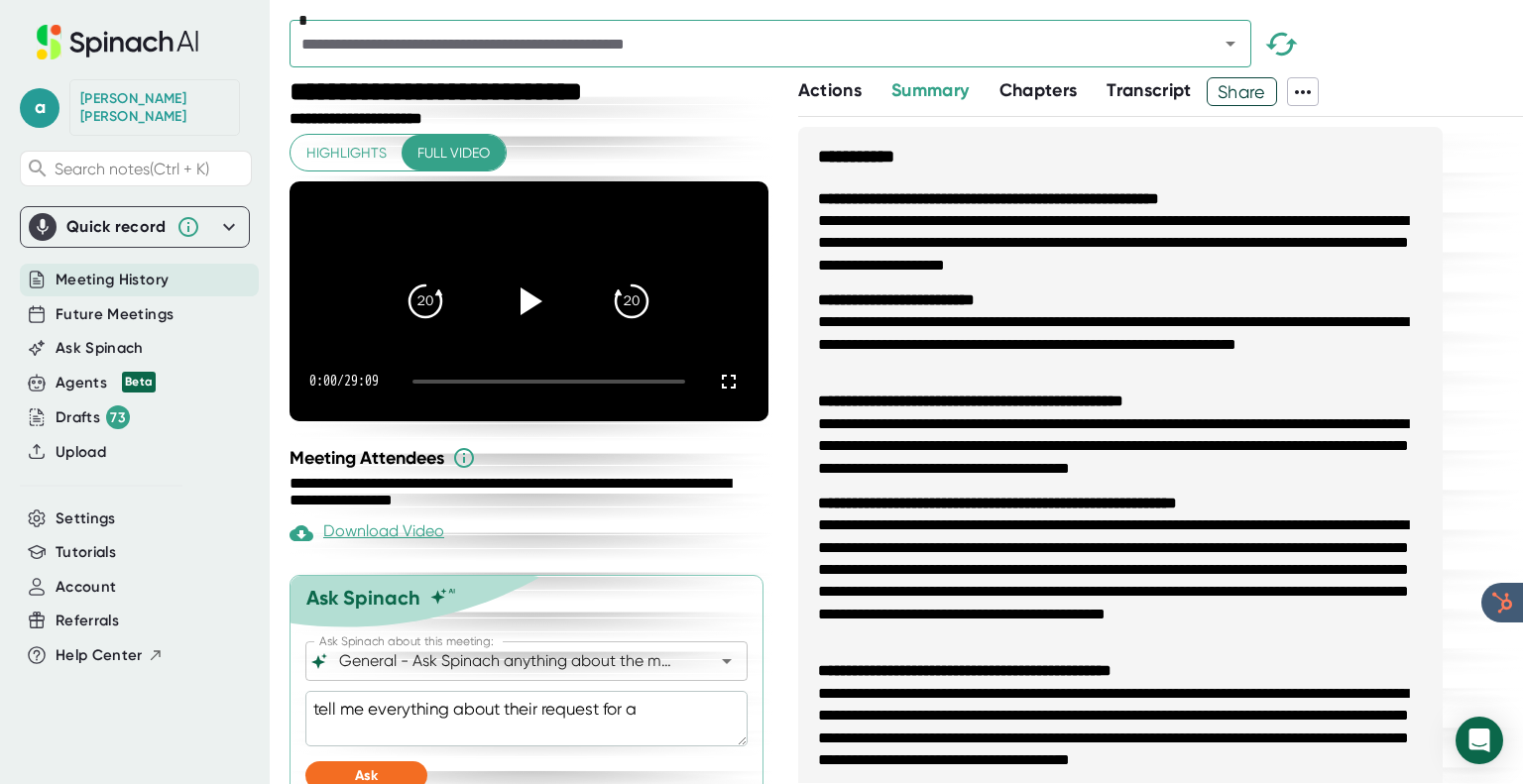 type on "x" 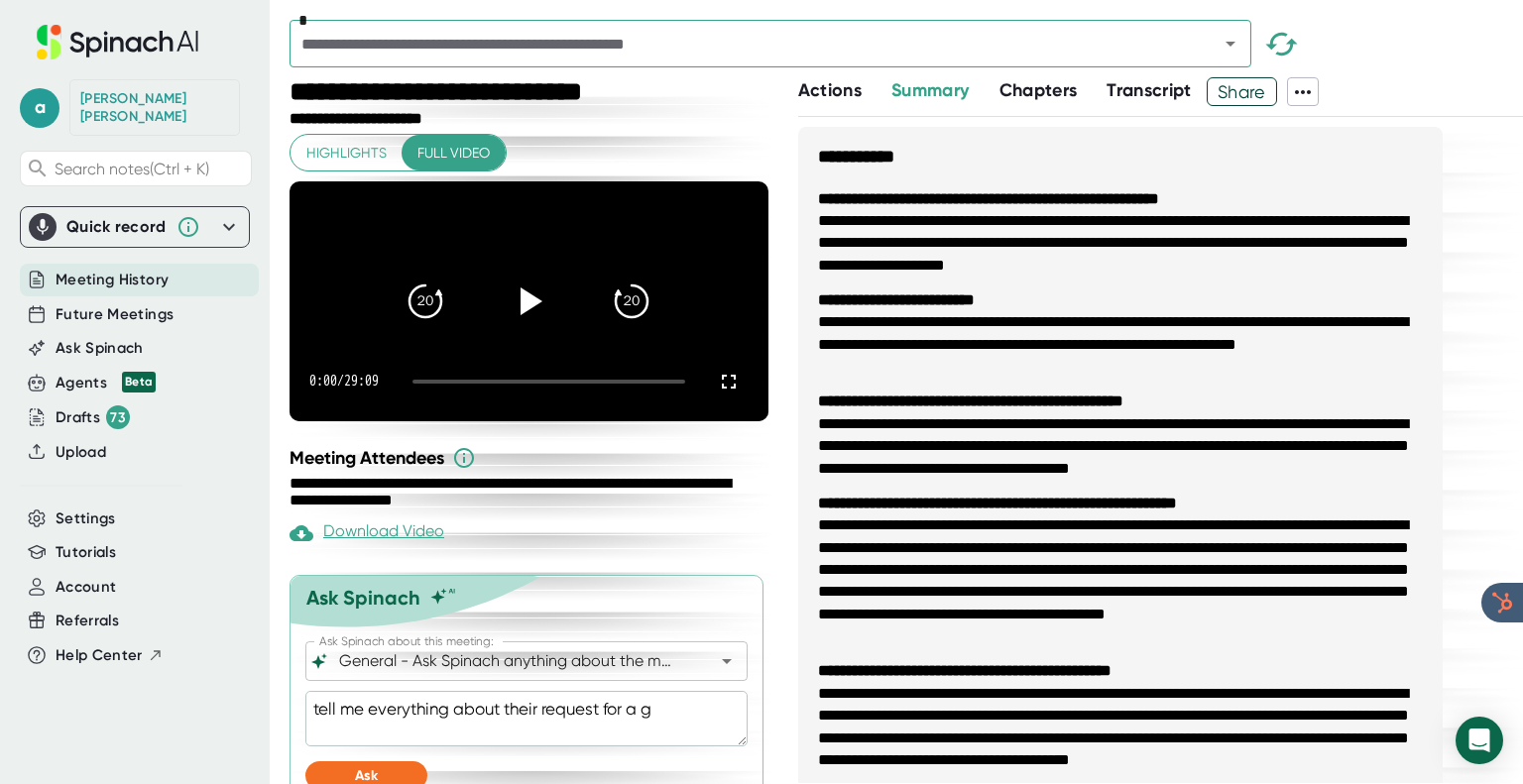 type on "tell me everything about their request for a gl" 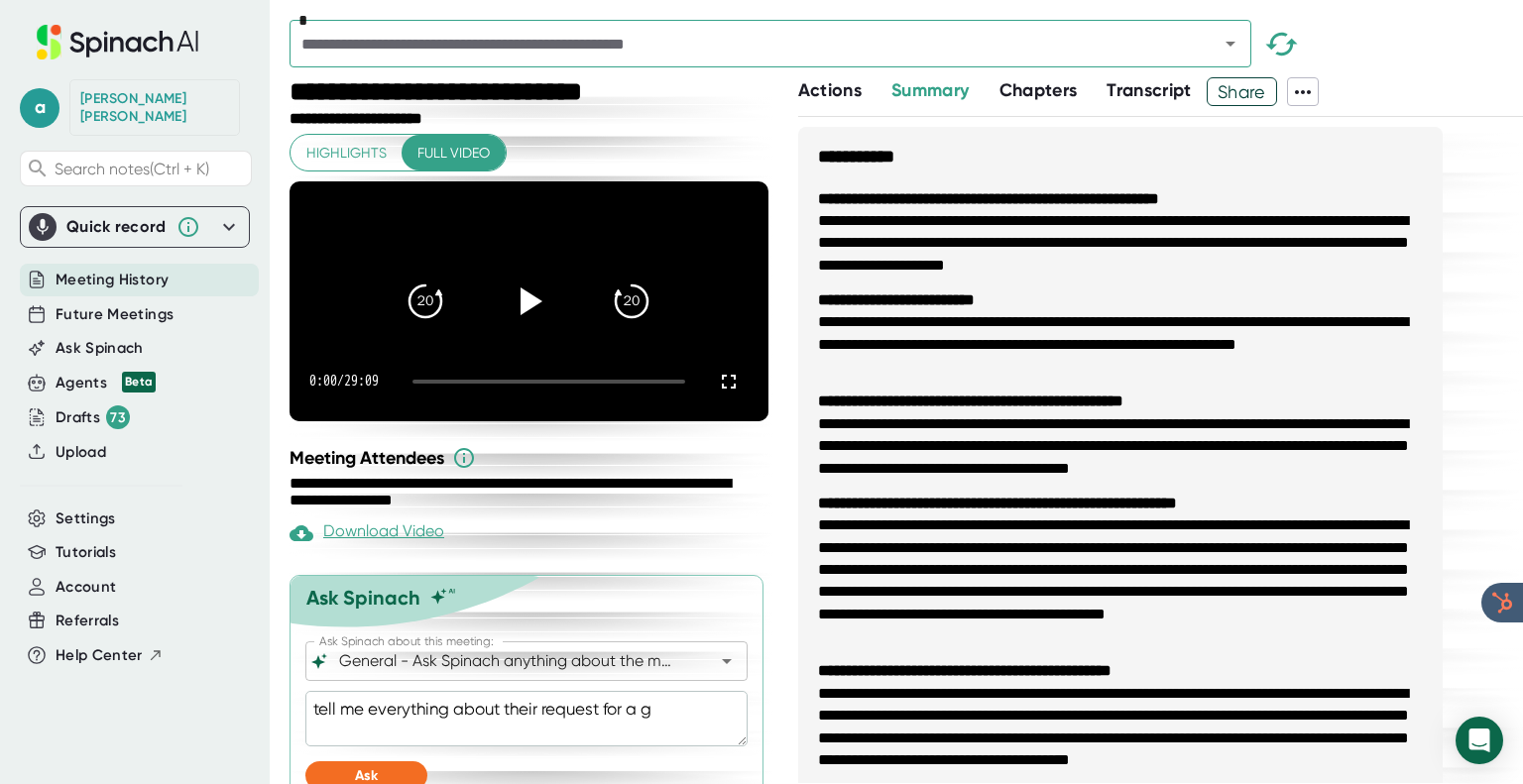 type on "x" 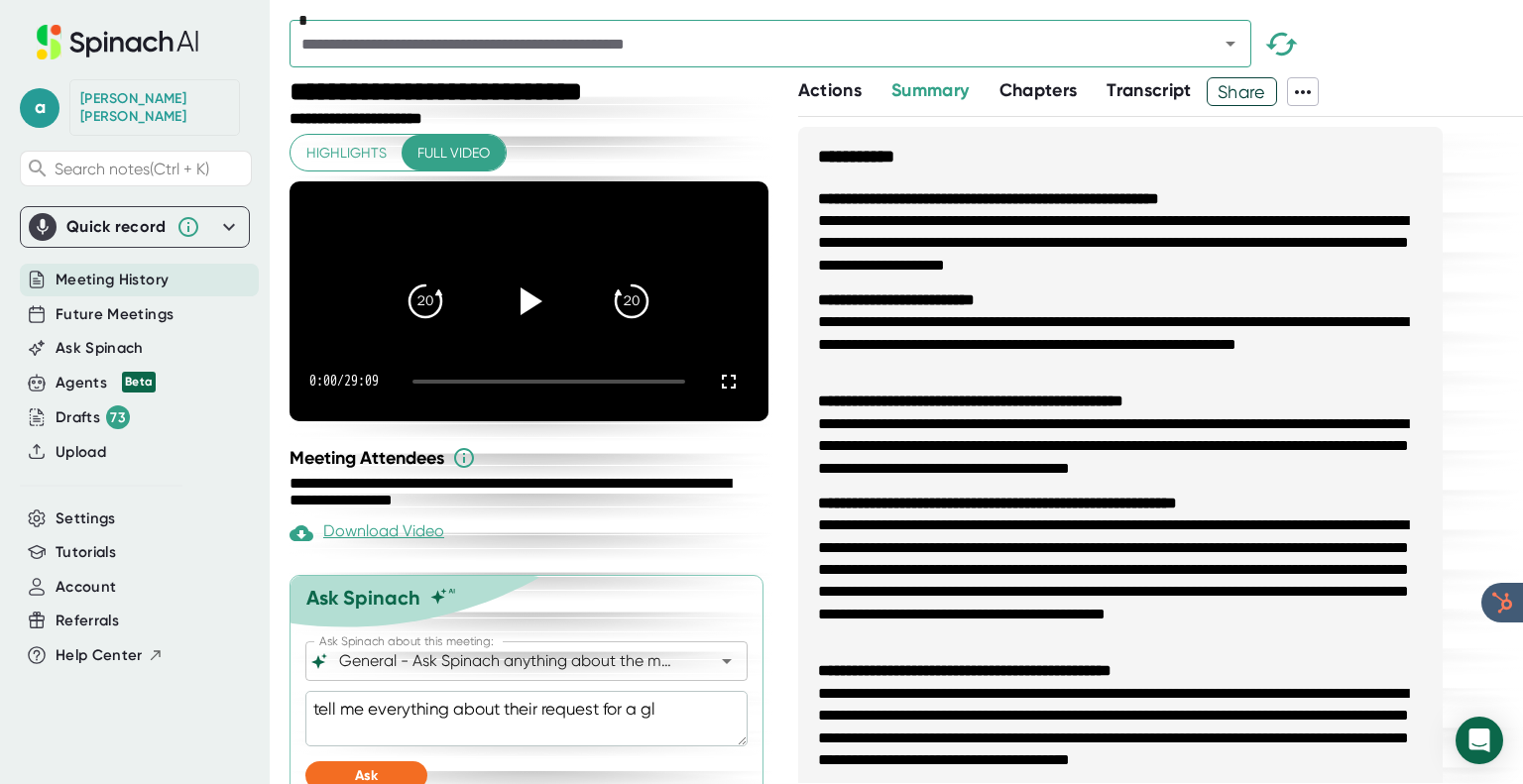type on "tell me everything about their request for a gla" 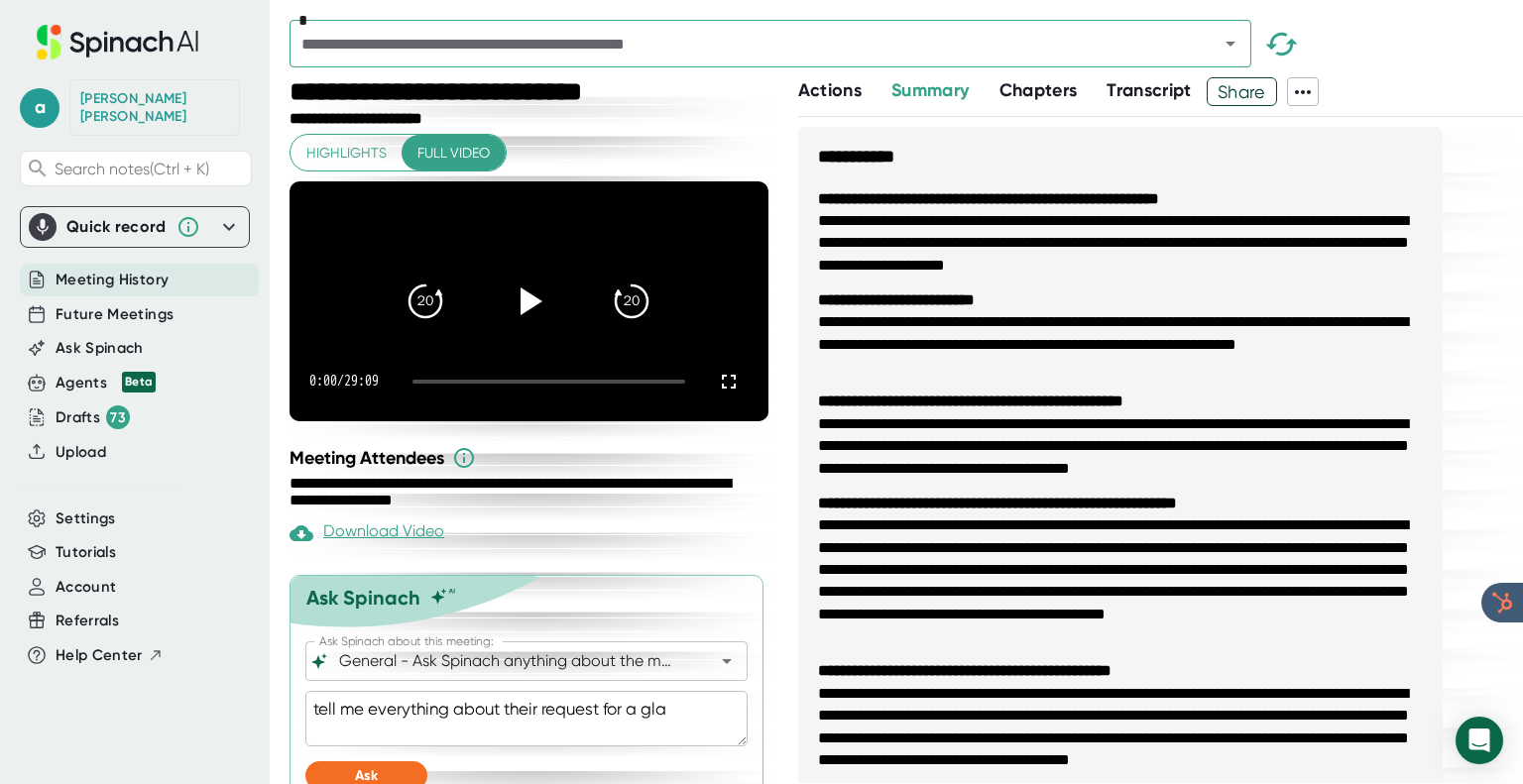 type on "tell me everything about their request for a glas" 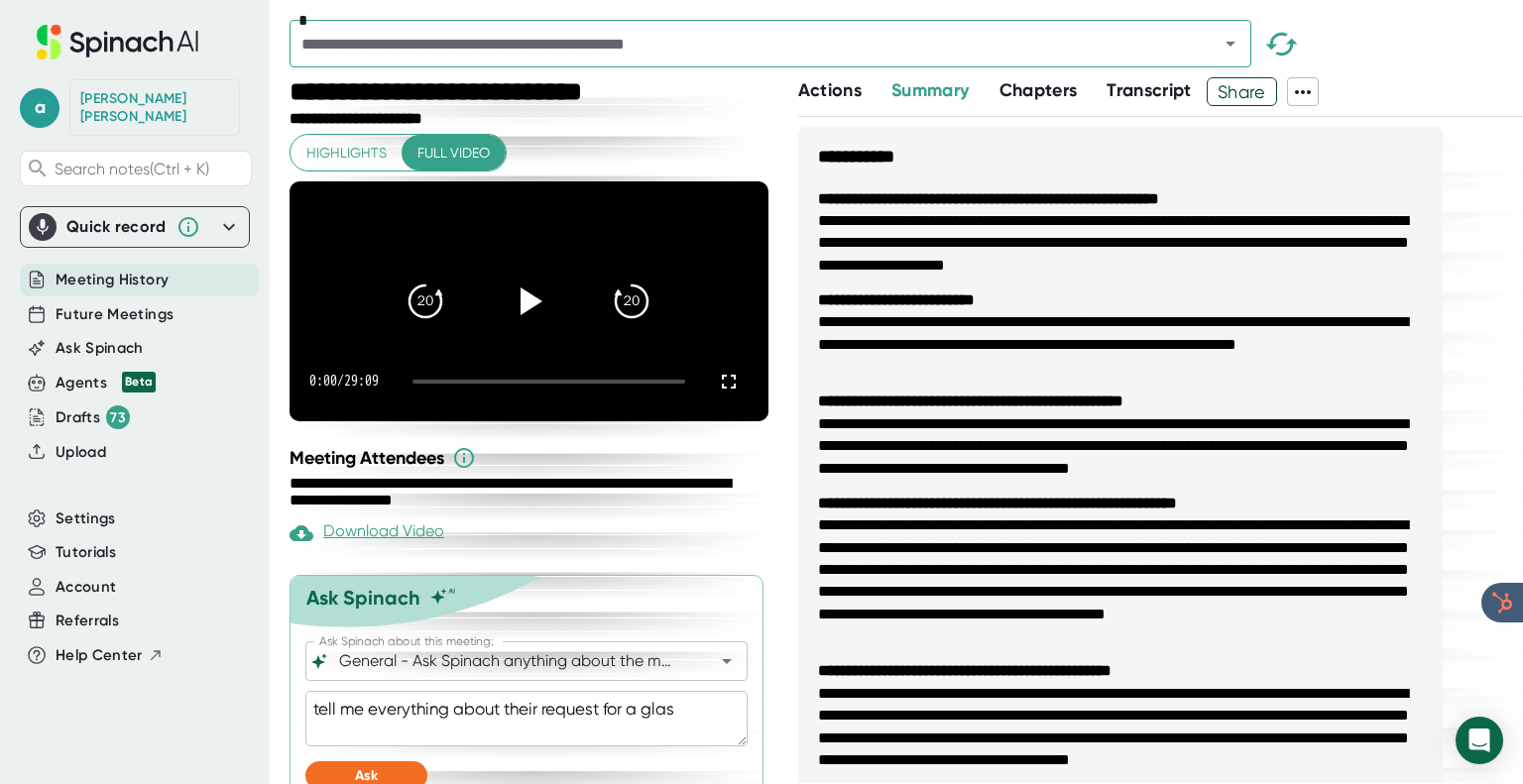type on "tell me everything about their request for a glass" 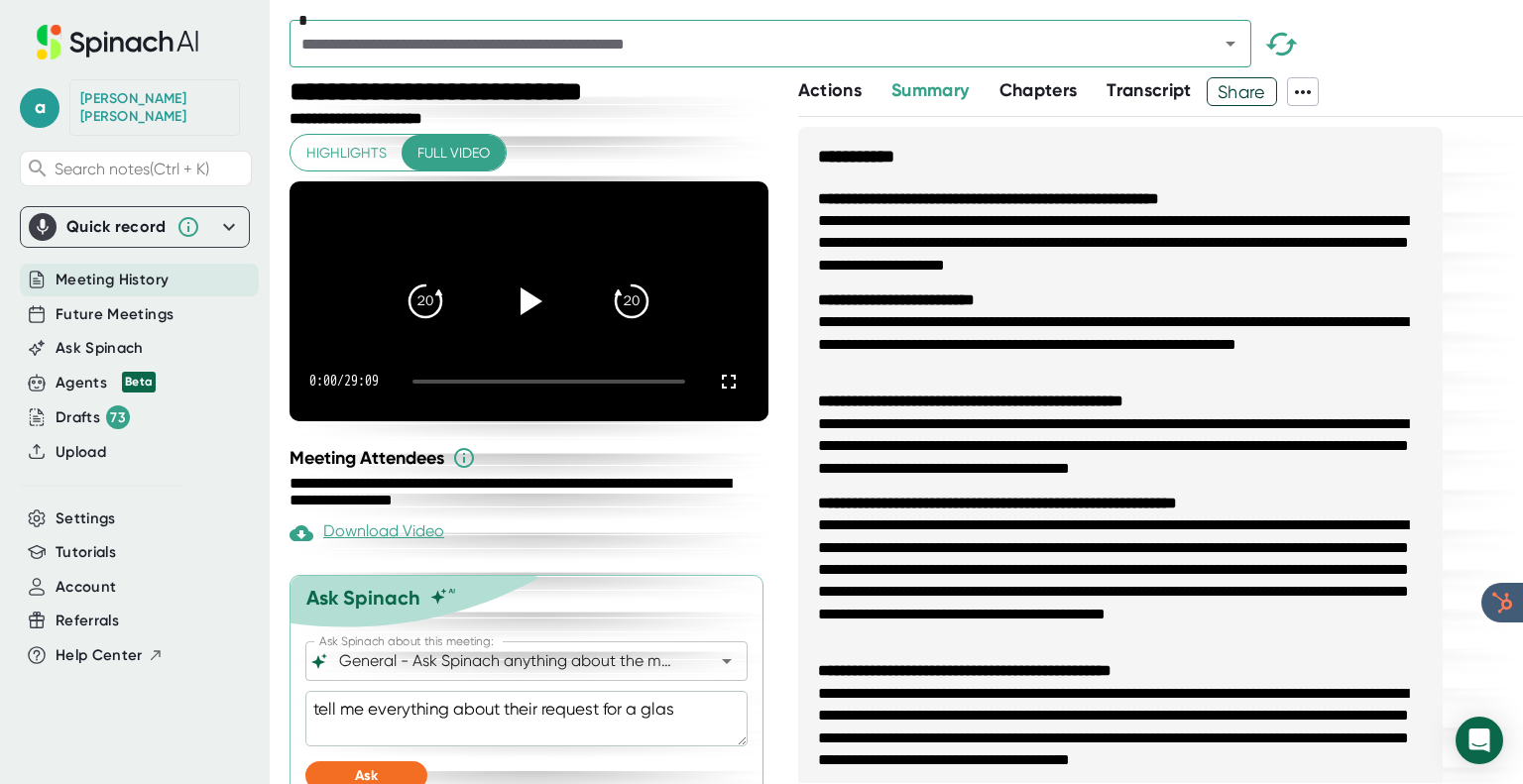 type on "x" 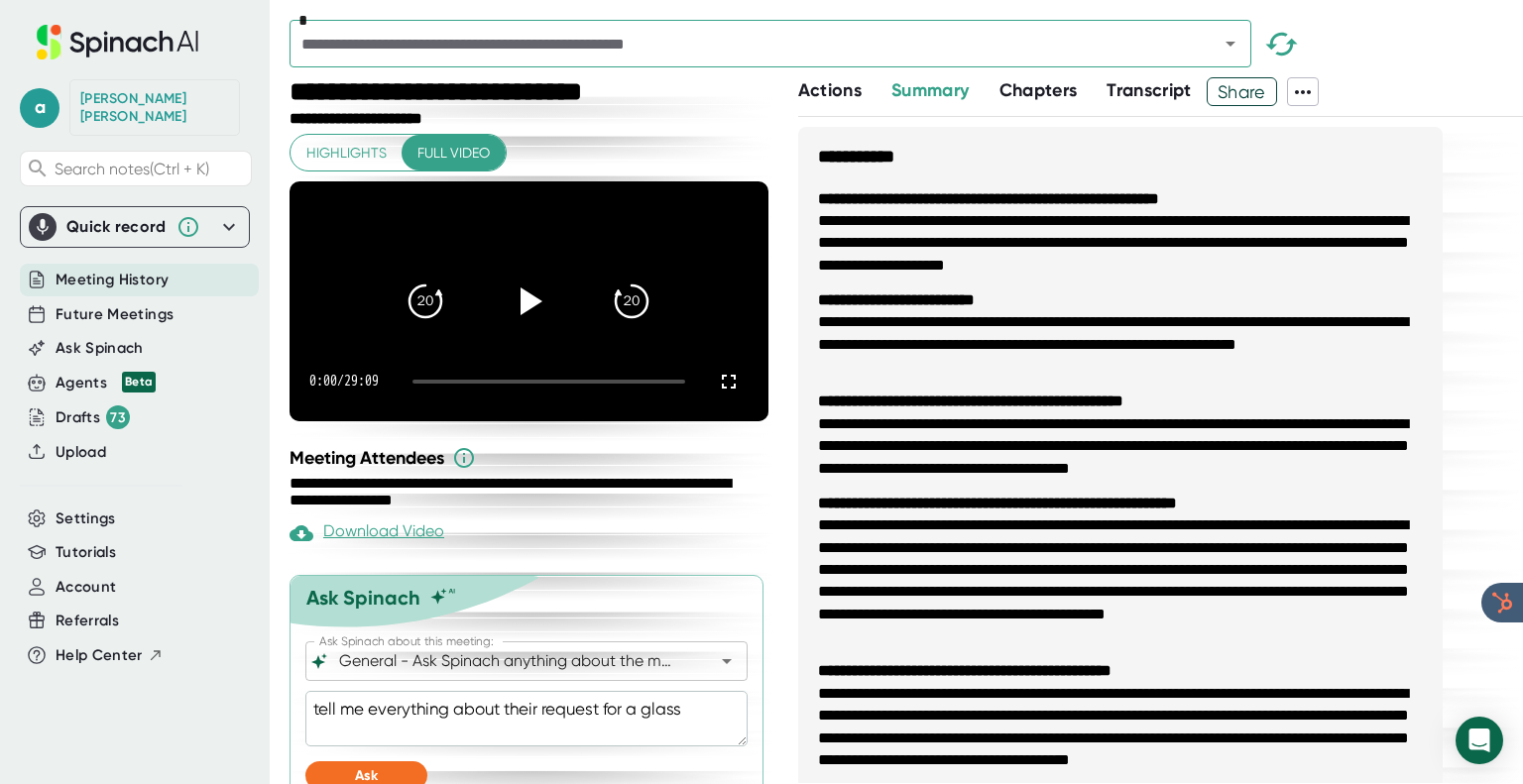 type on "tell me everything about their request for a glass" 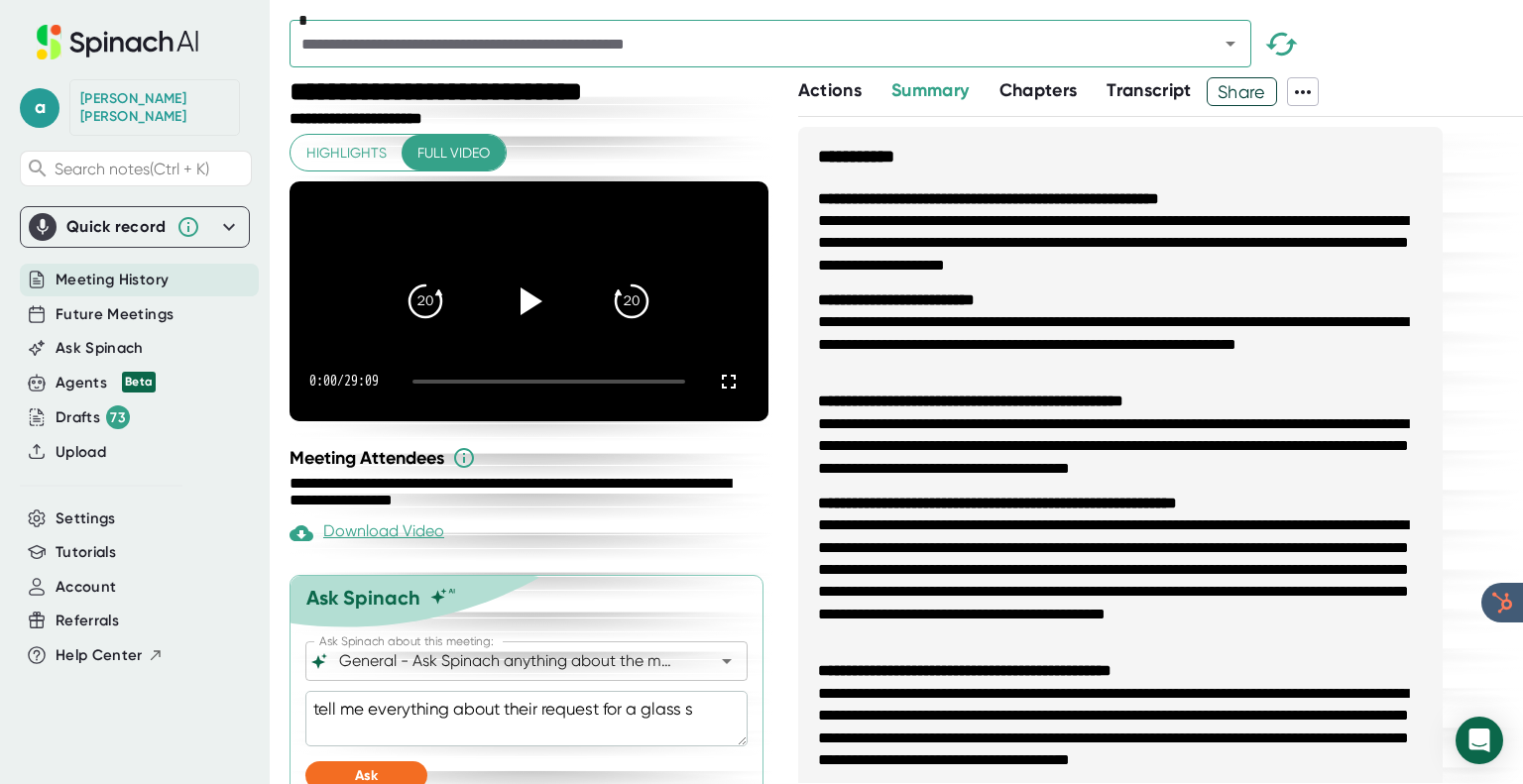 type on "x" 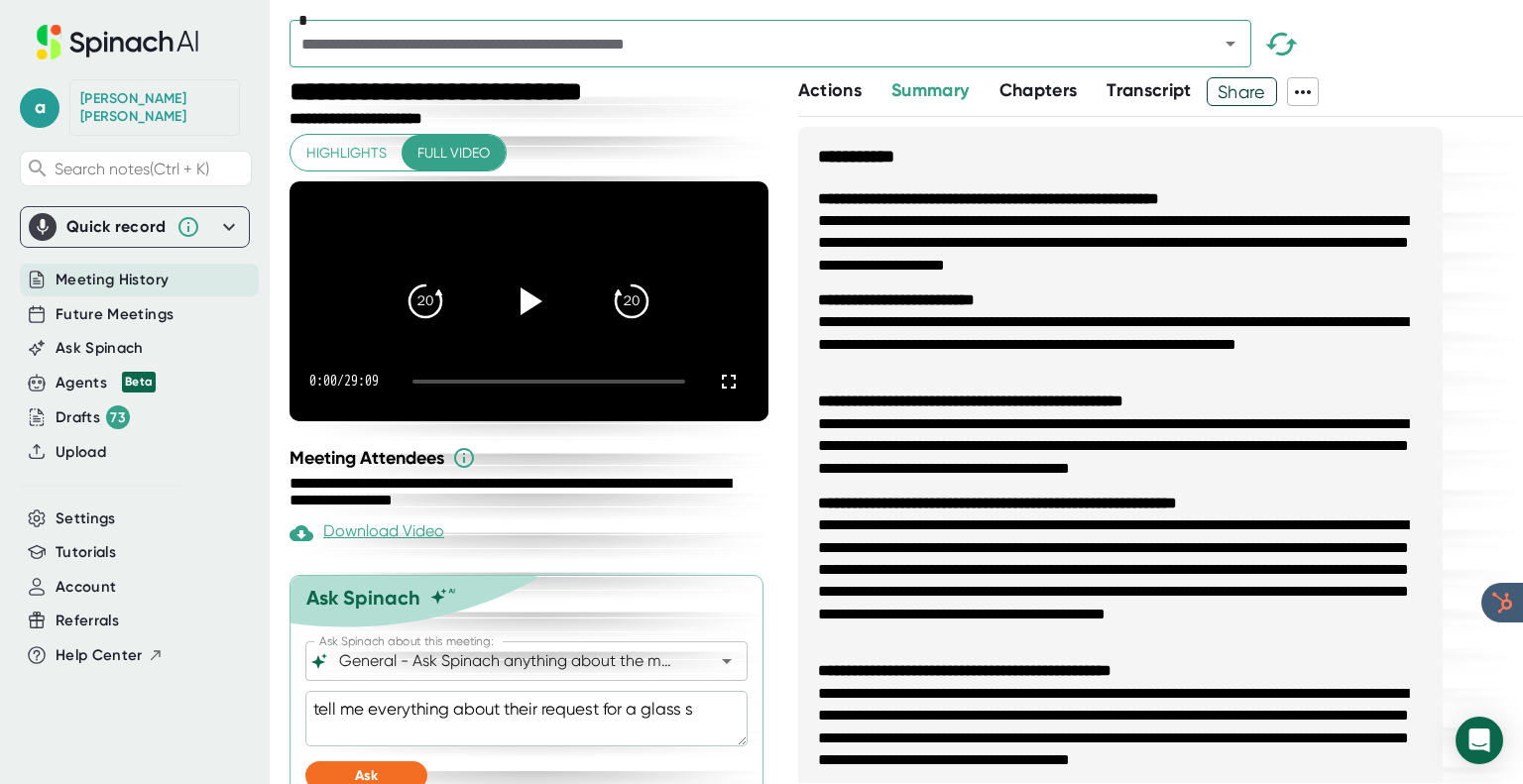 type on "x" 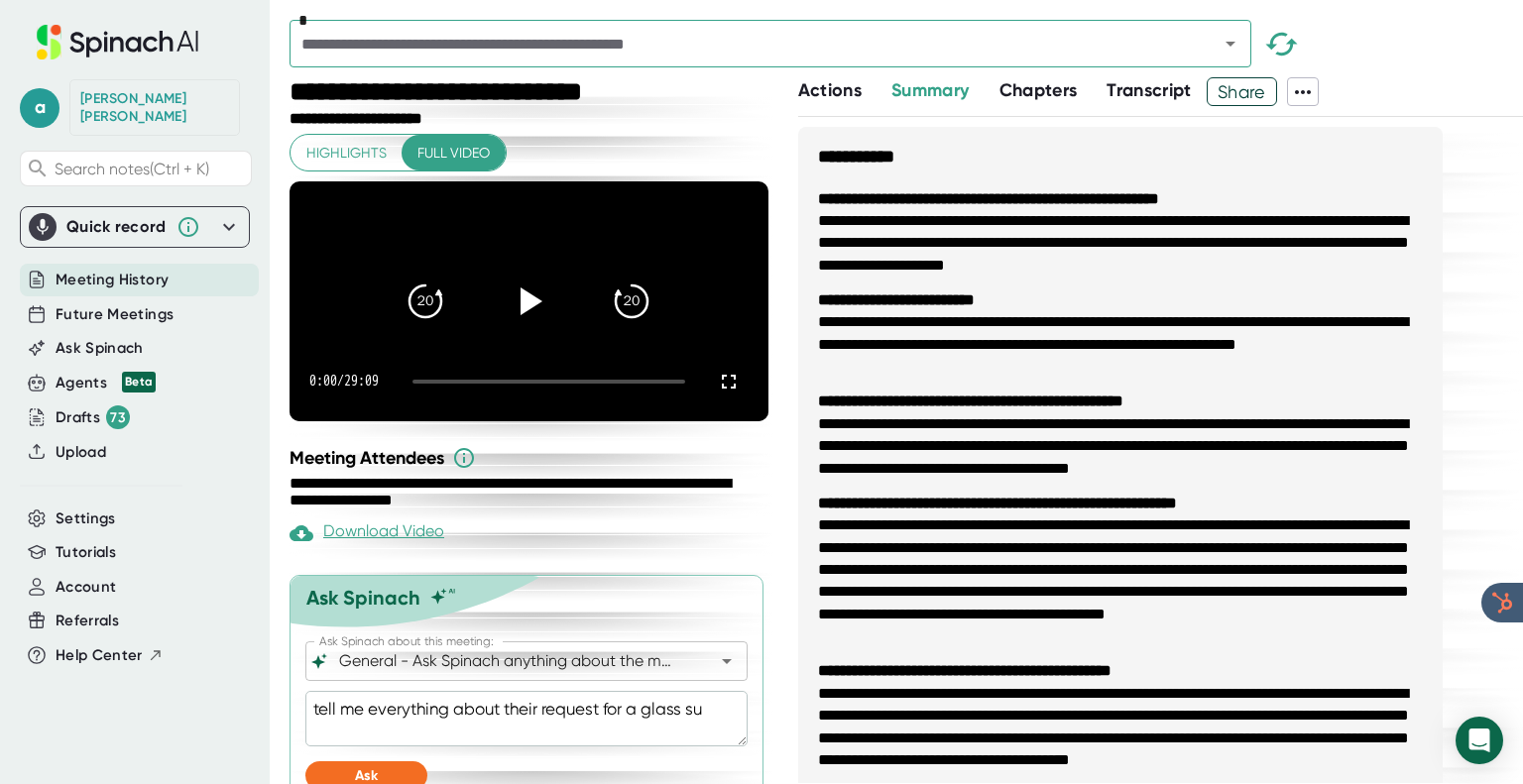 type on "tell me everything about their request for a glass sup" 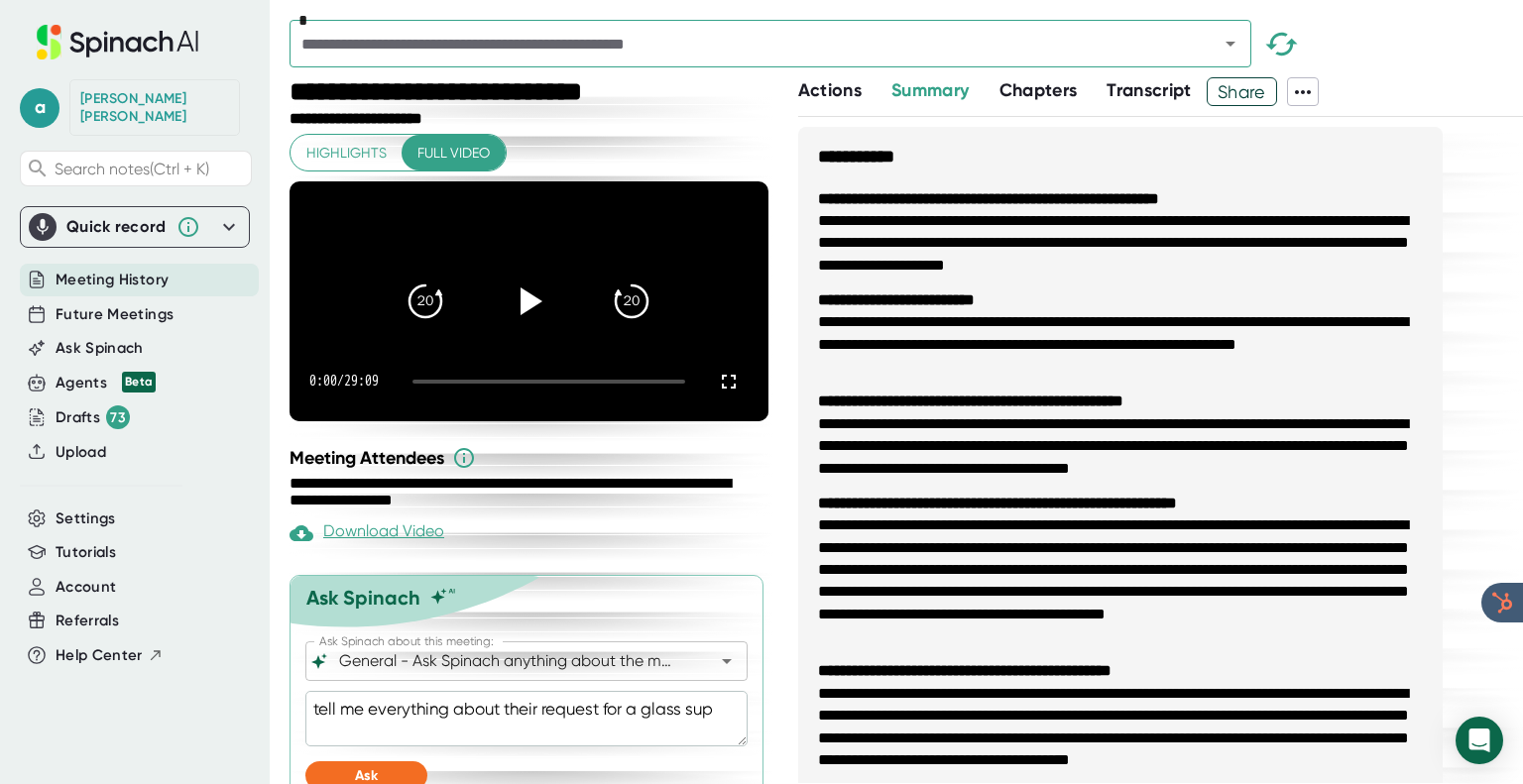type on "x" 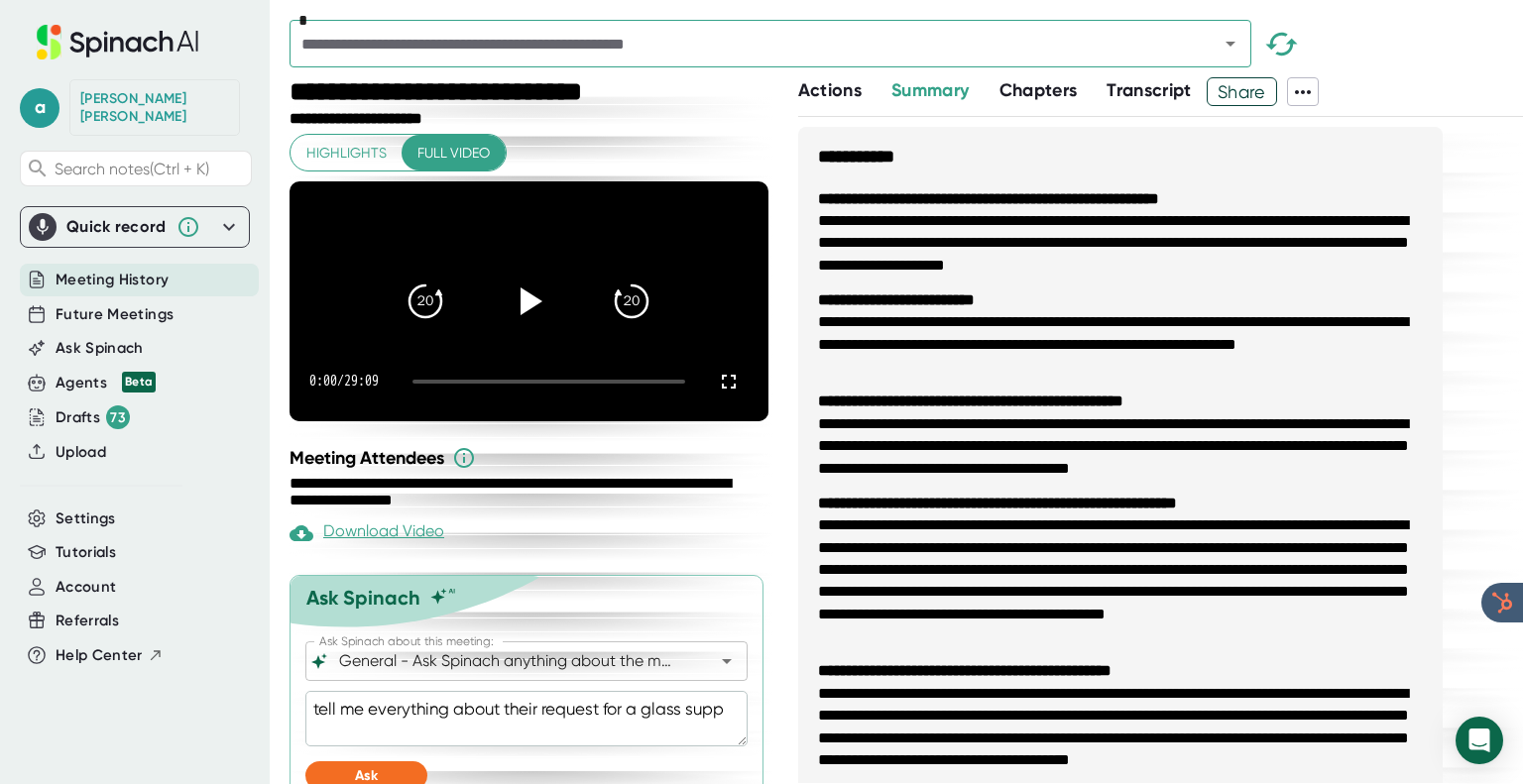 type on "tell me everything about their request for a glass suppl" 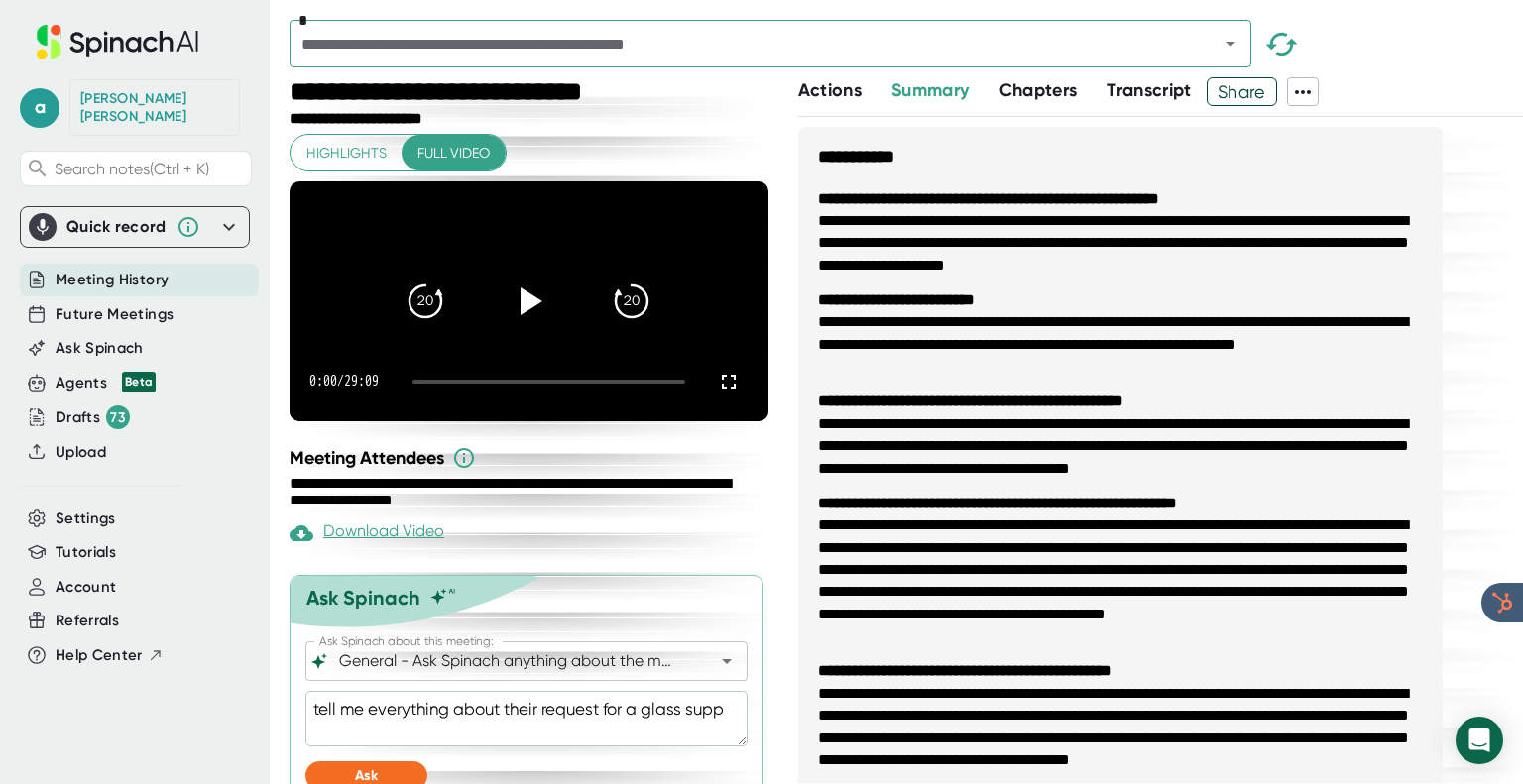 type on "x" 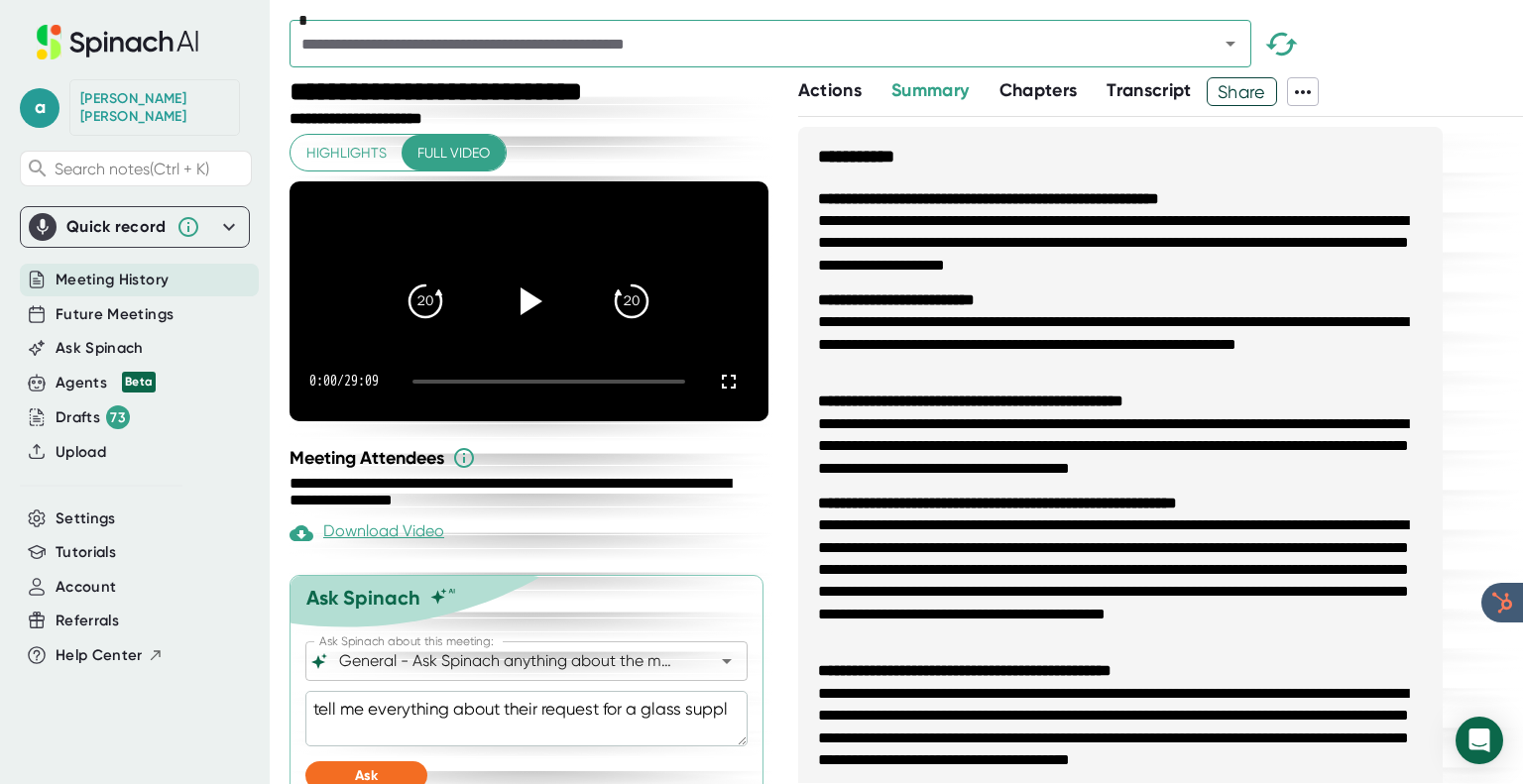 type on "tell me everything about their request for a glass suppli" 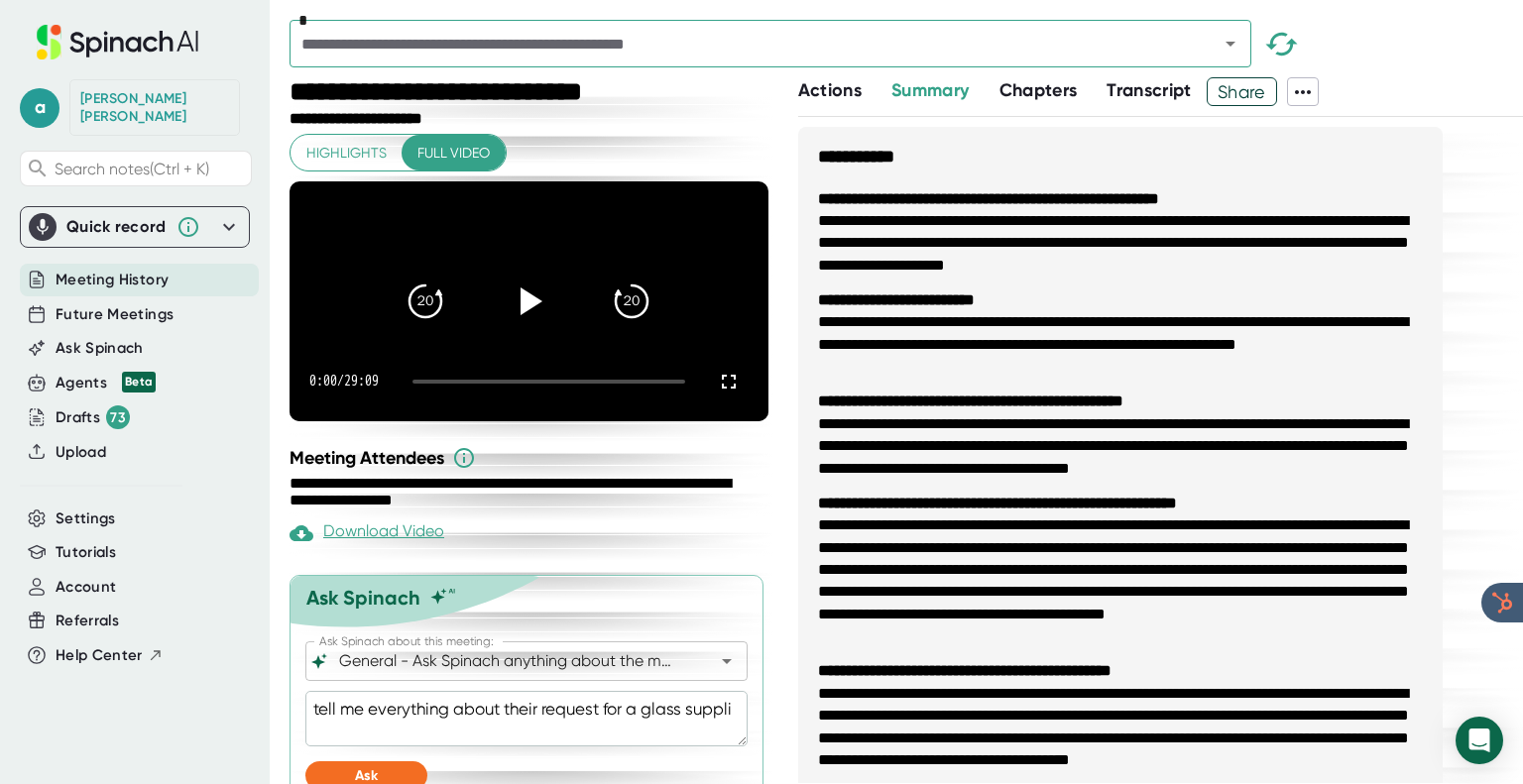 type on "tell me everything about their request for a glass supplie" 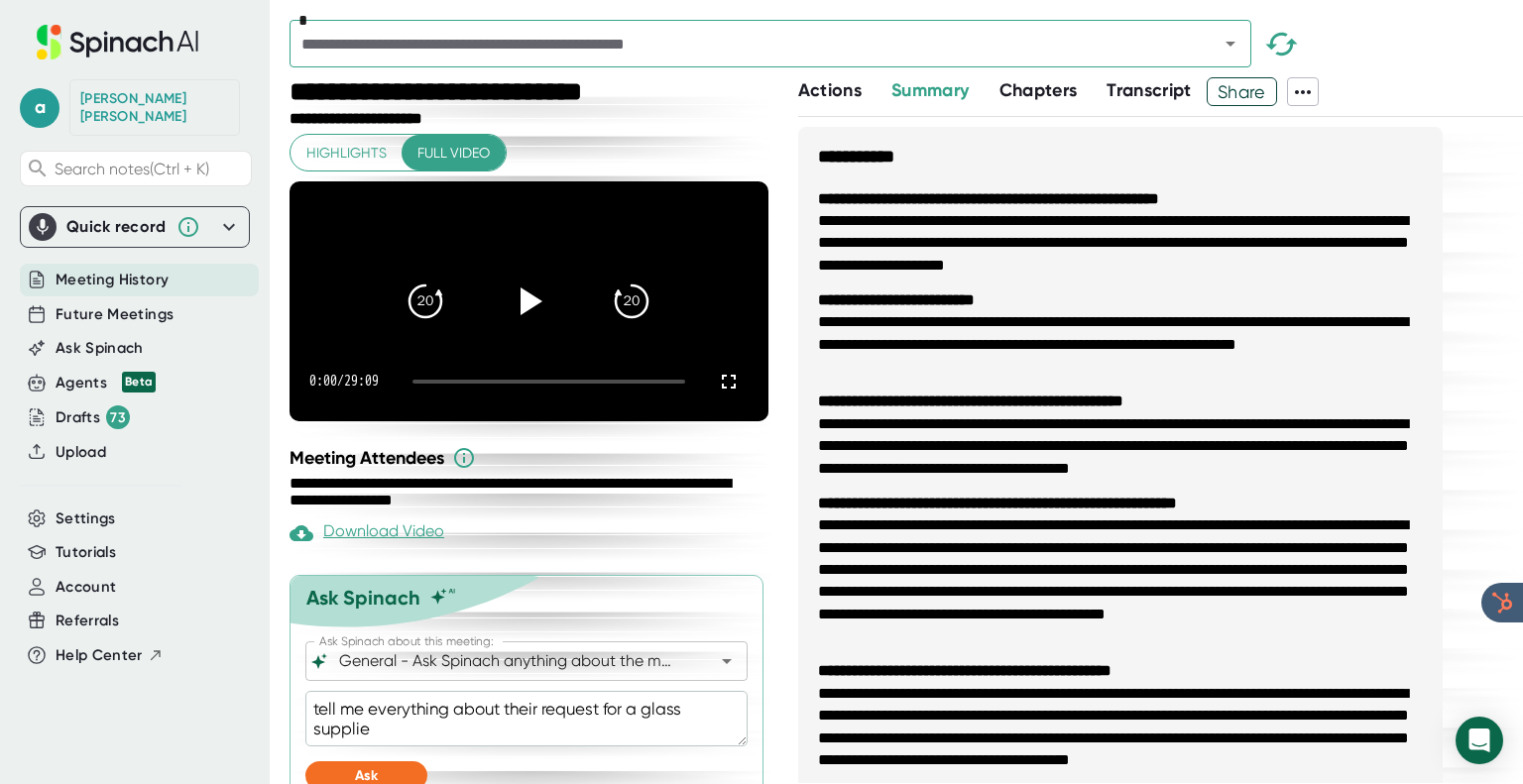 type on "x" 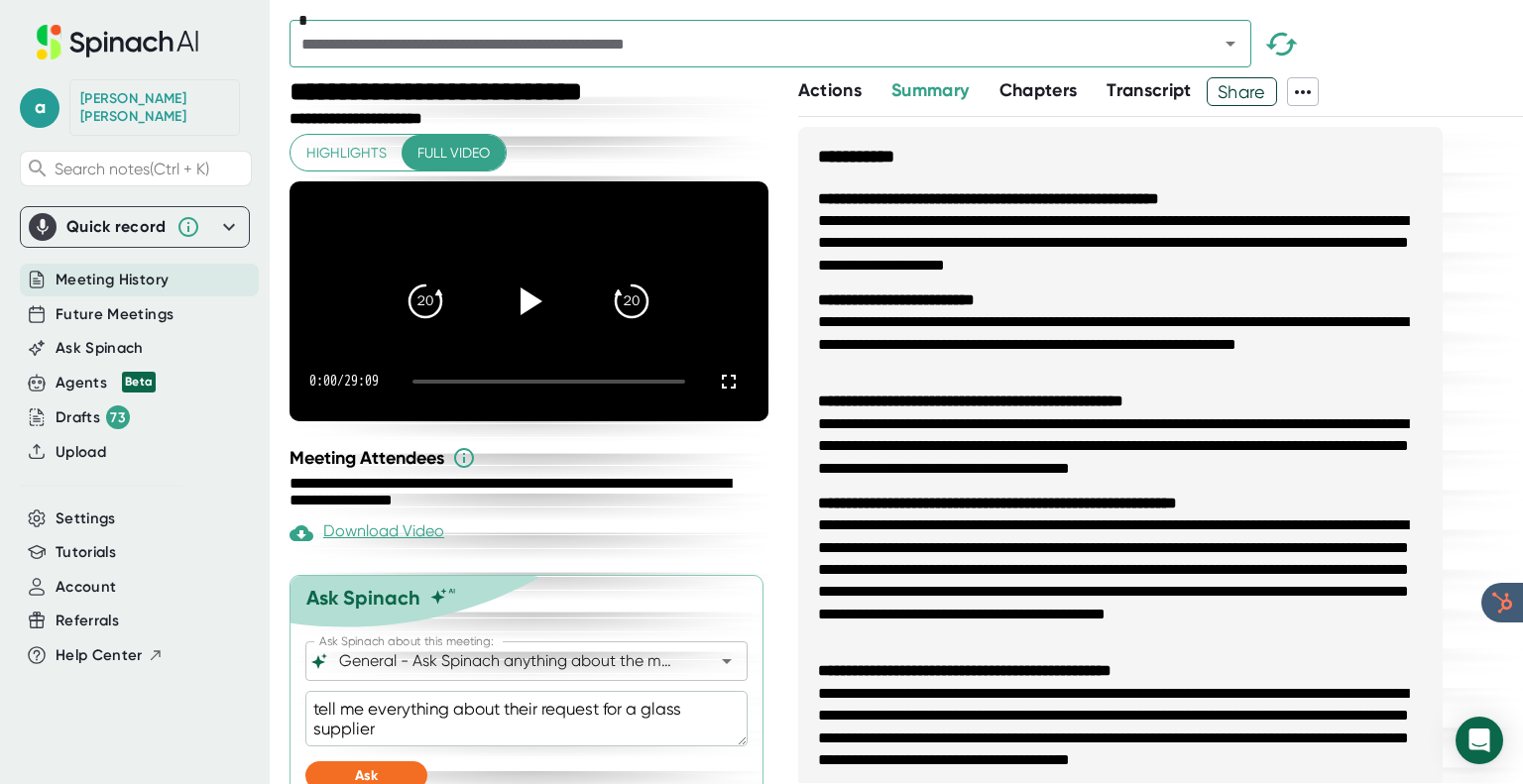 type on "tell me everything about their request for a glass supplier." 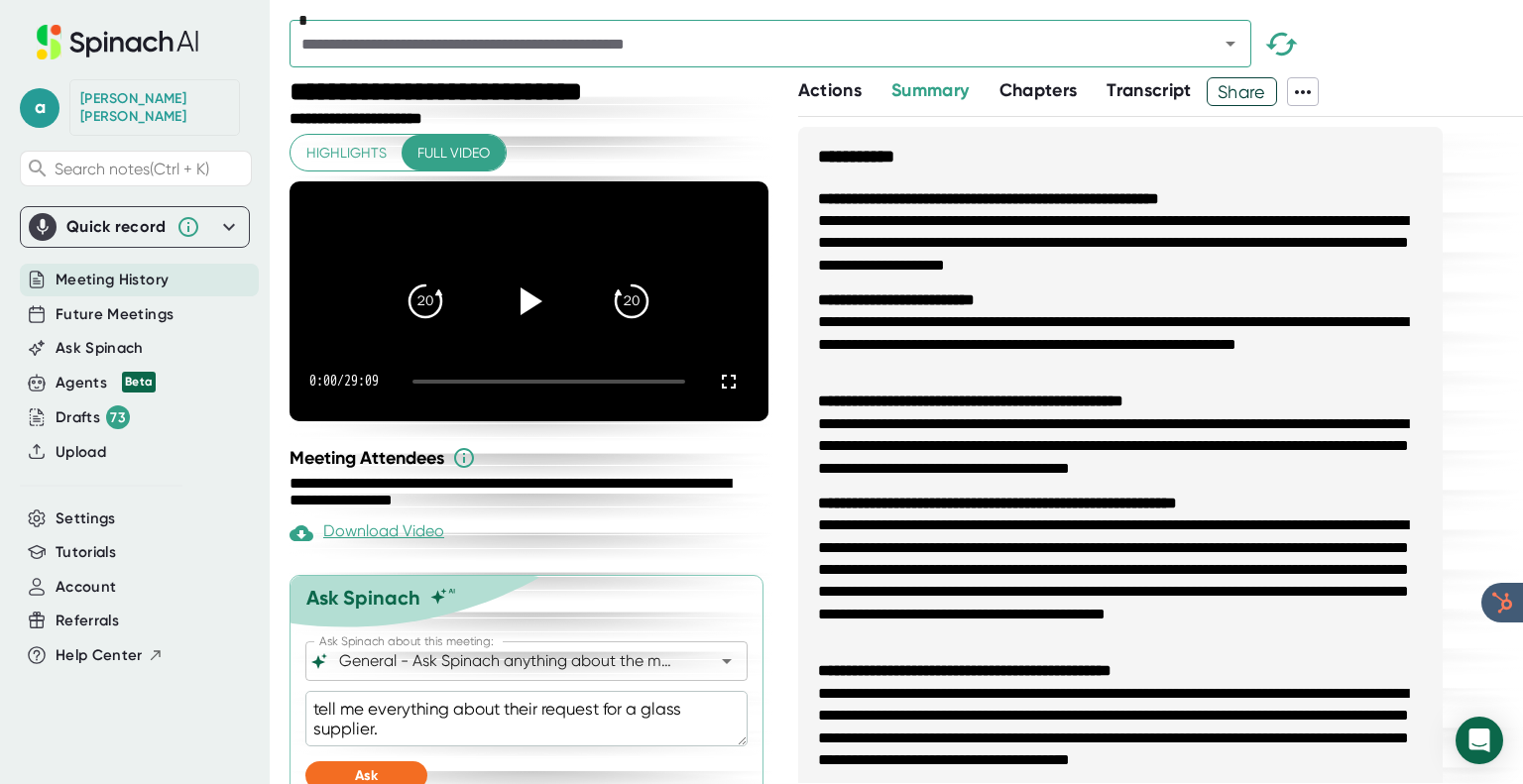 type on "tell me everything about their request for a glass supplier." 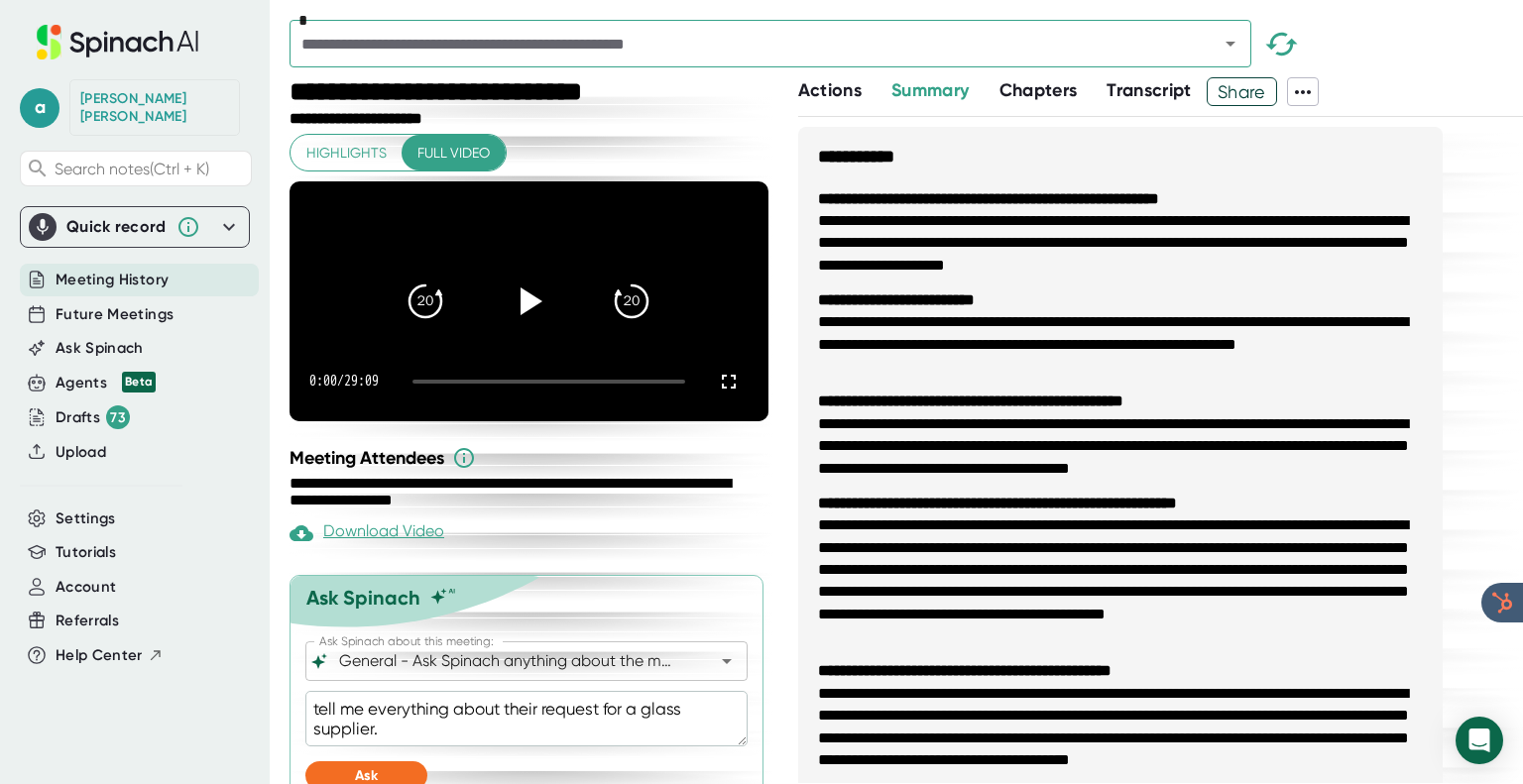 type on "x" 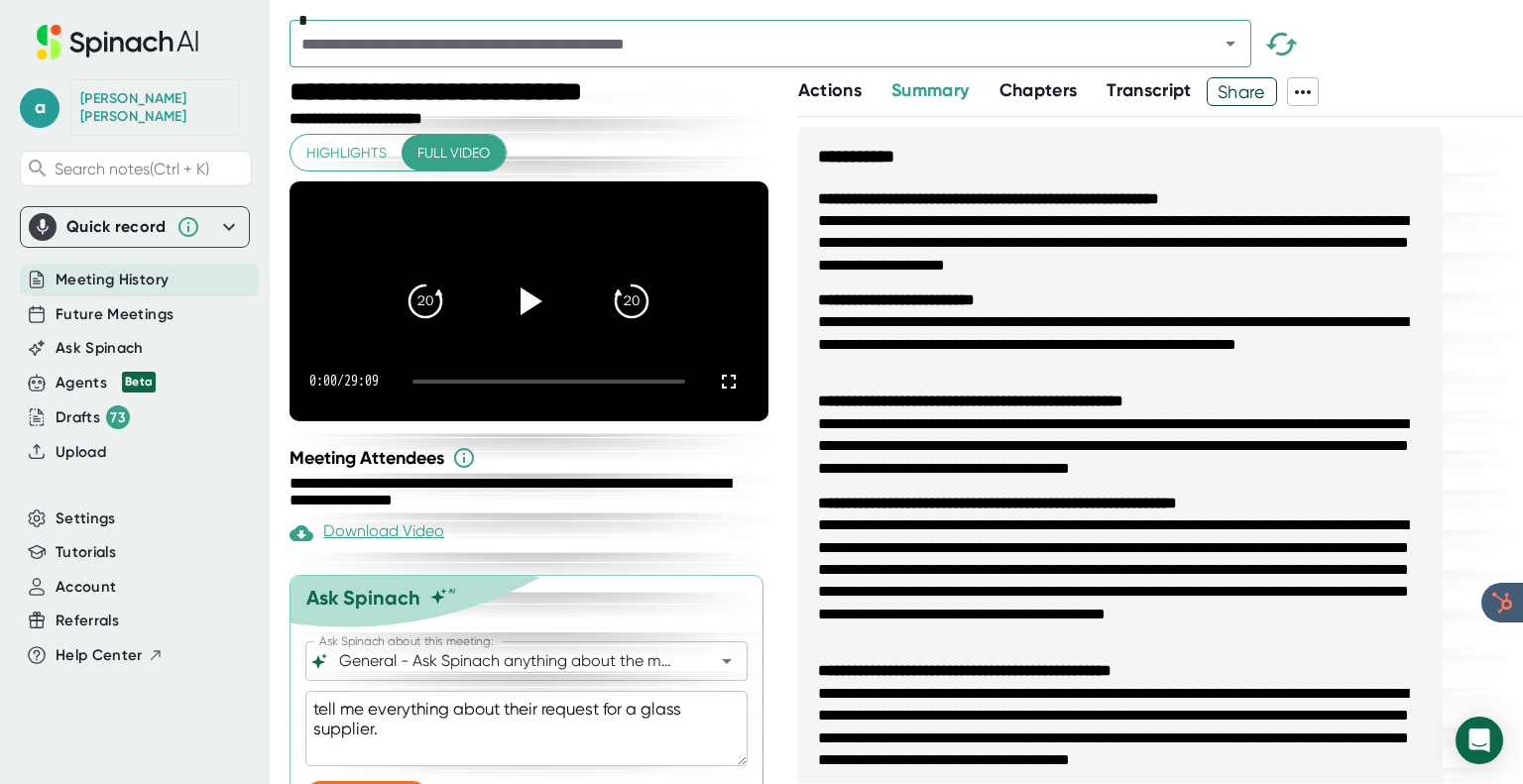 type on "tell me everything about their request for a glass supplier." 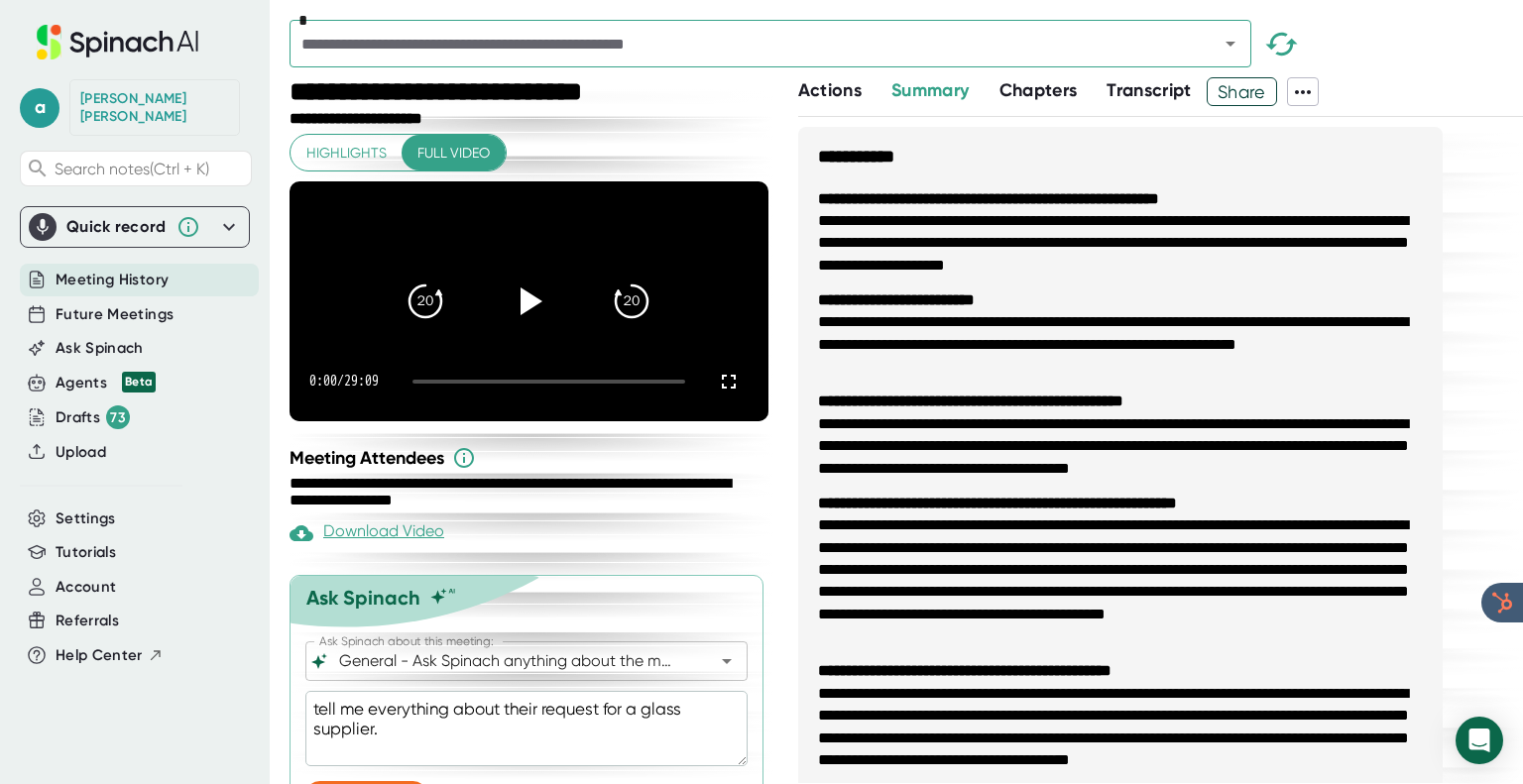 type on "x" 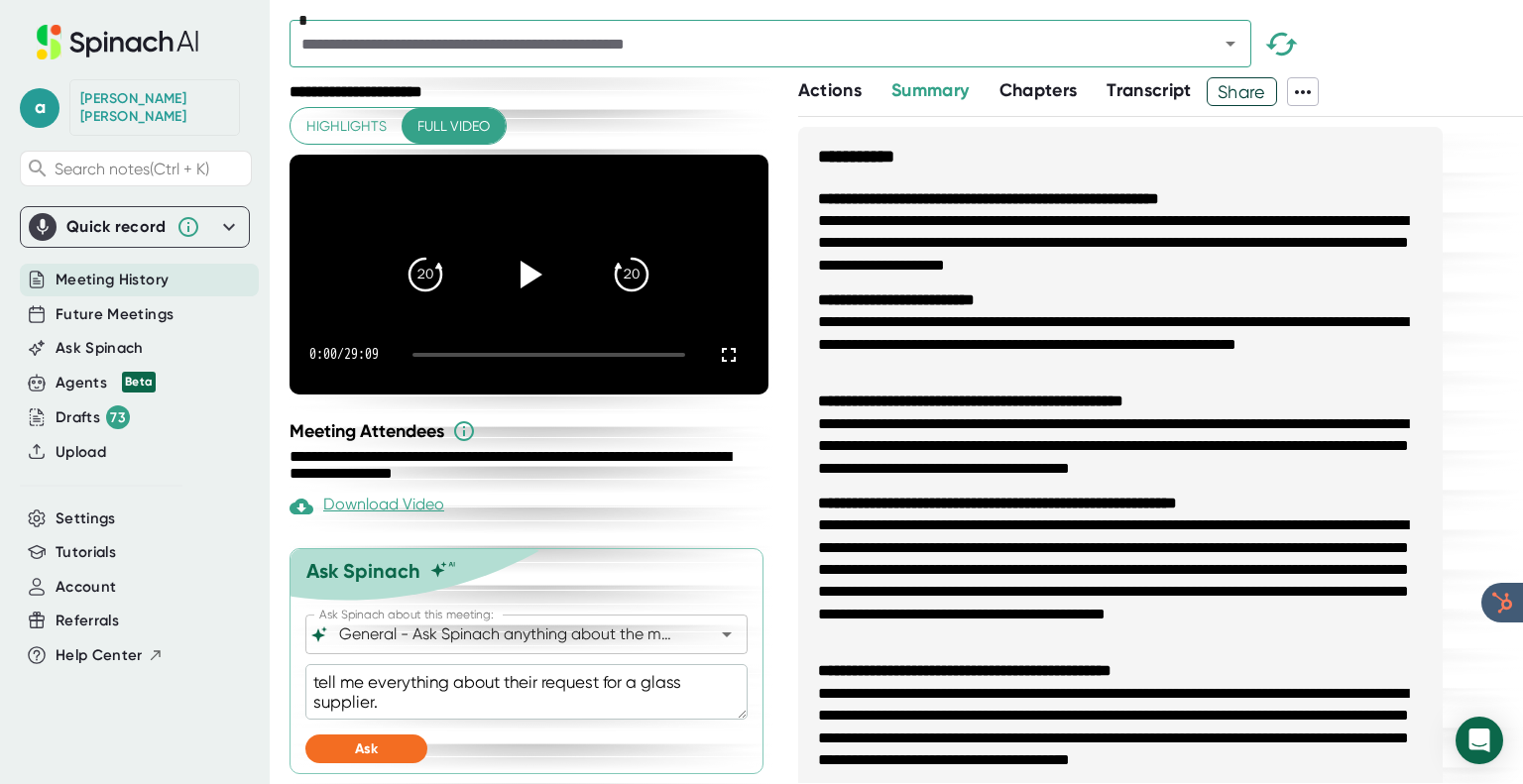 scroll, scrollTop: 48, scrollLeft: 0, axis: vertical 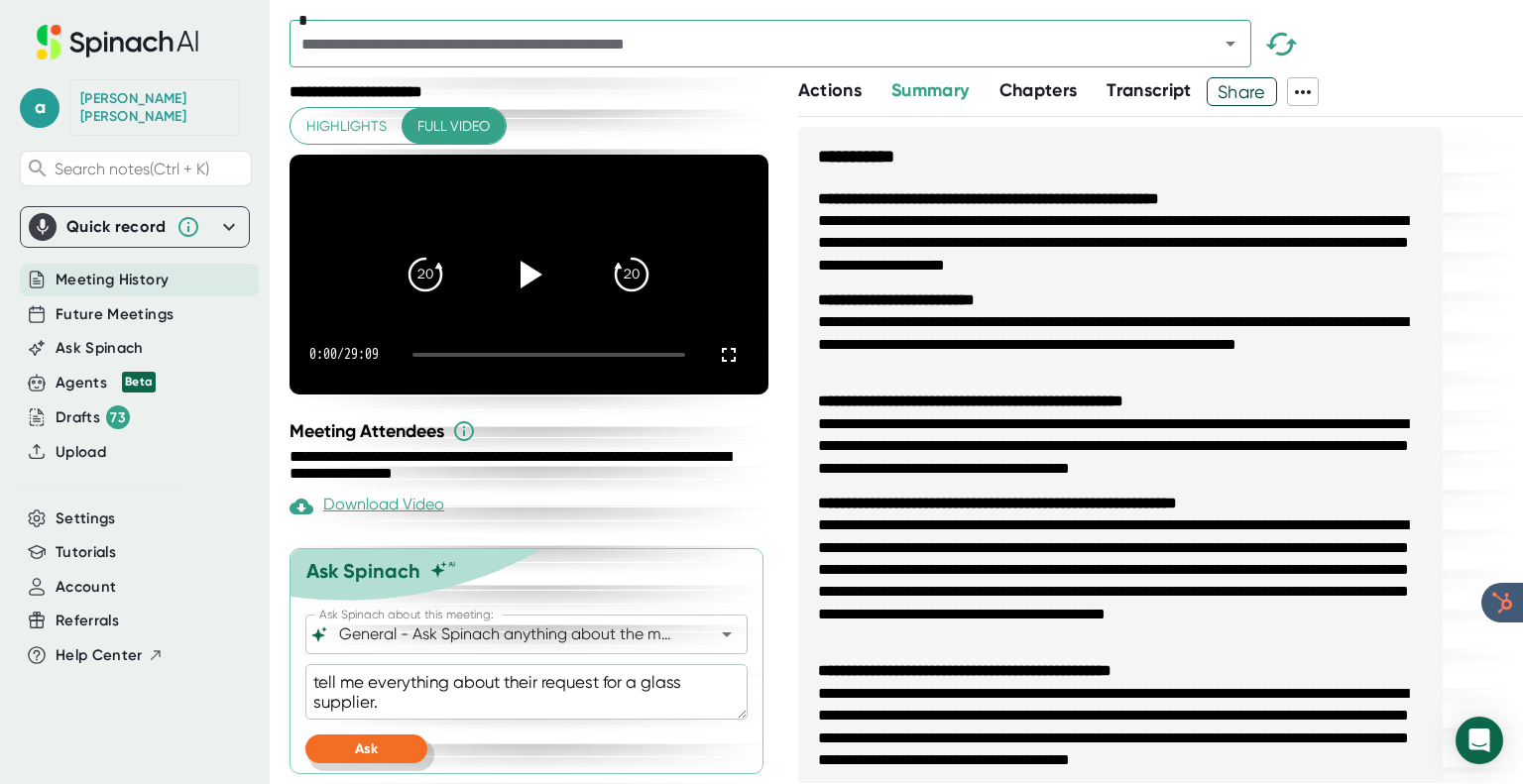 type on "tell me everything about their request for a glass supplier." 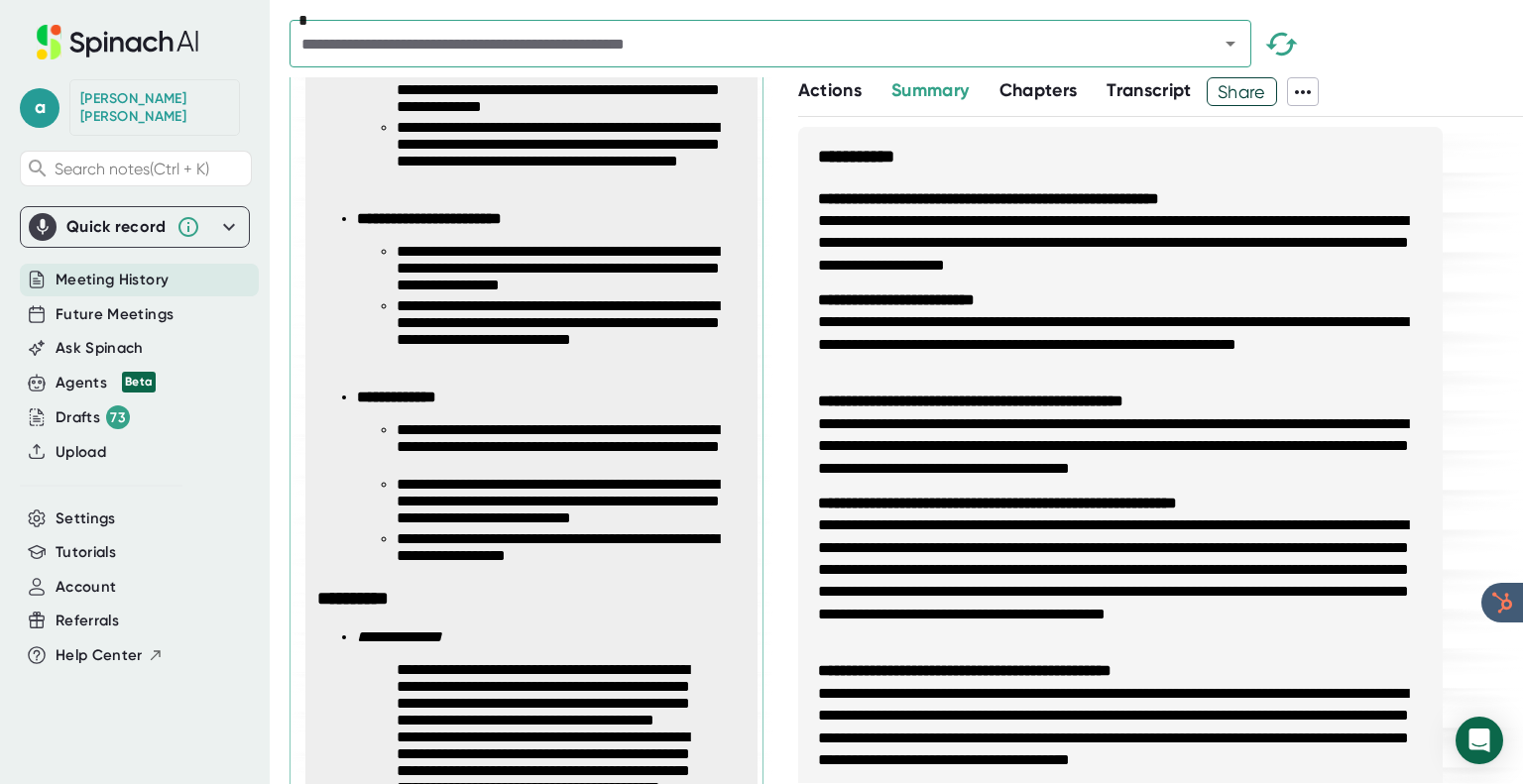 scroll, scrollTop: 1336, scrollLeft: 0, axis: vertical 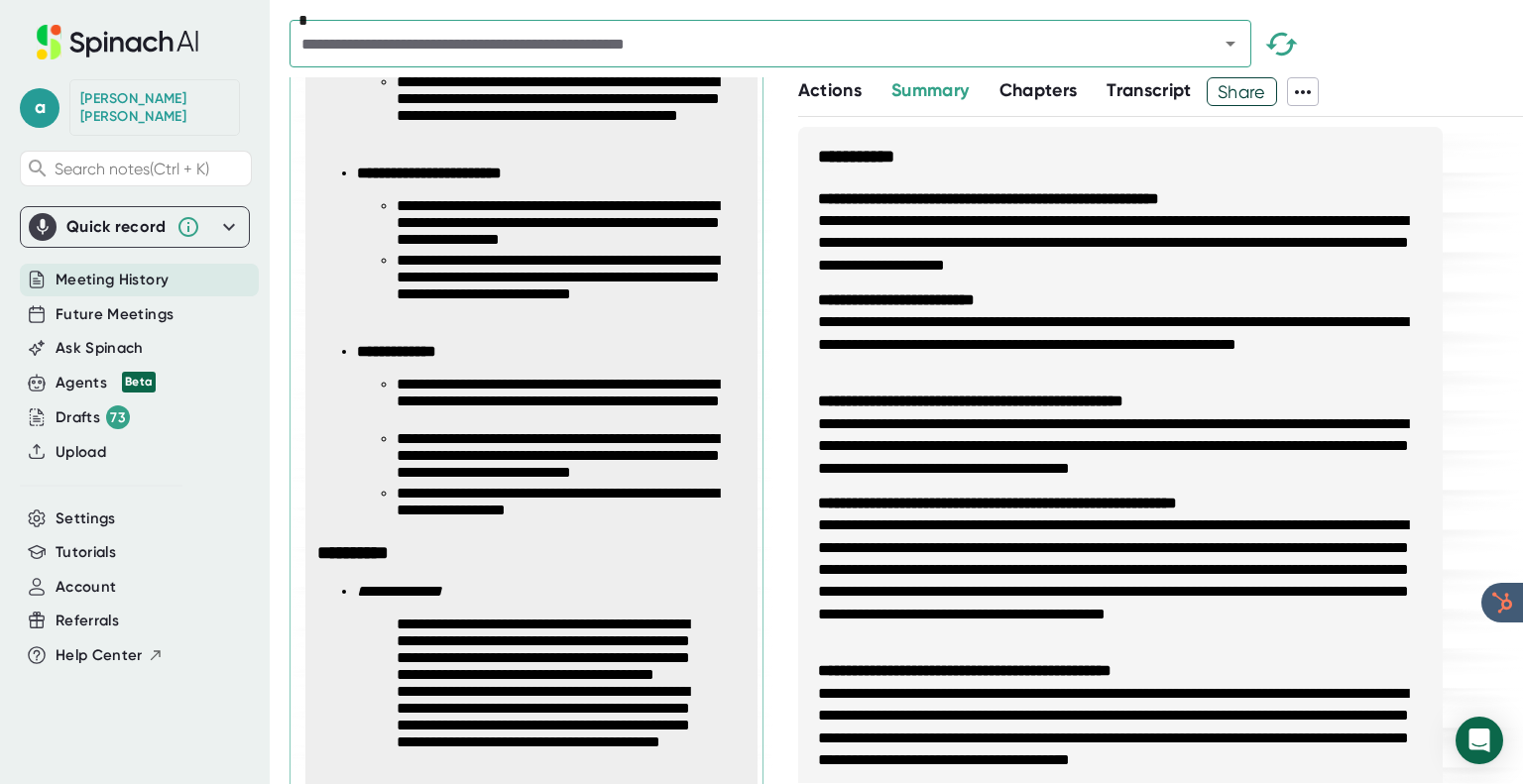 click on "**********" at bounding box center (570, 402) 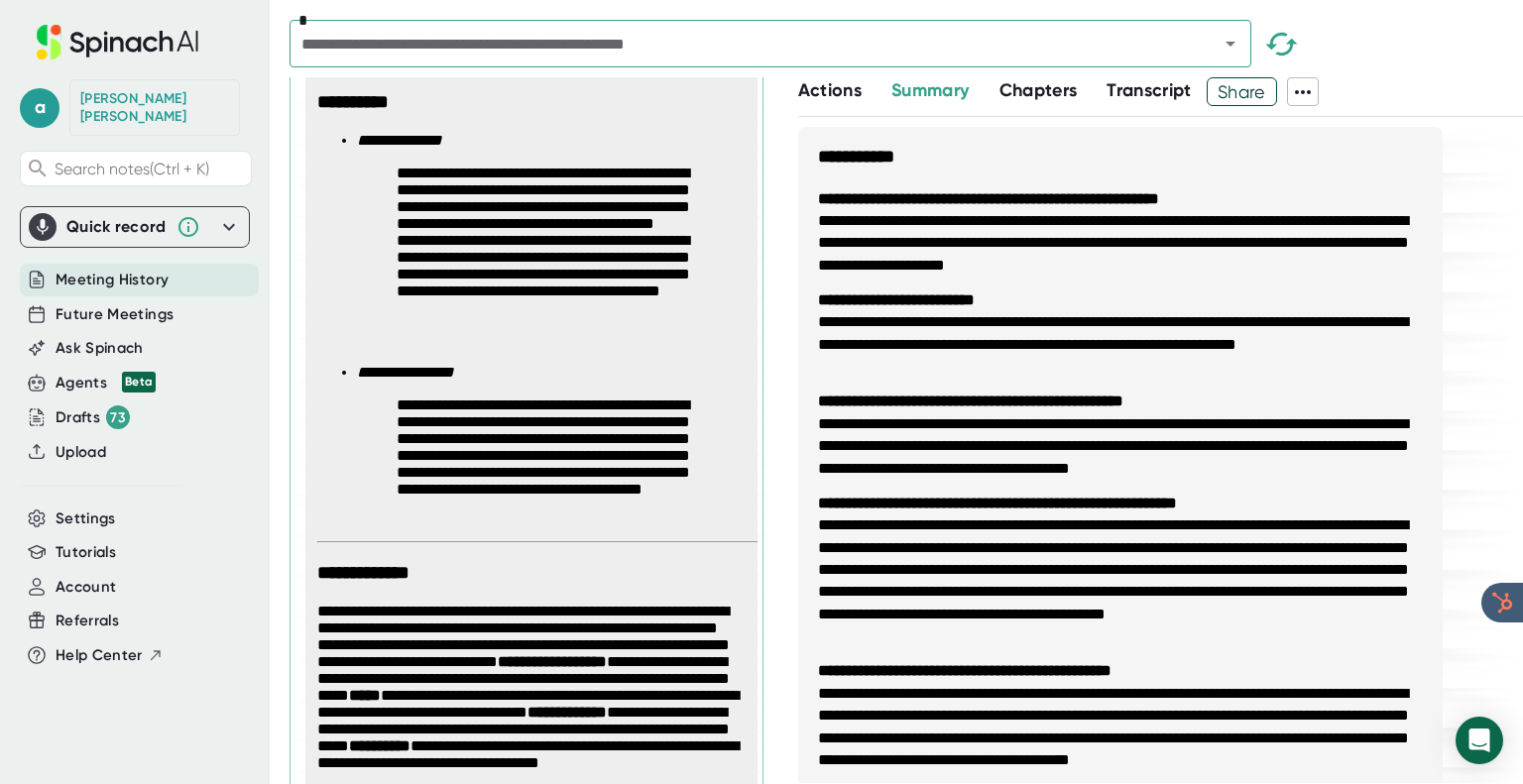 scroll, scrollTop: 1832, scrollLeft: 0, axis: vertical 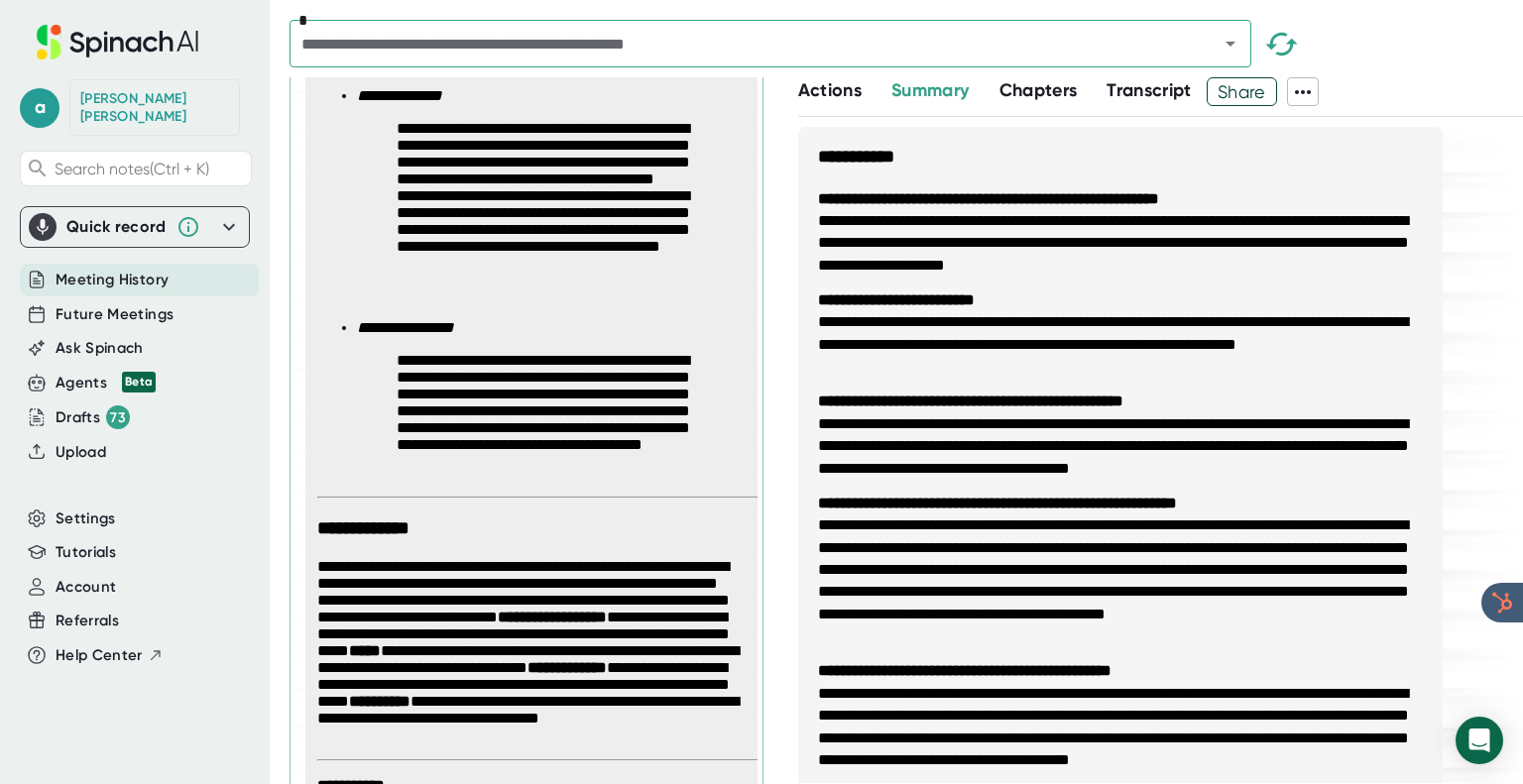 type on "x" 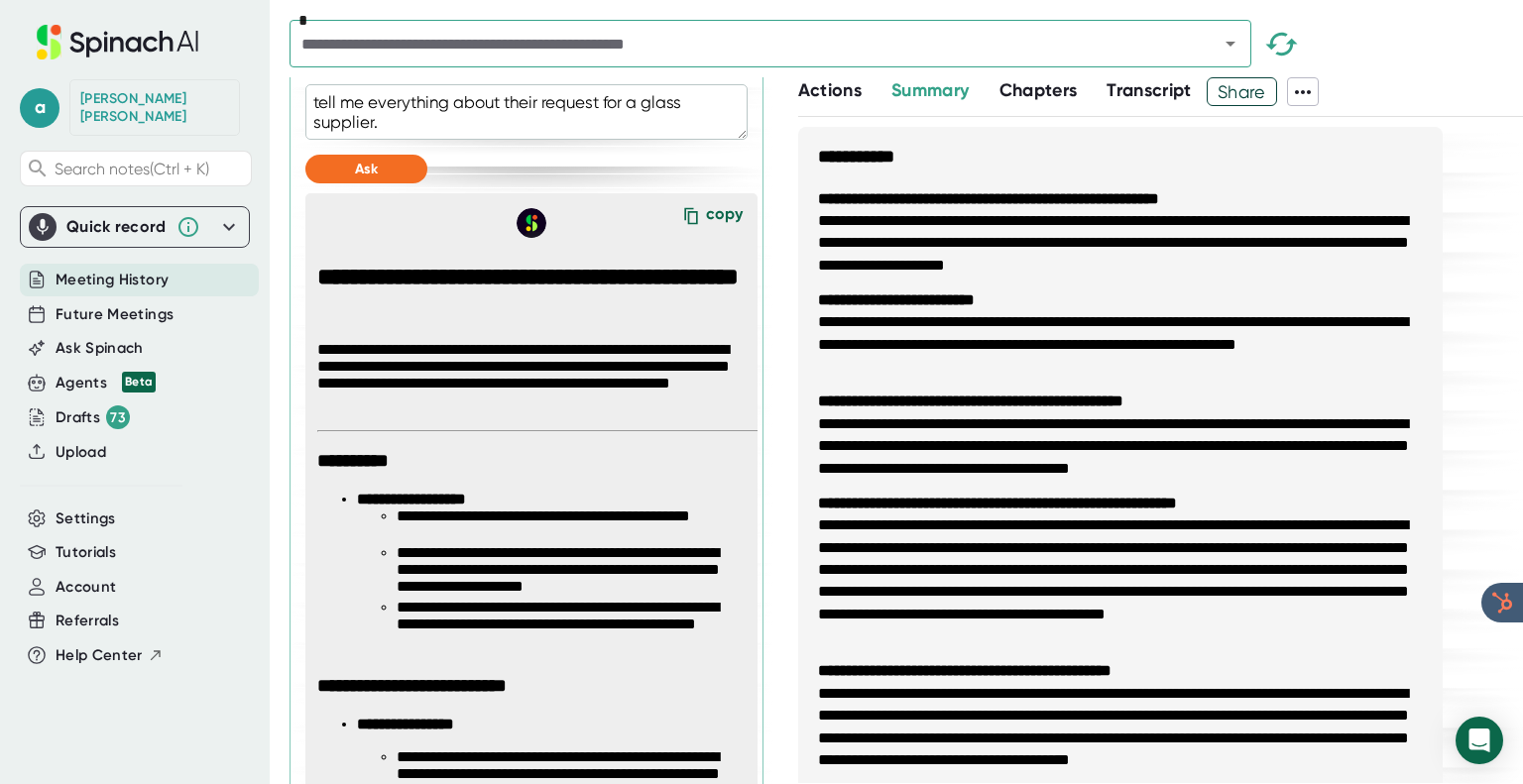 scroll, scrollTop: 583, scrollLeft: 0, axis: vertical 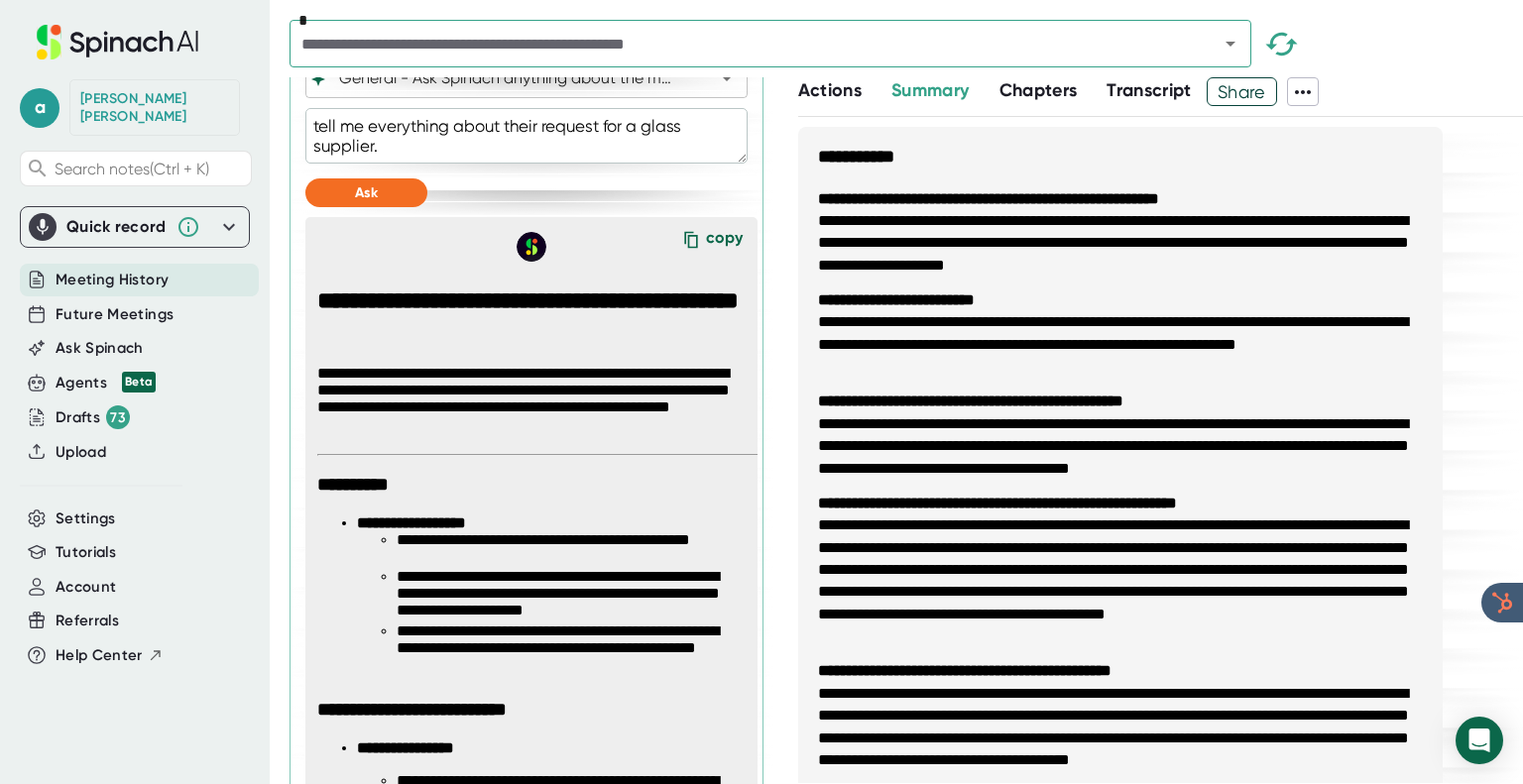 click on "tell me everything about their request for a glass supplier." at bounding box center [527, 136] 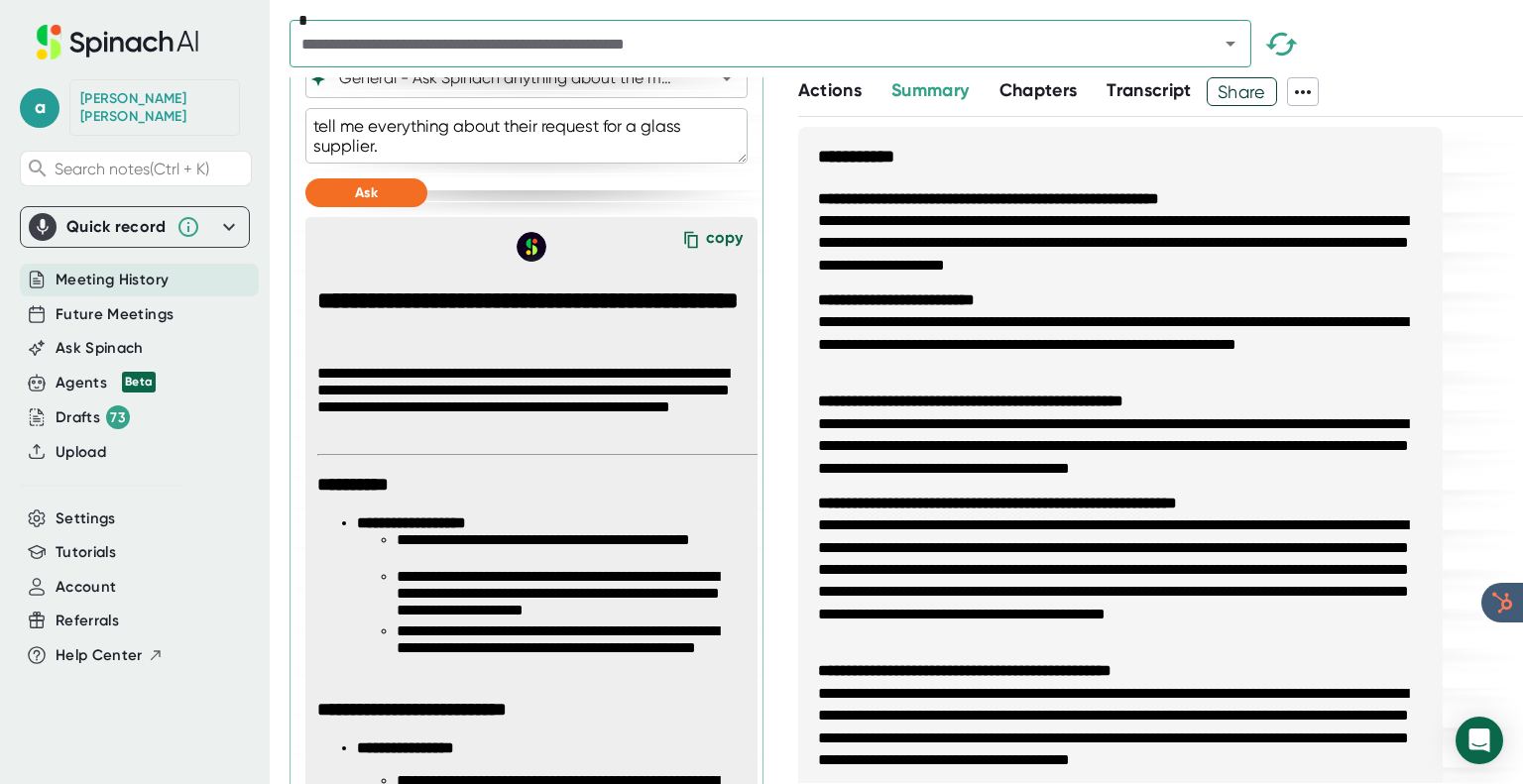 type on "w" 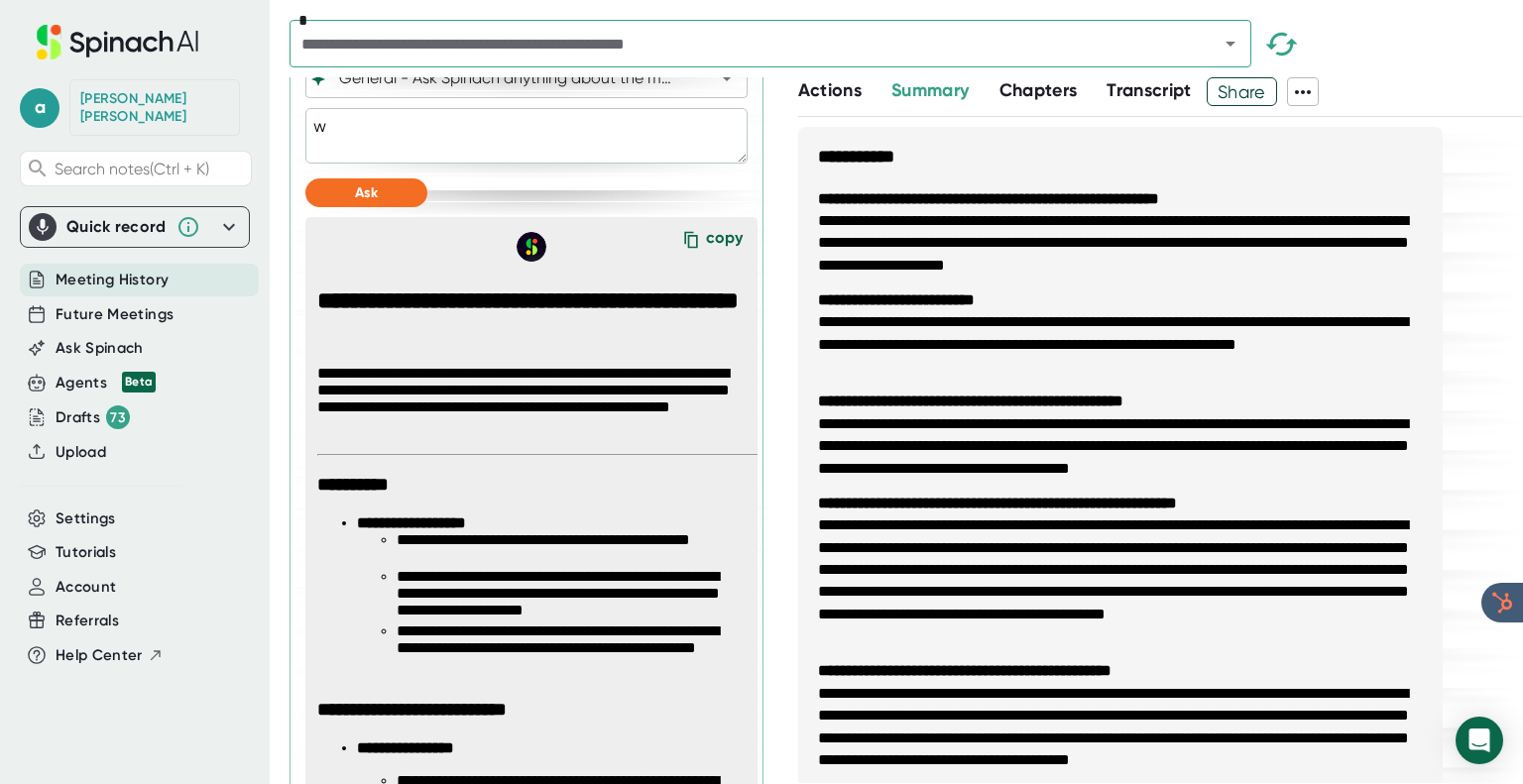 type on "we" 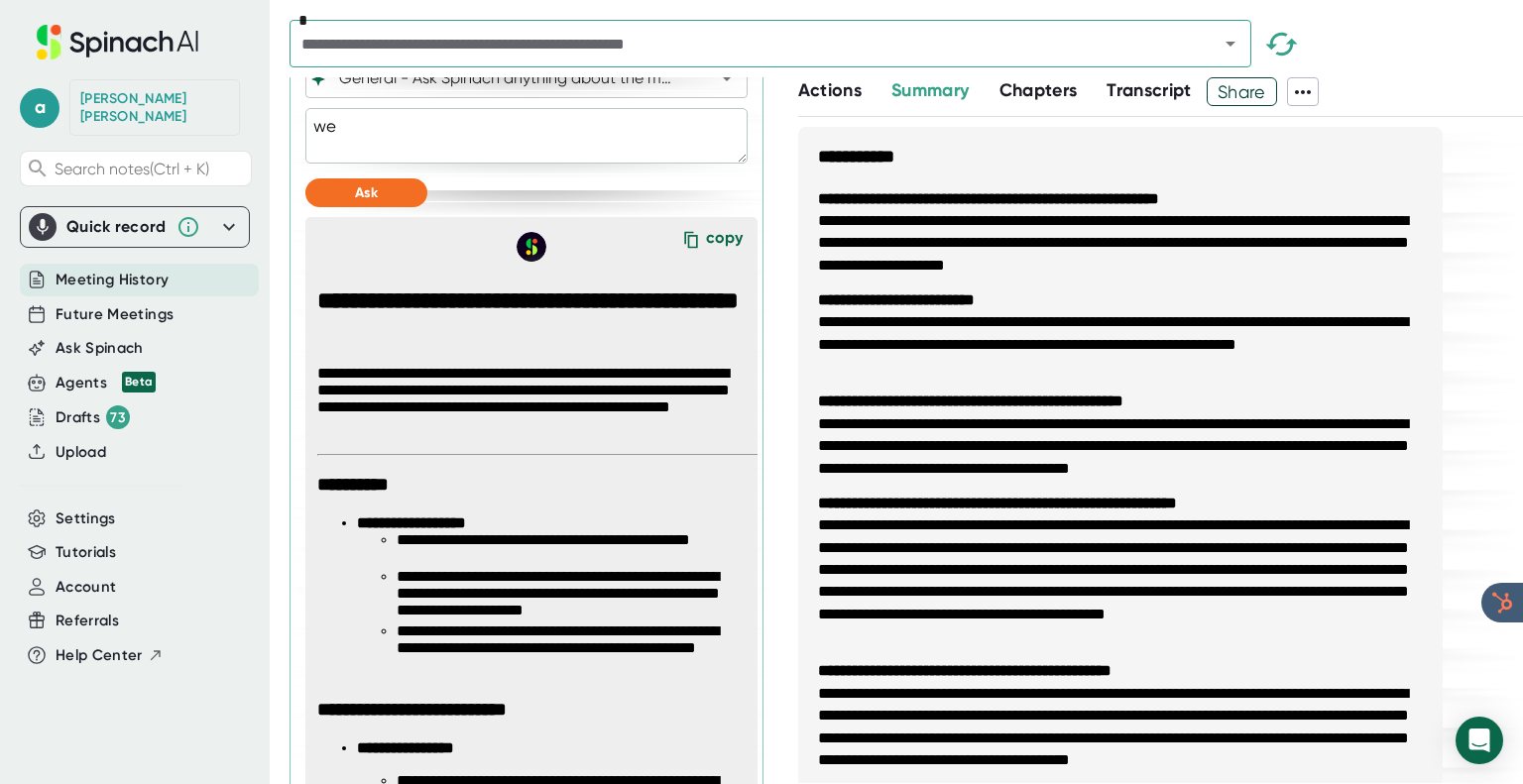 type on "wer" 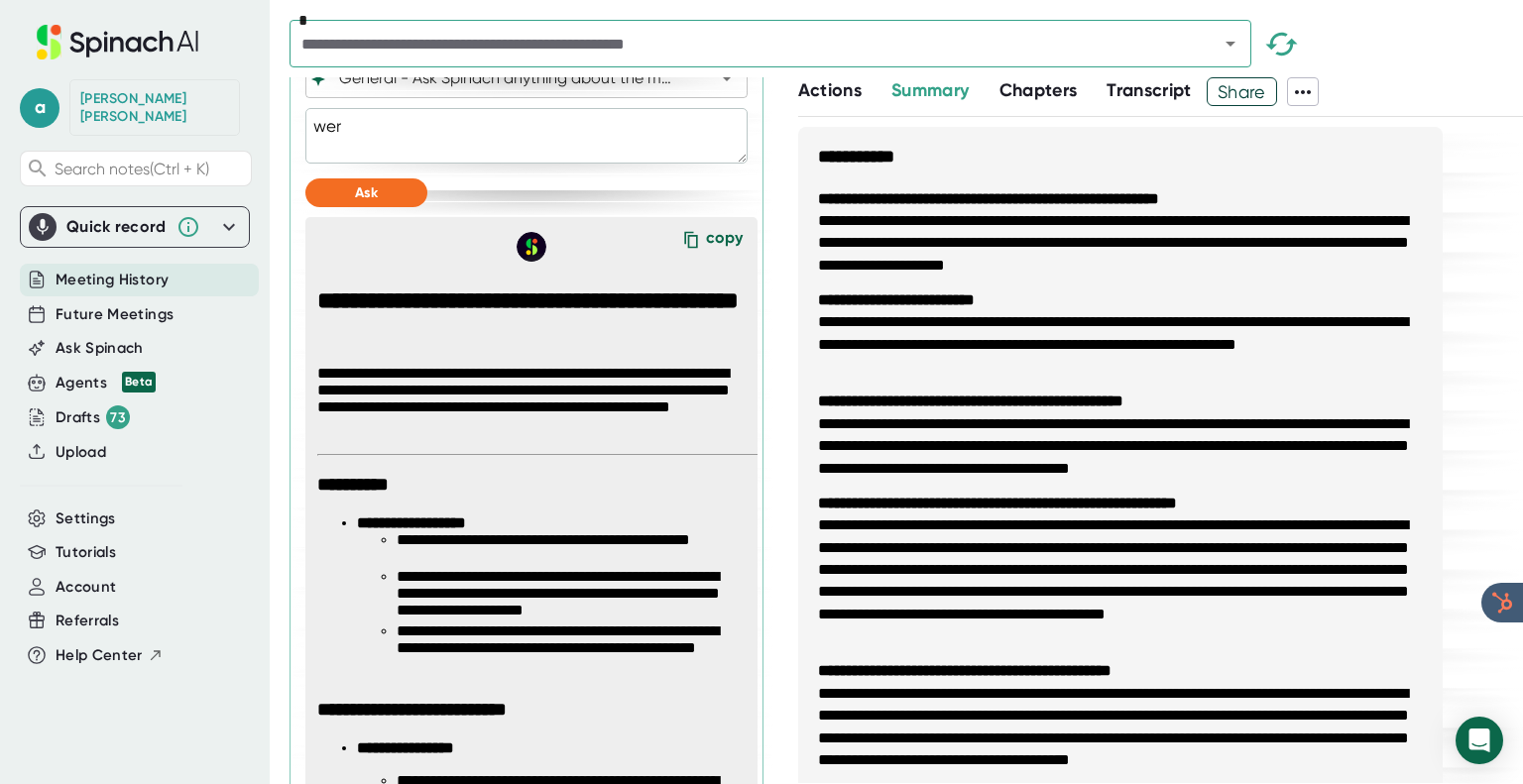 type on "were" 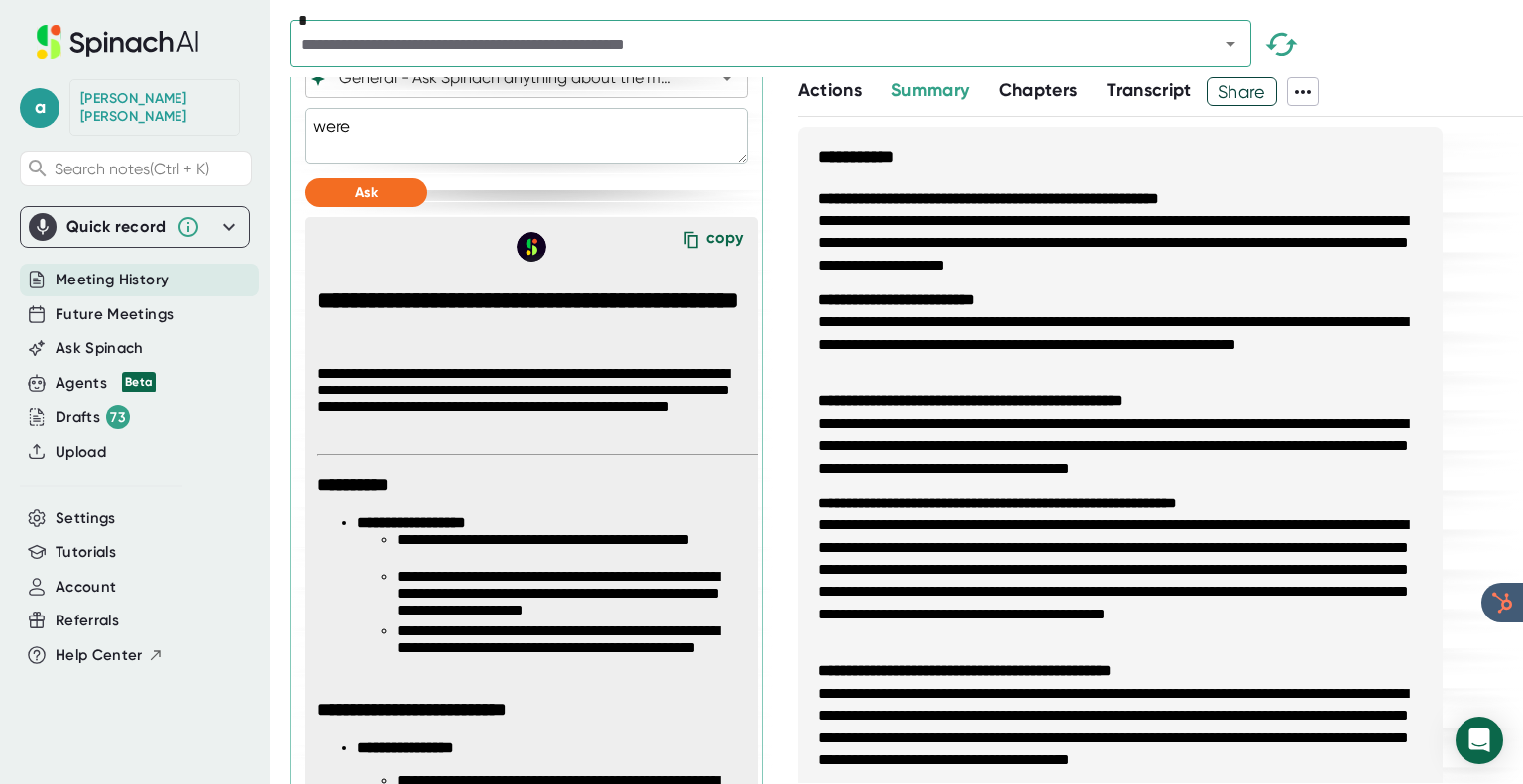 type on "were" 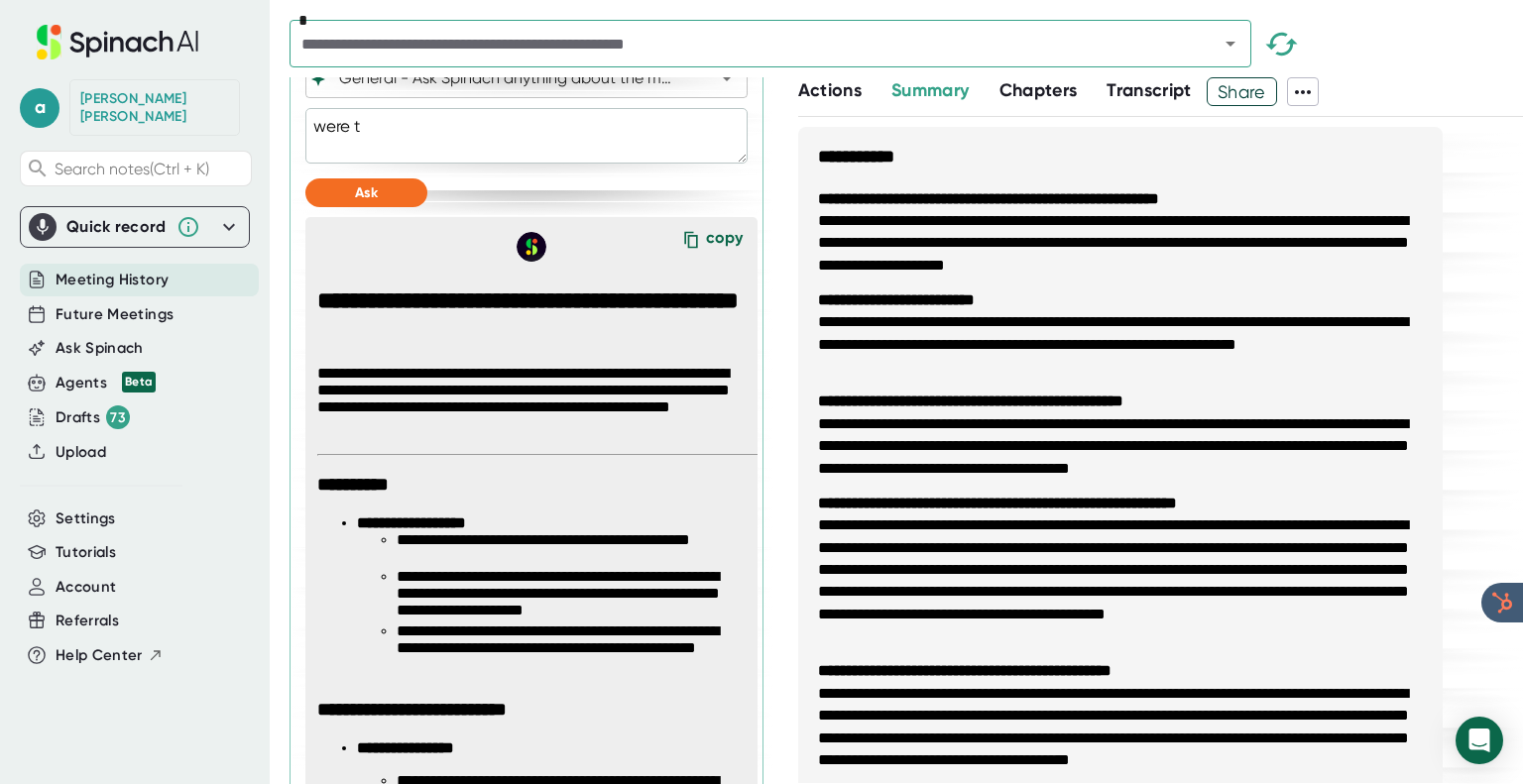 type on "were th" 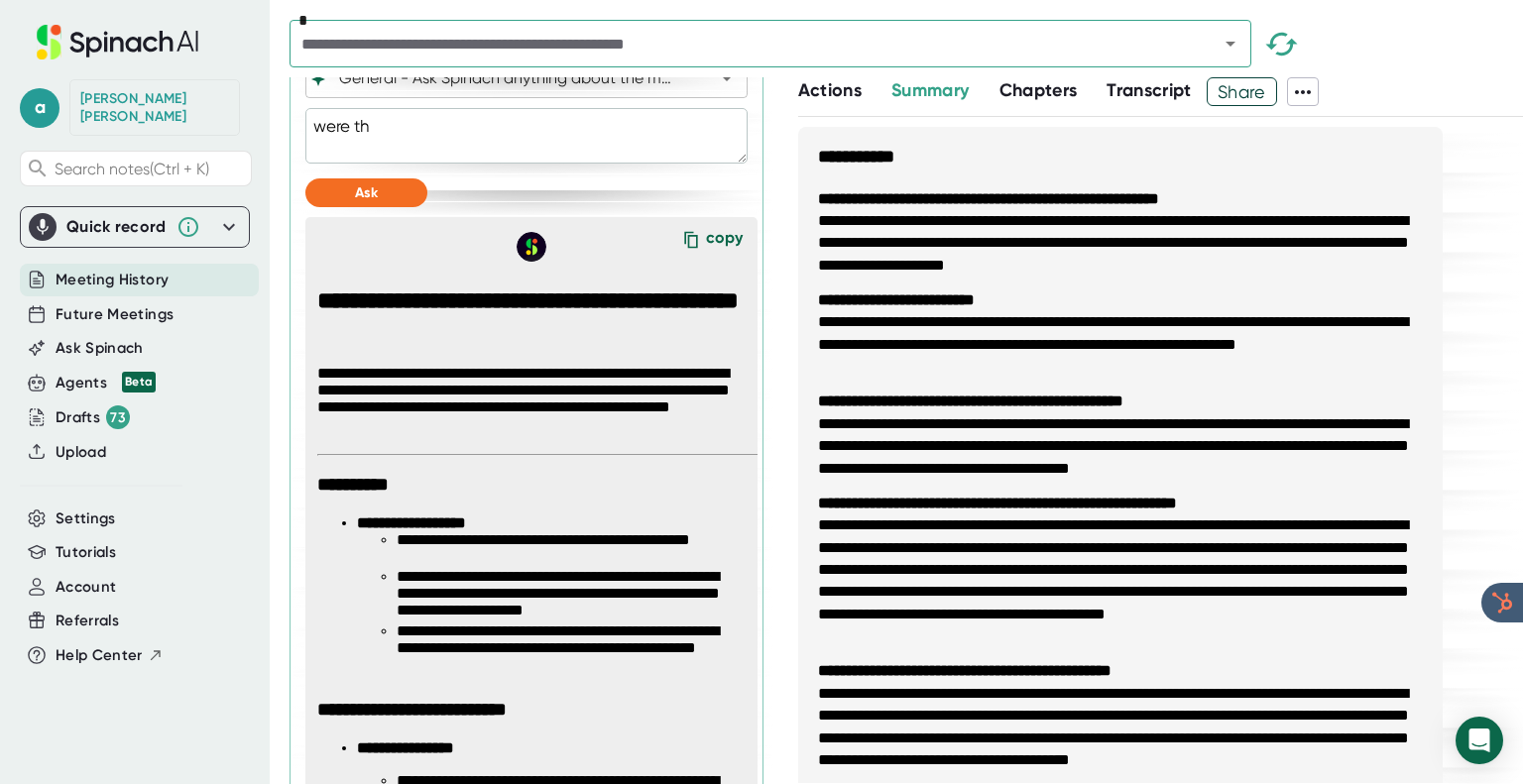 type on "were the" 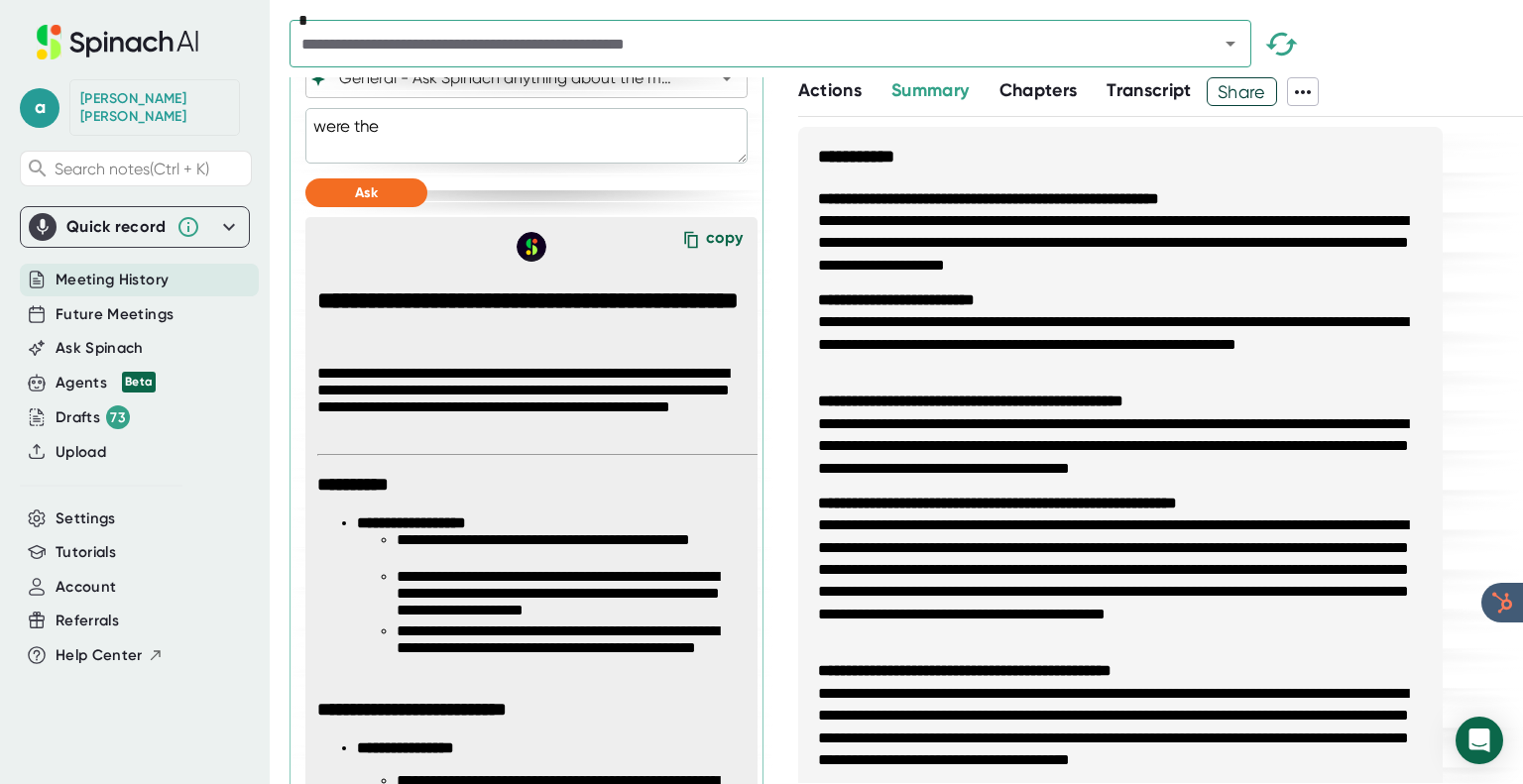 type on "were they" 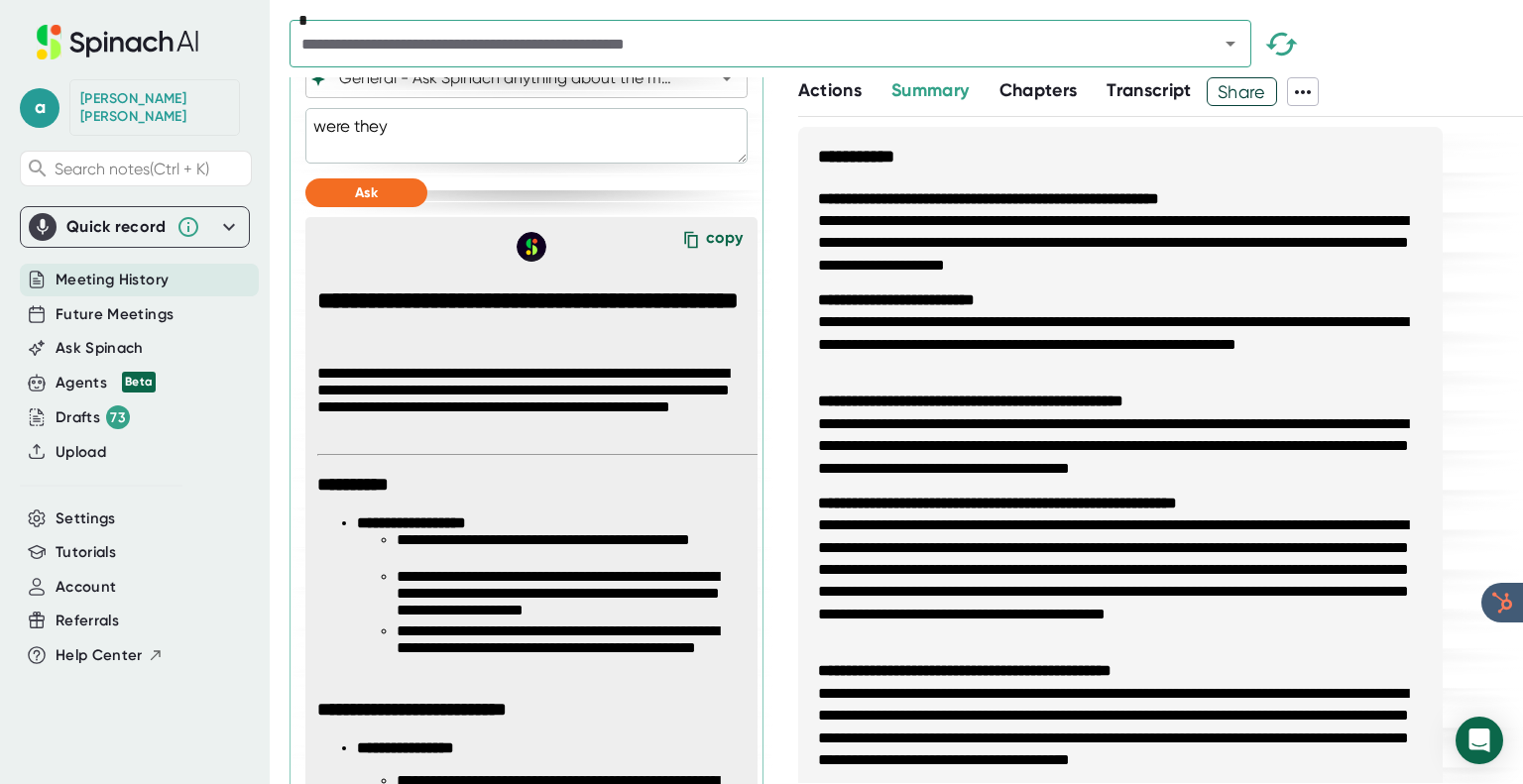type on "x" 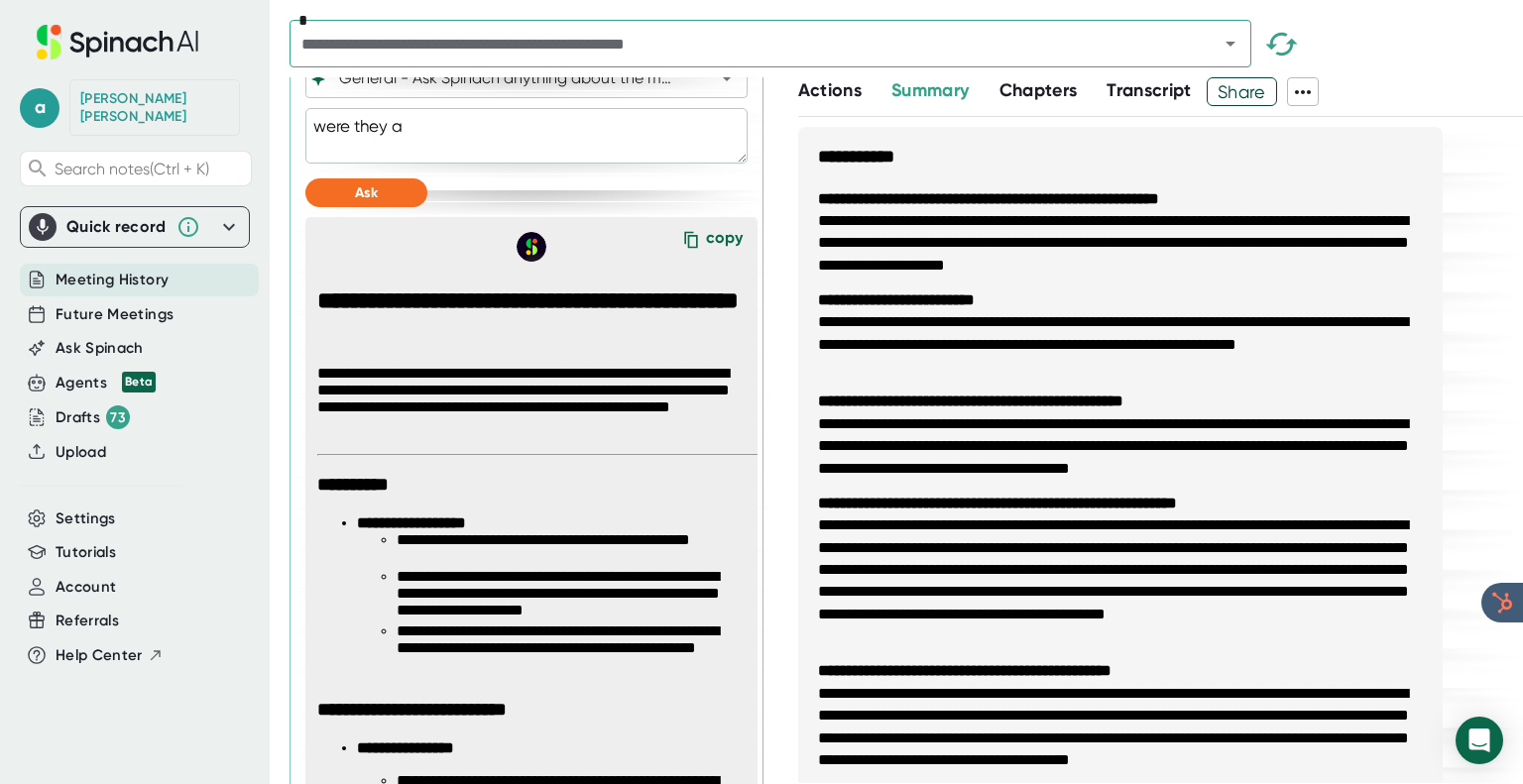 type on "were they al" 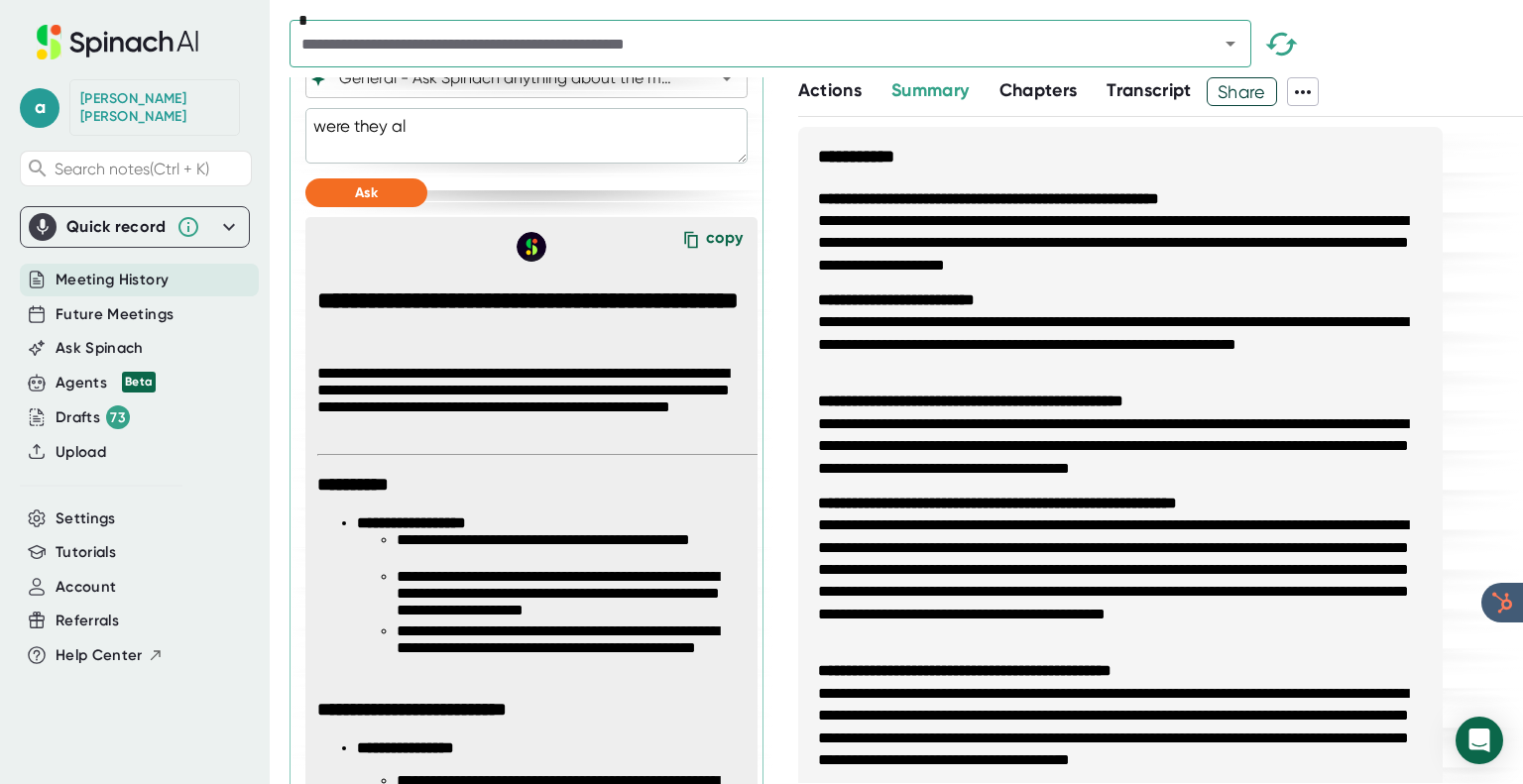 type on "x" 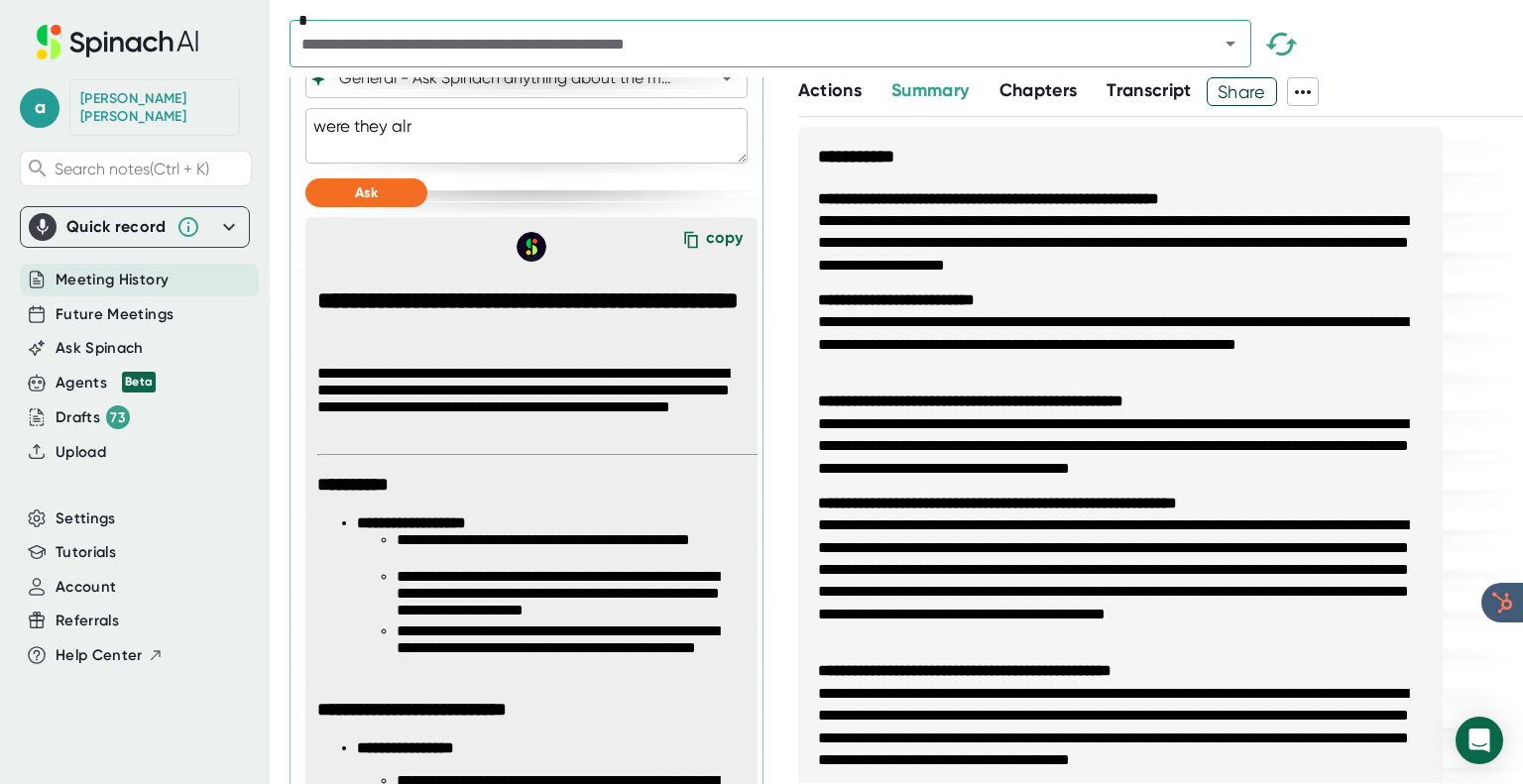type on "were they alre" 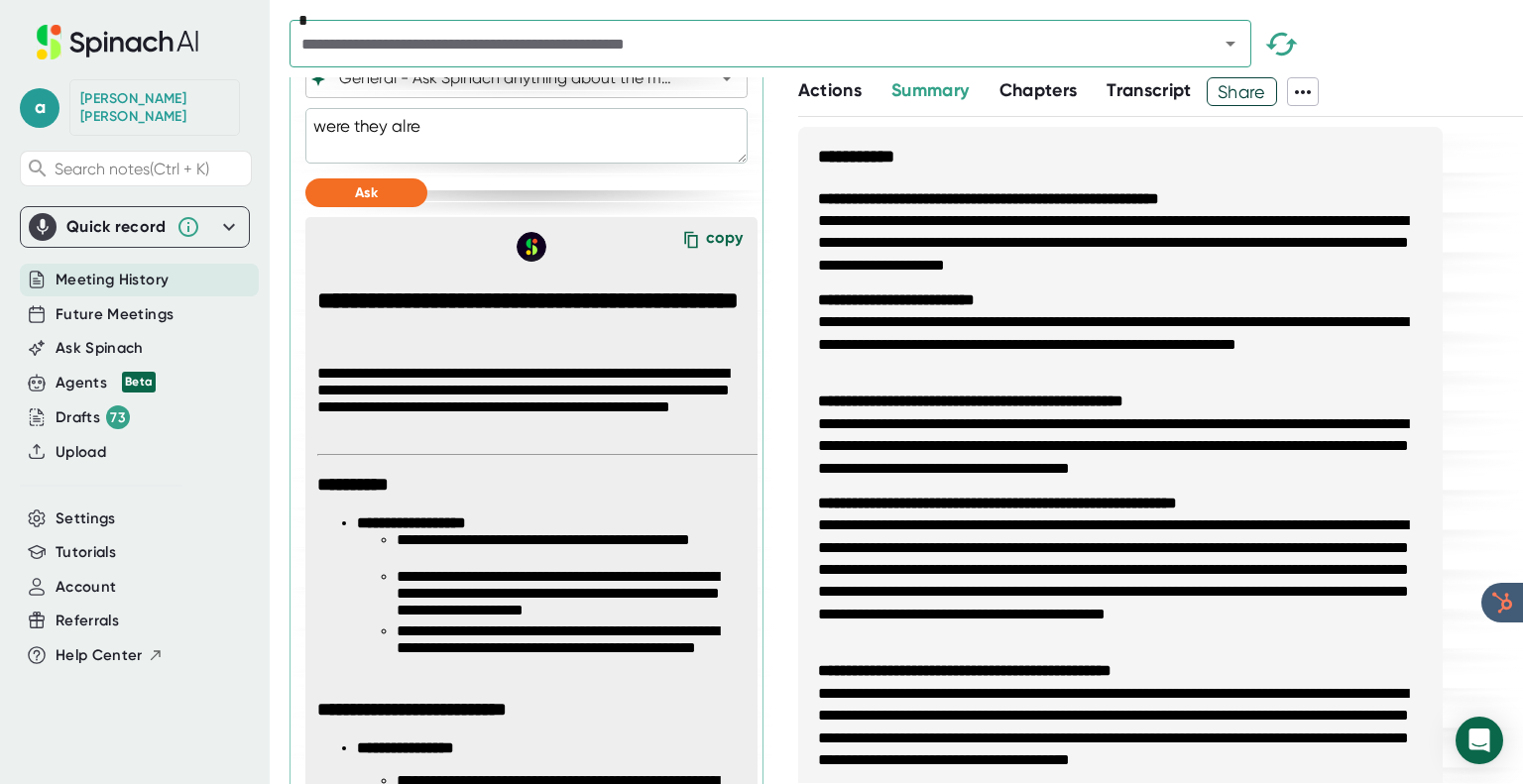 type on "x" 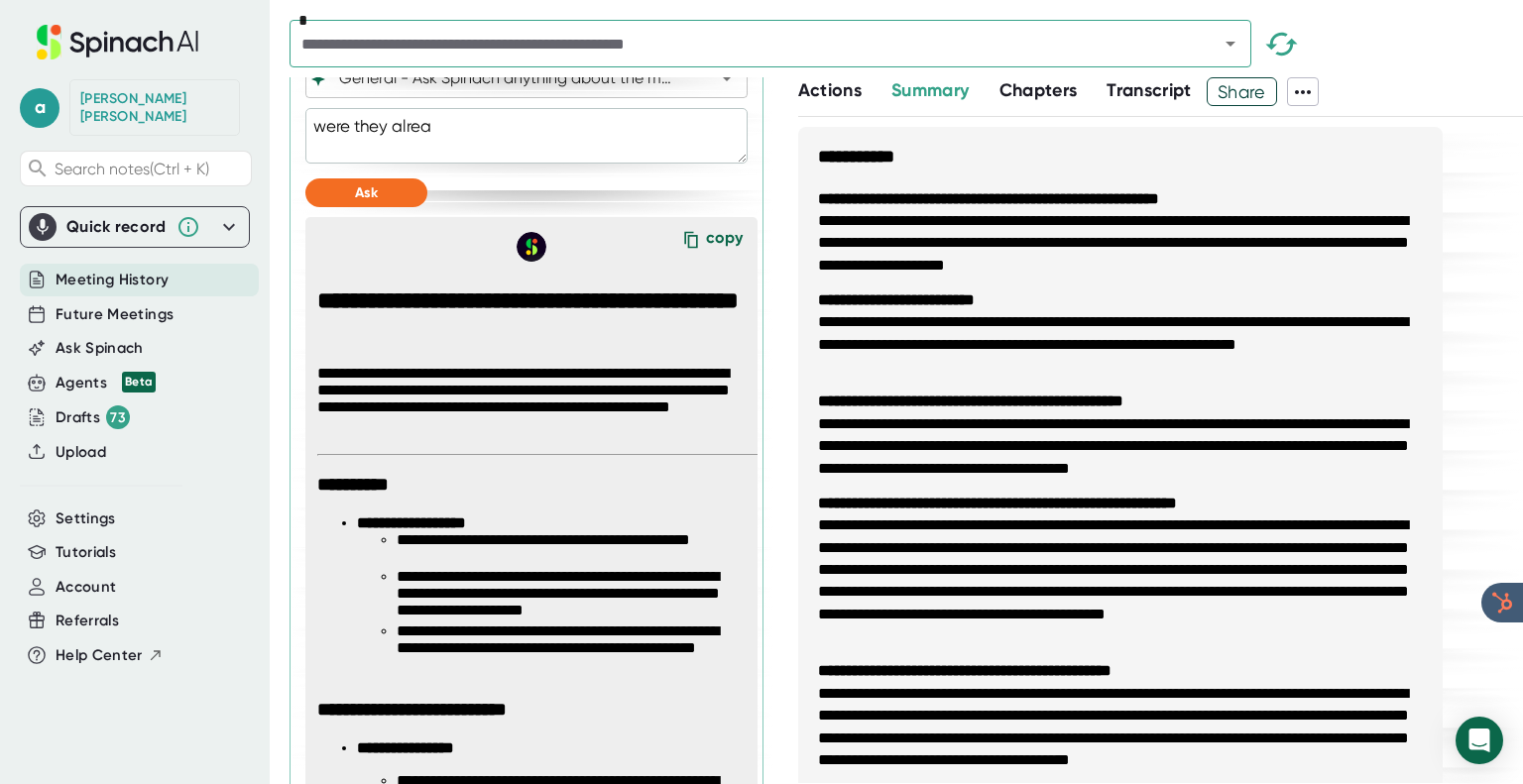 type on "x" 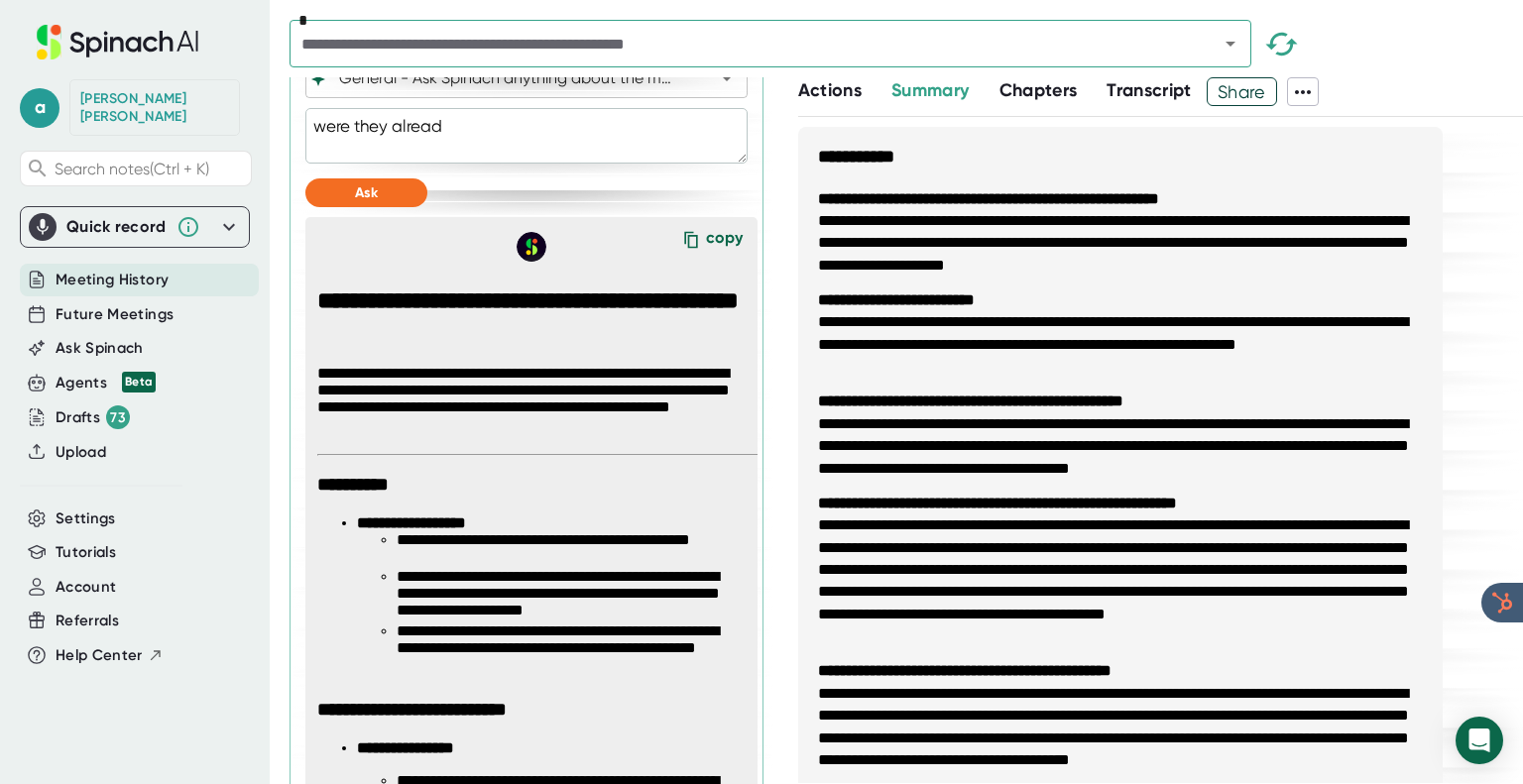type on "were they already" 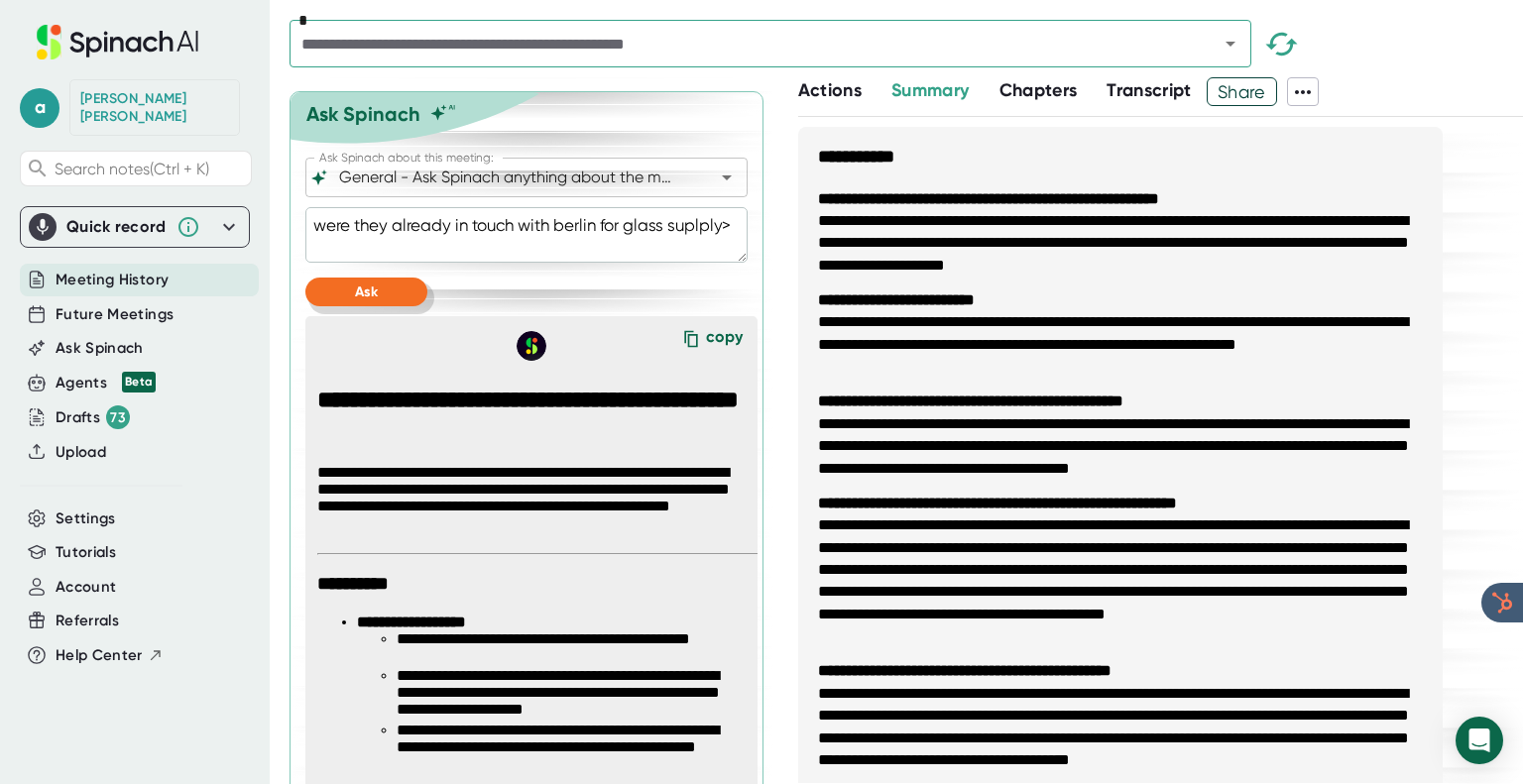 click on "Ask" at bounding box center (366, 291) 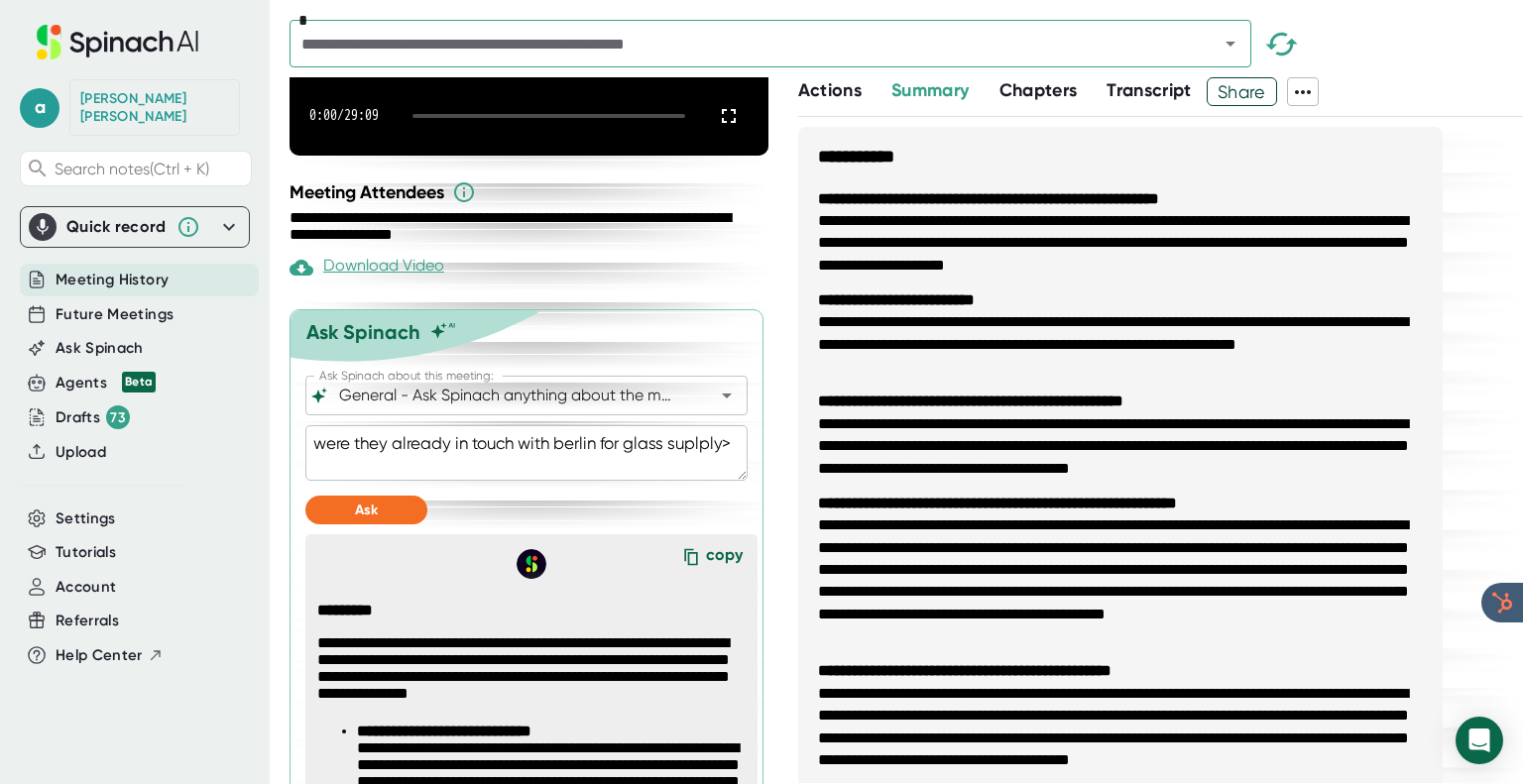 scroll, scrollTop: 265, scrollLeft: 0, axis: vertical 